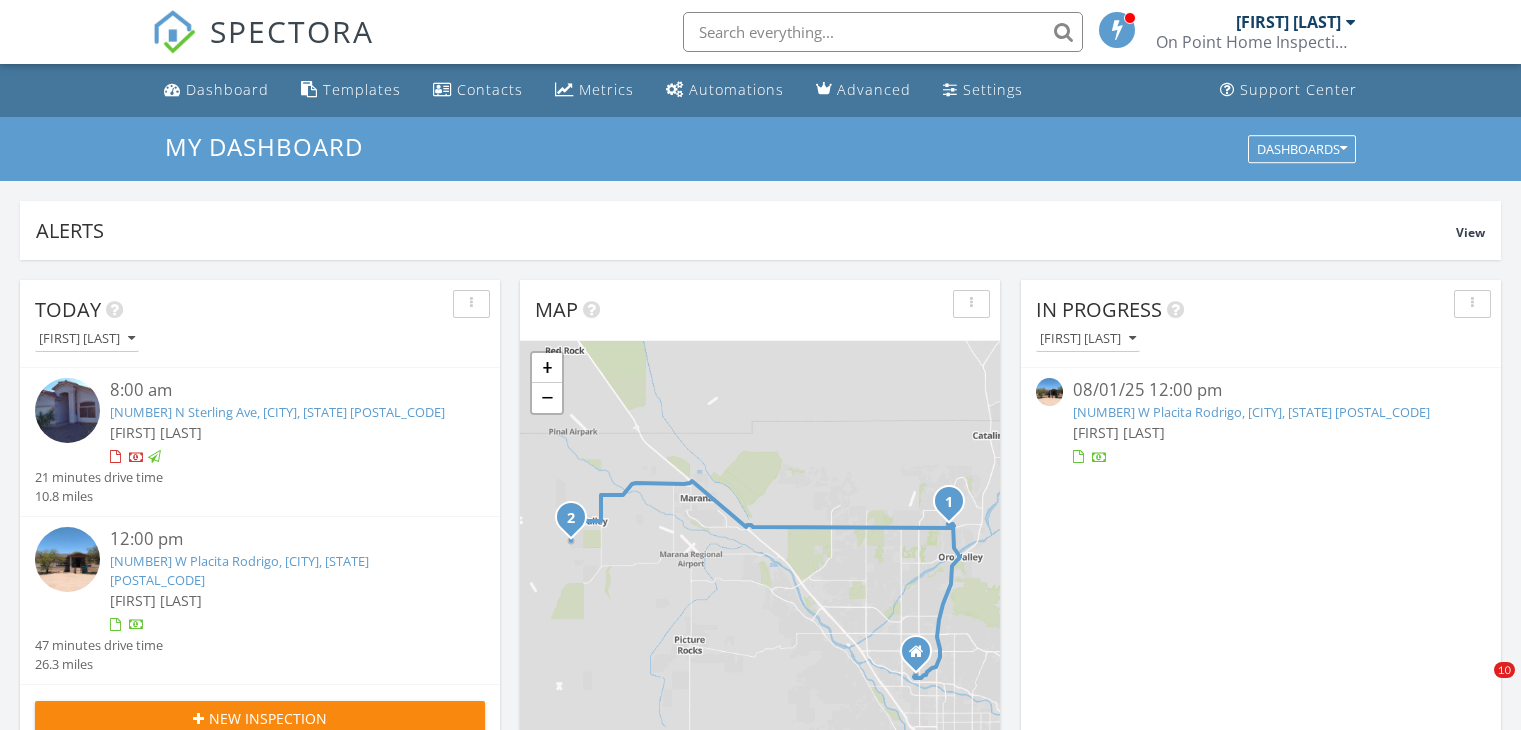 scroll, scrollTop: 1269, scrollLeft: 0, axis: vertical 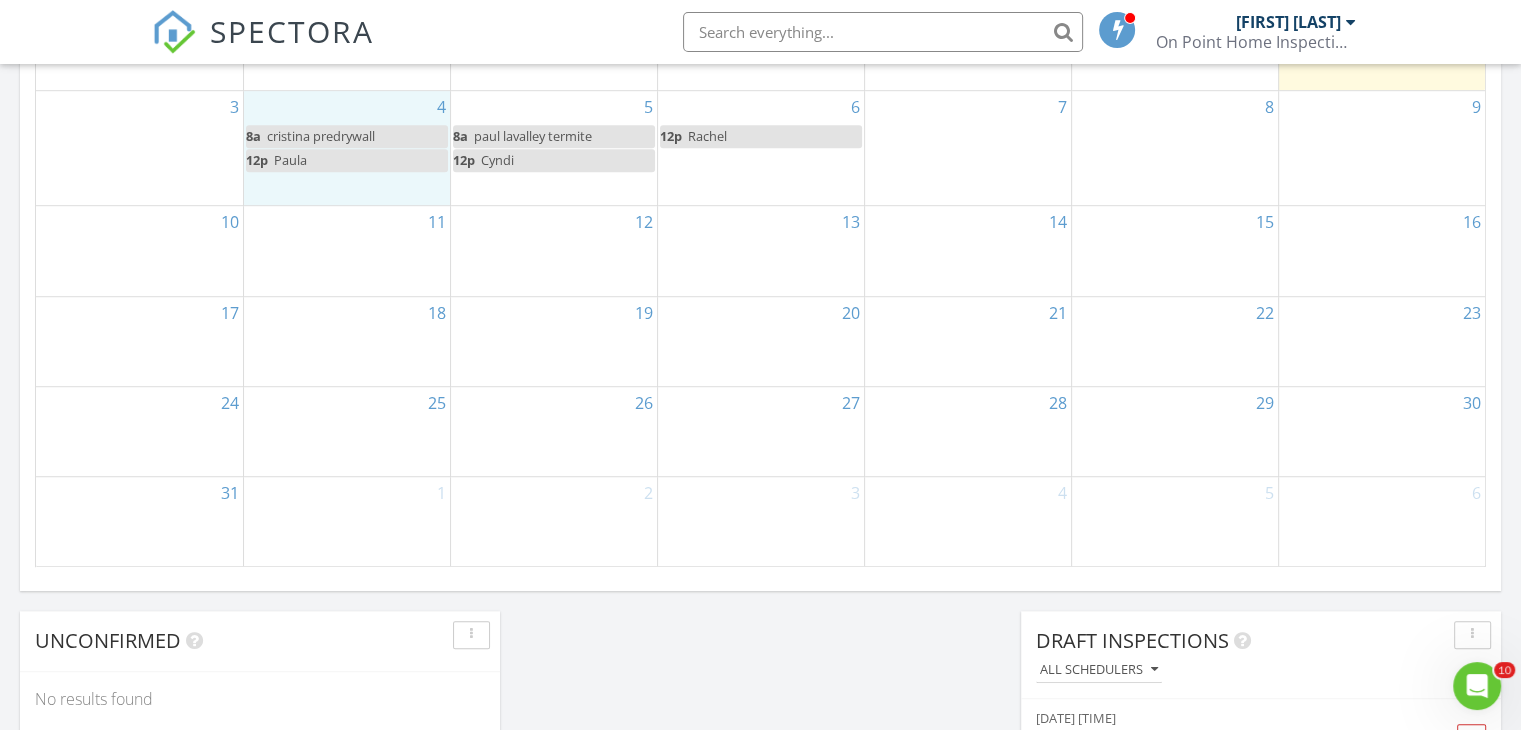 click on "4
8a
cristina predrywall
12p
Paula" at bounding box center [347, 148] 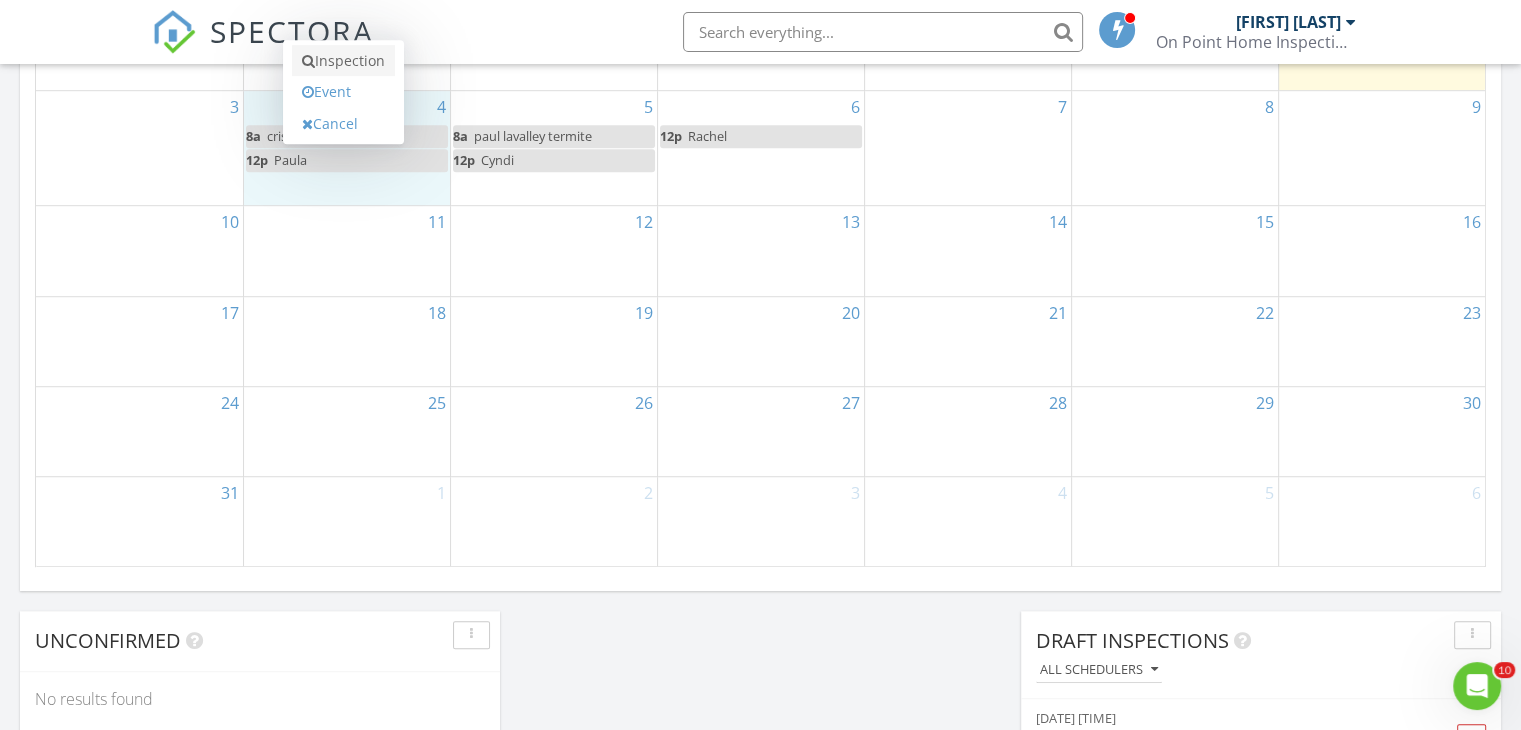 click on "Inspection" at bounding box center [343, 61] 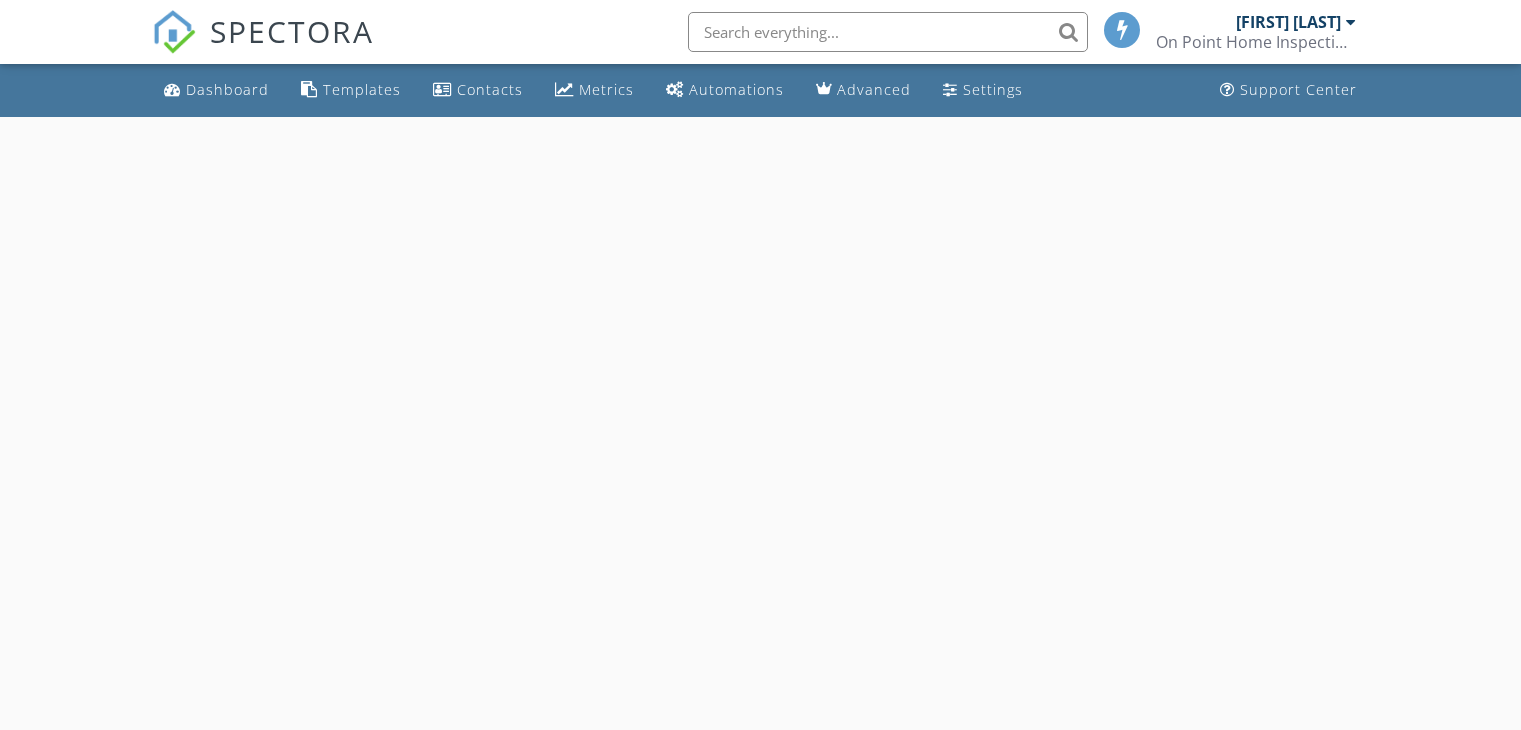 scroll, scrollTop: 0, scrollLeft: 0, axis: both 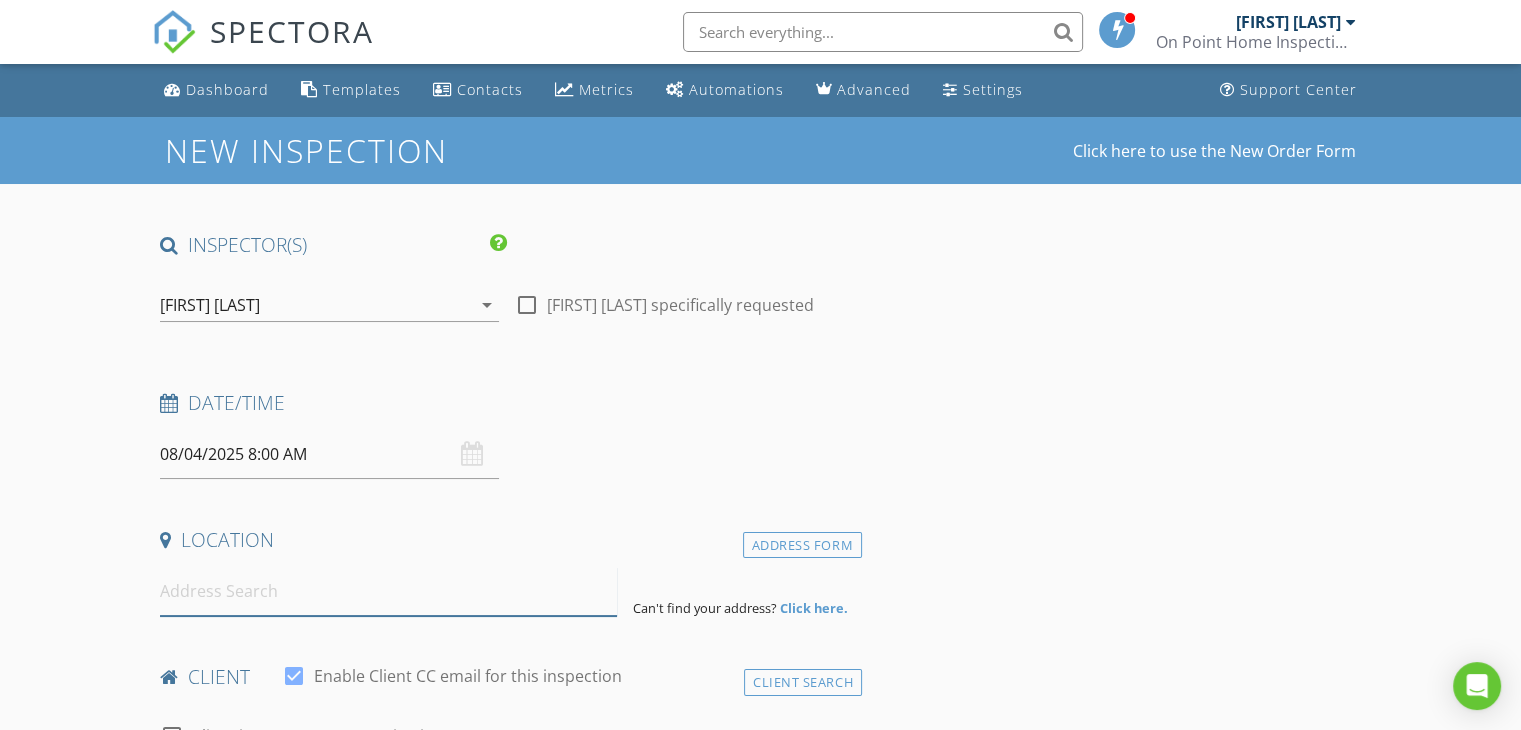 click at bounding box center [388, 591] 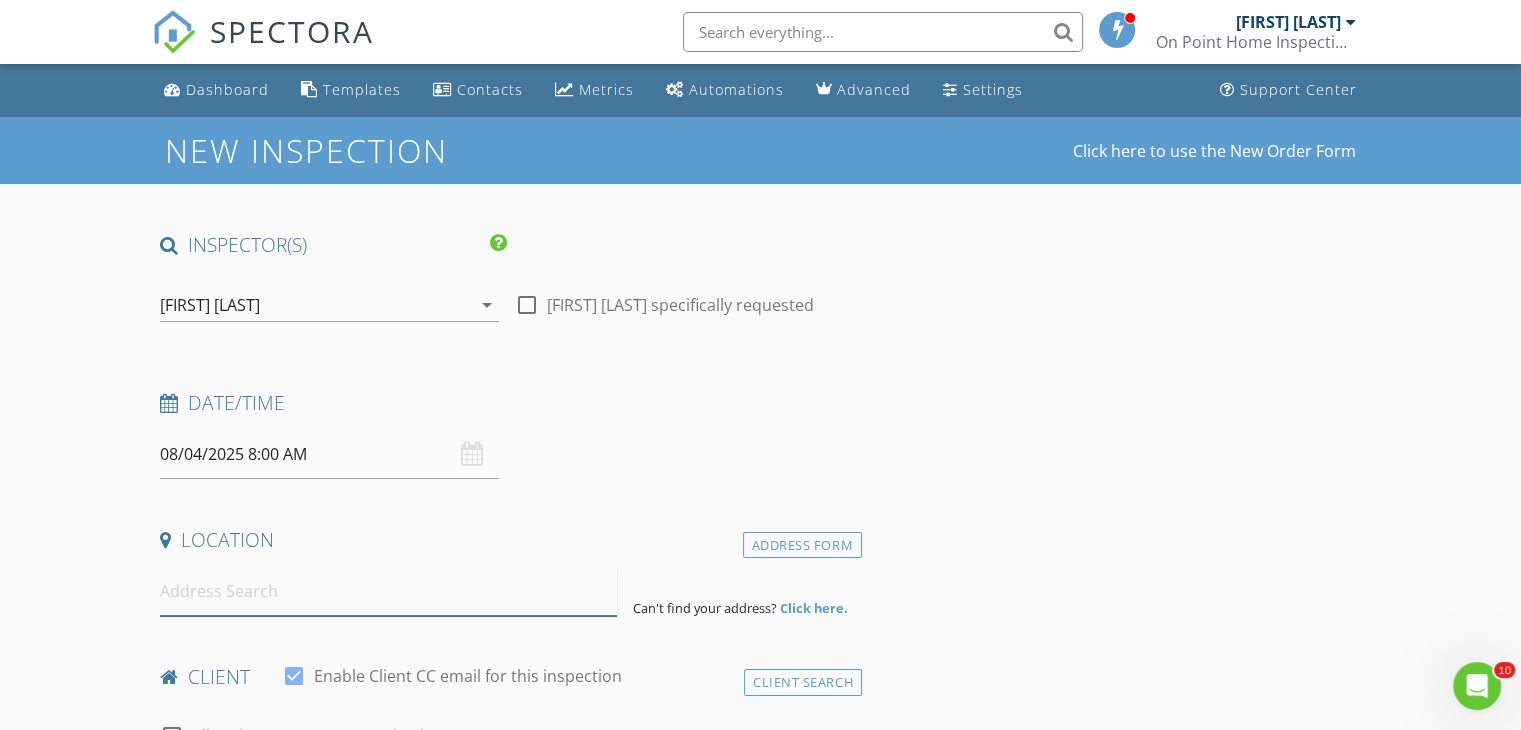 scroll, scrollTop: 0, scrollLeft: 0, axis: both 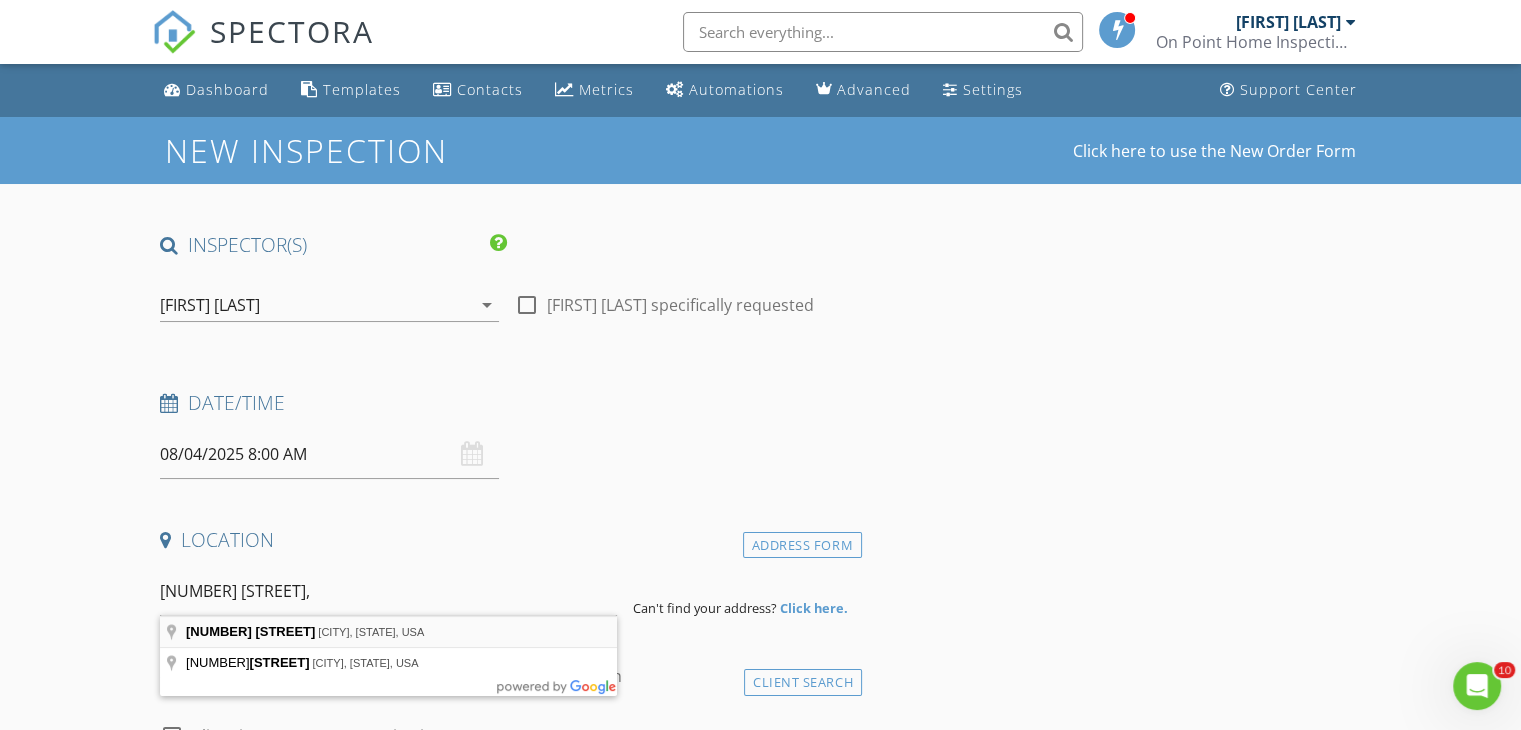 type on "12791 E Tortoise Pointe Dr, Vail, AZ, USA" 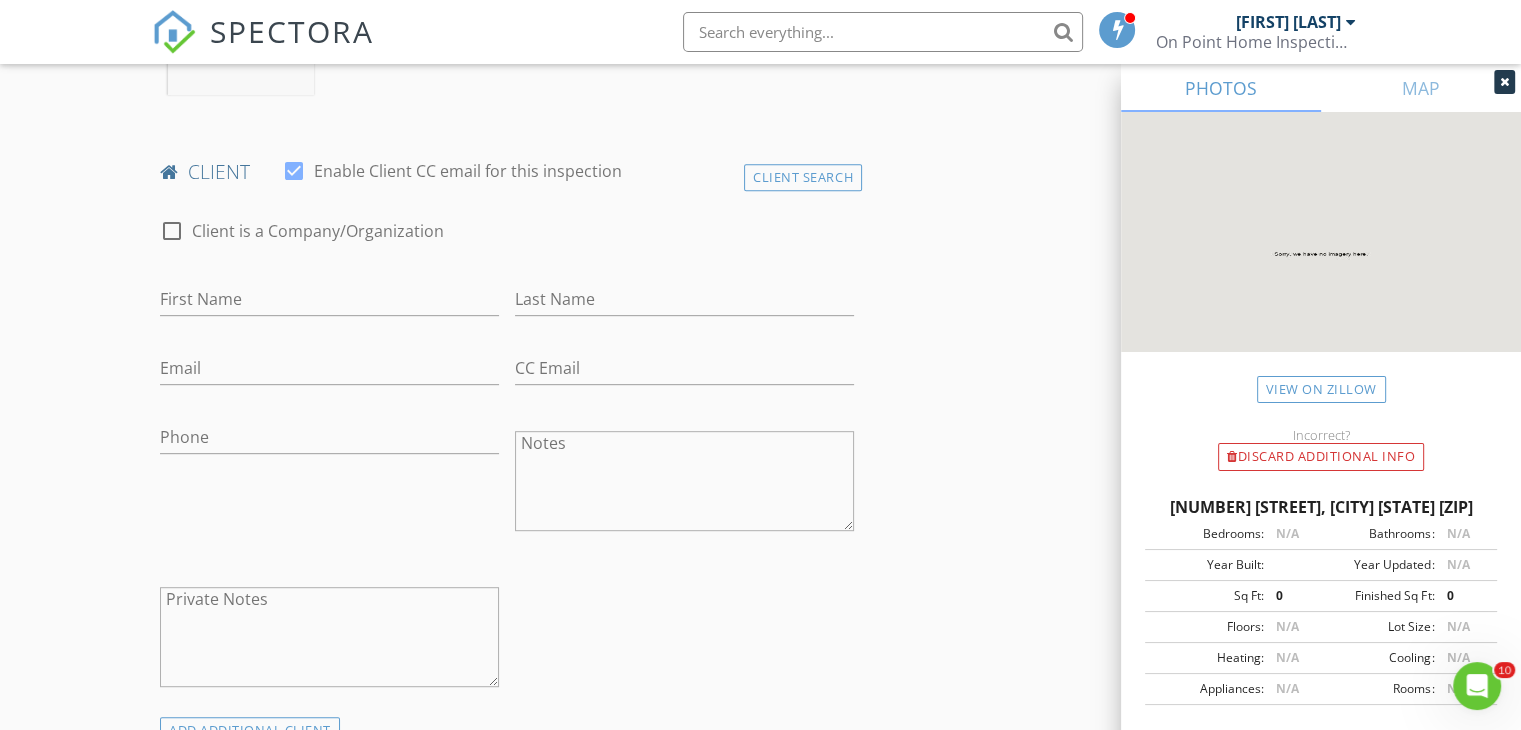 scroll, scrollTop: 919, scrollLeft: 0, axis: vertical 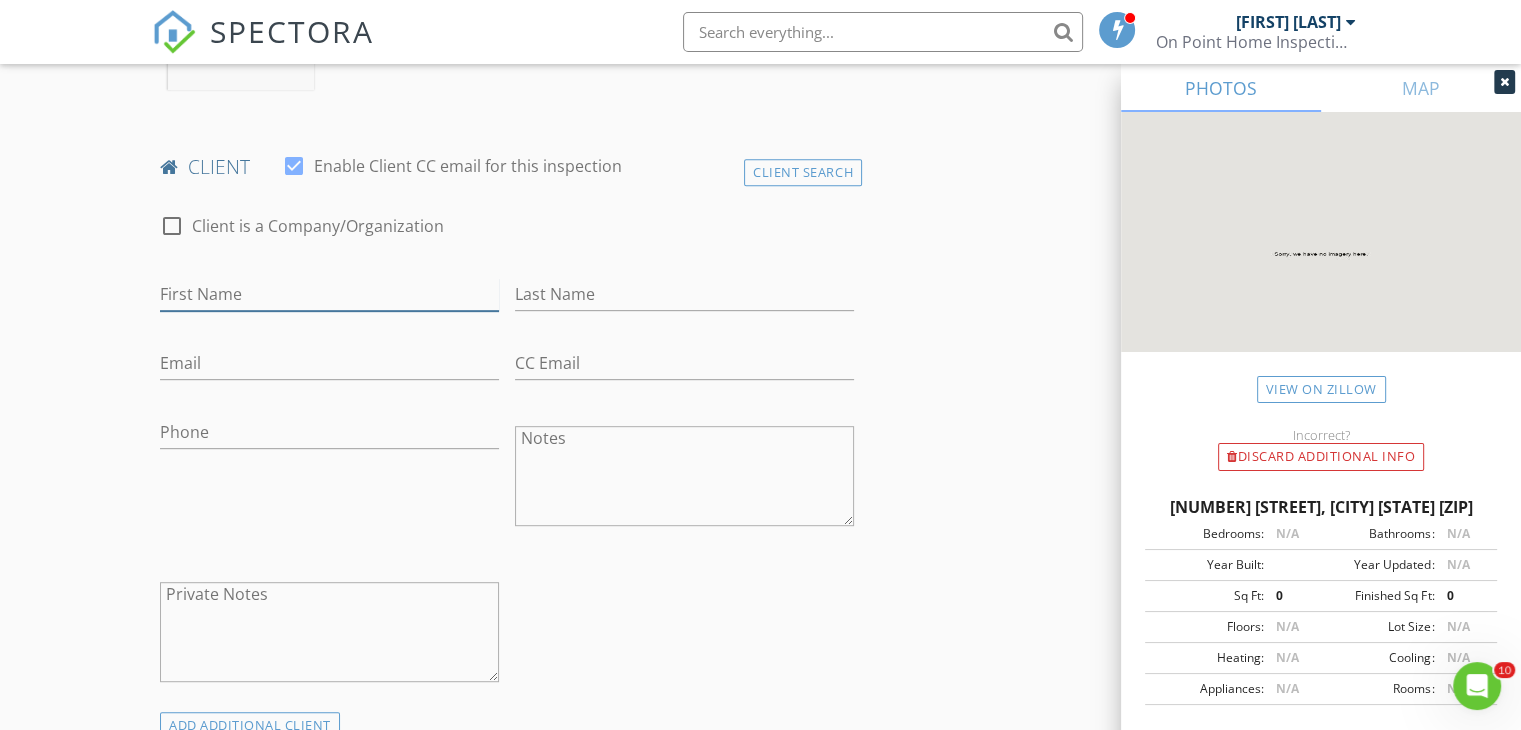 click on "First Name" at bounding box center [329, 294] 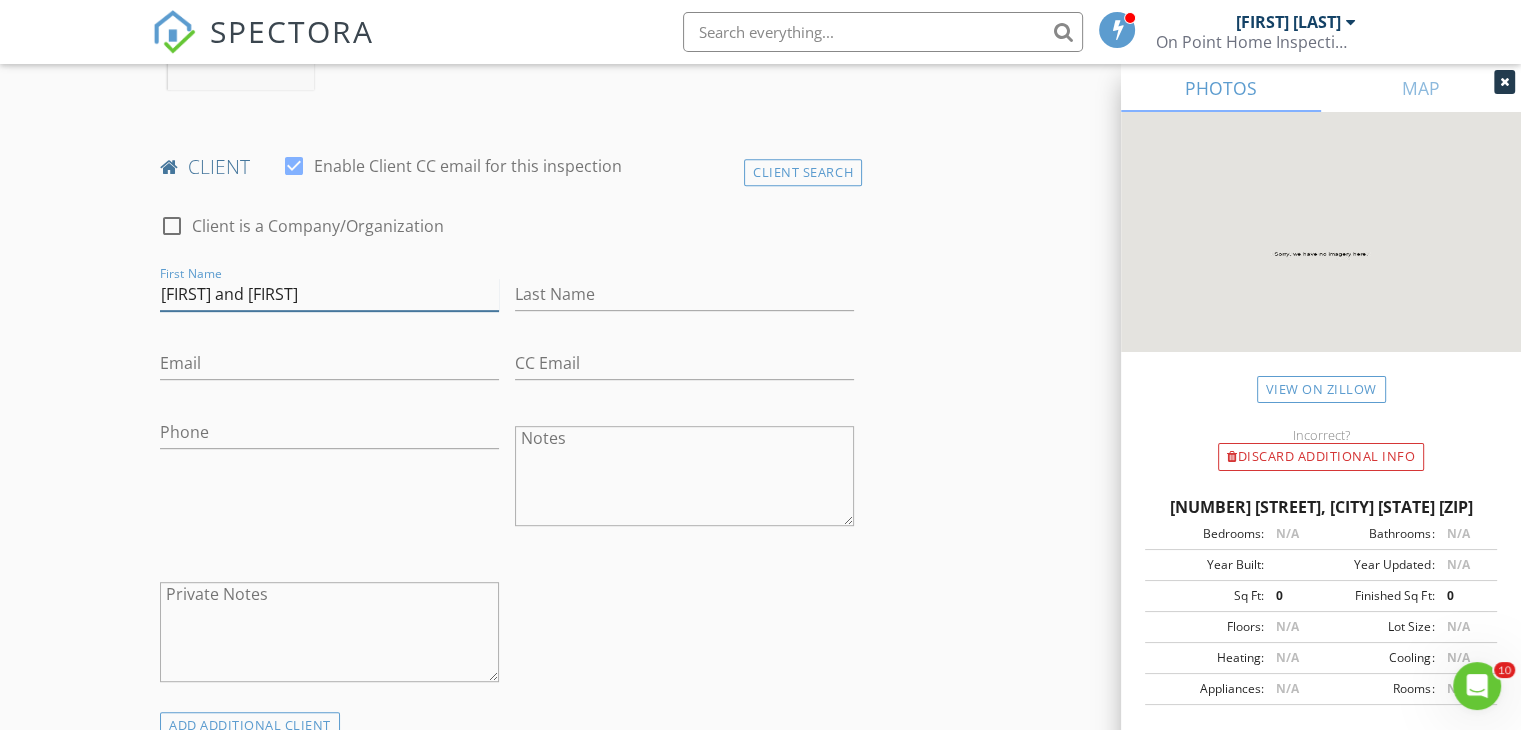 type on "Jake and Stacey" 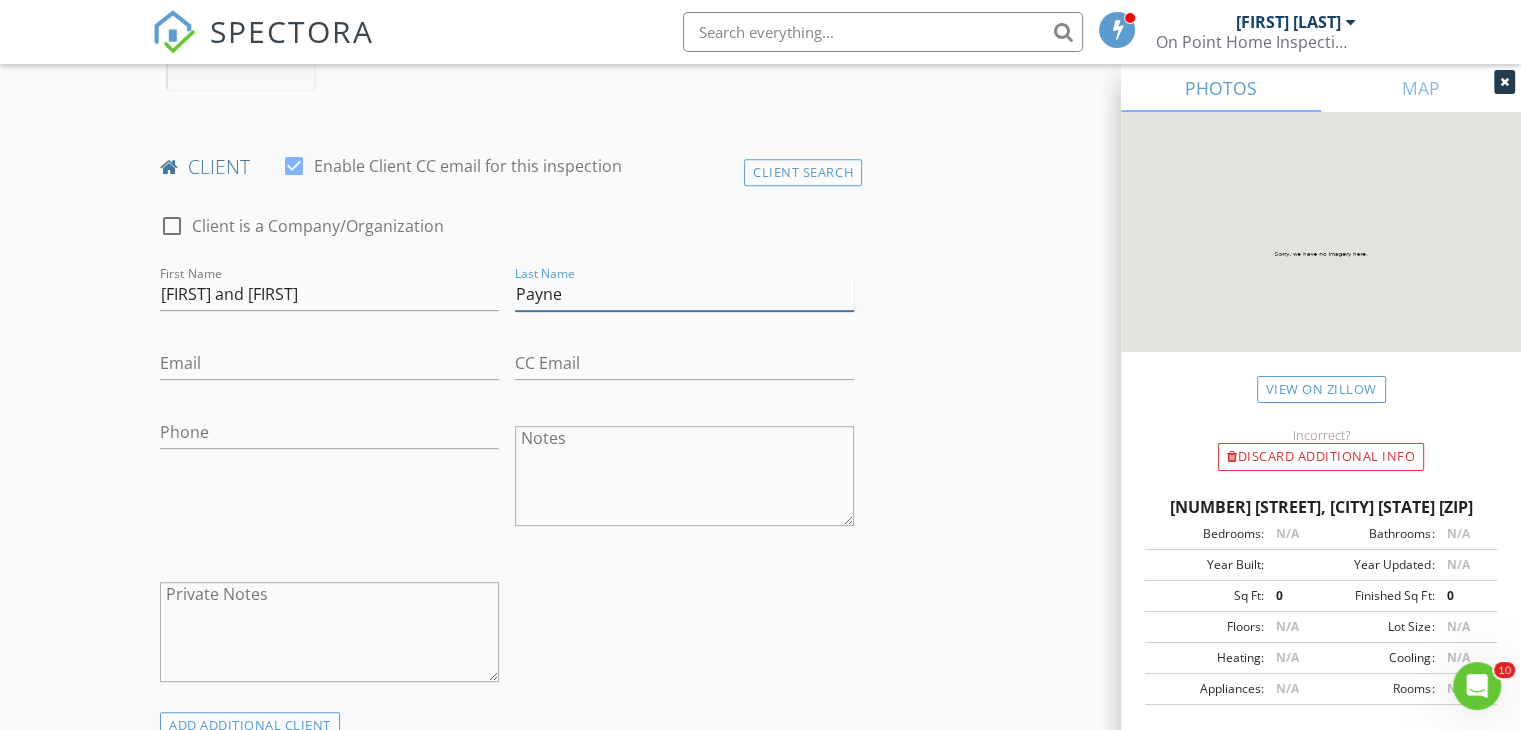 type on "Payne" 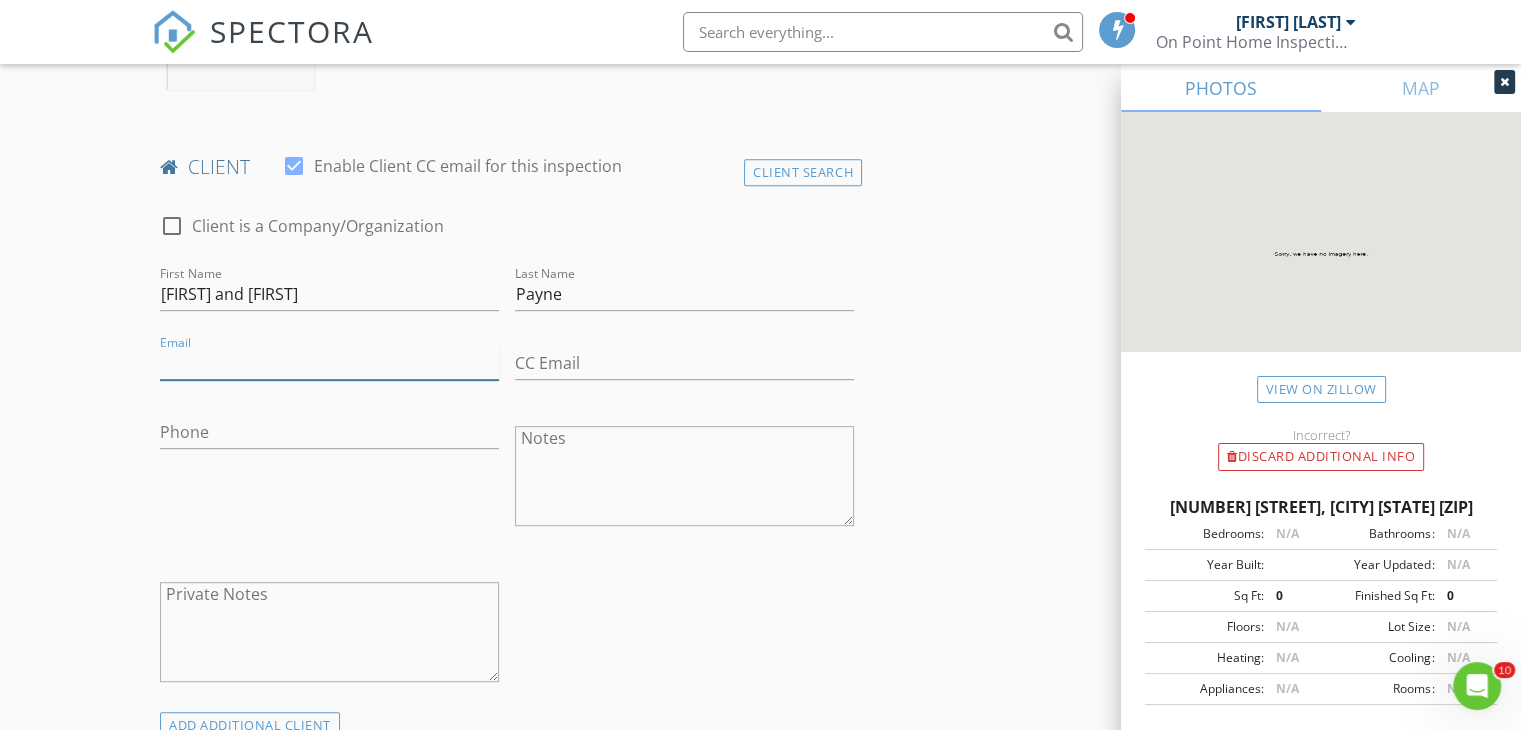 click on "Email" at bounding box center (329, 363) 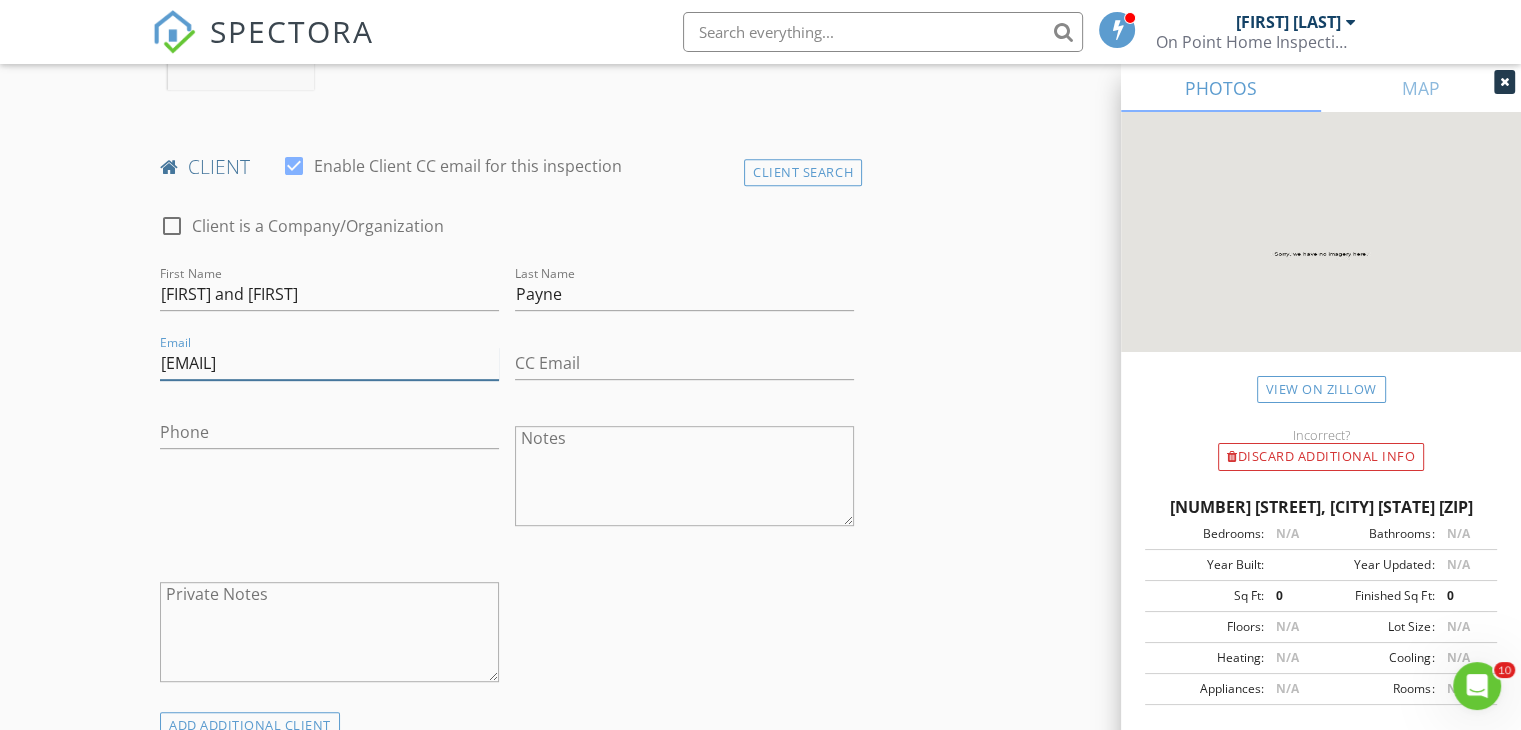 type on "jhpayne70@gmail.com" 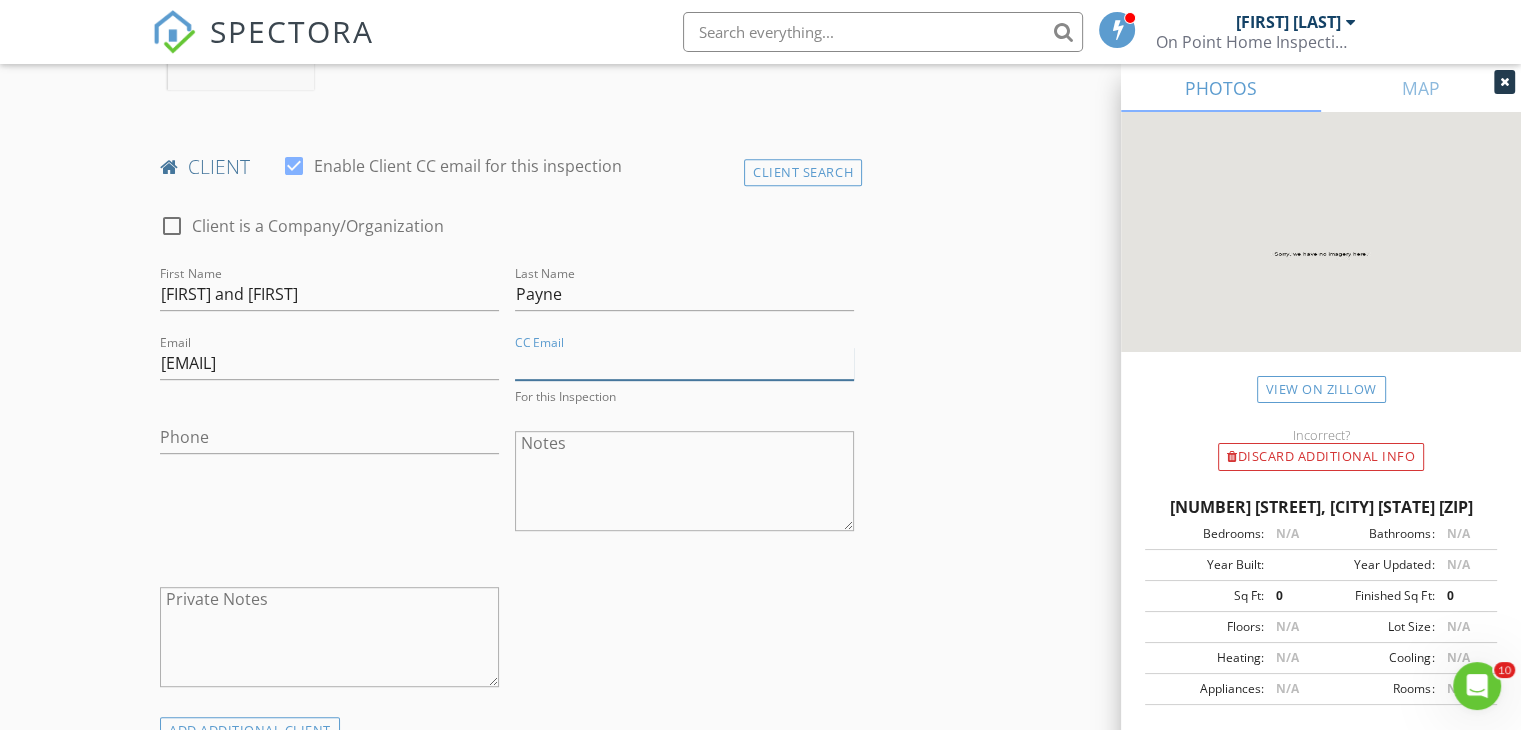 paste on "s.gokey1383@gmail.com" 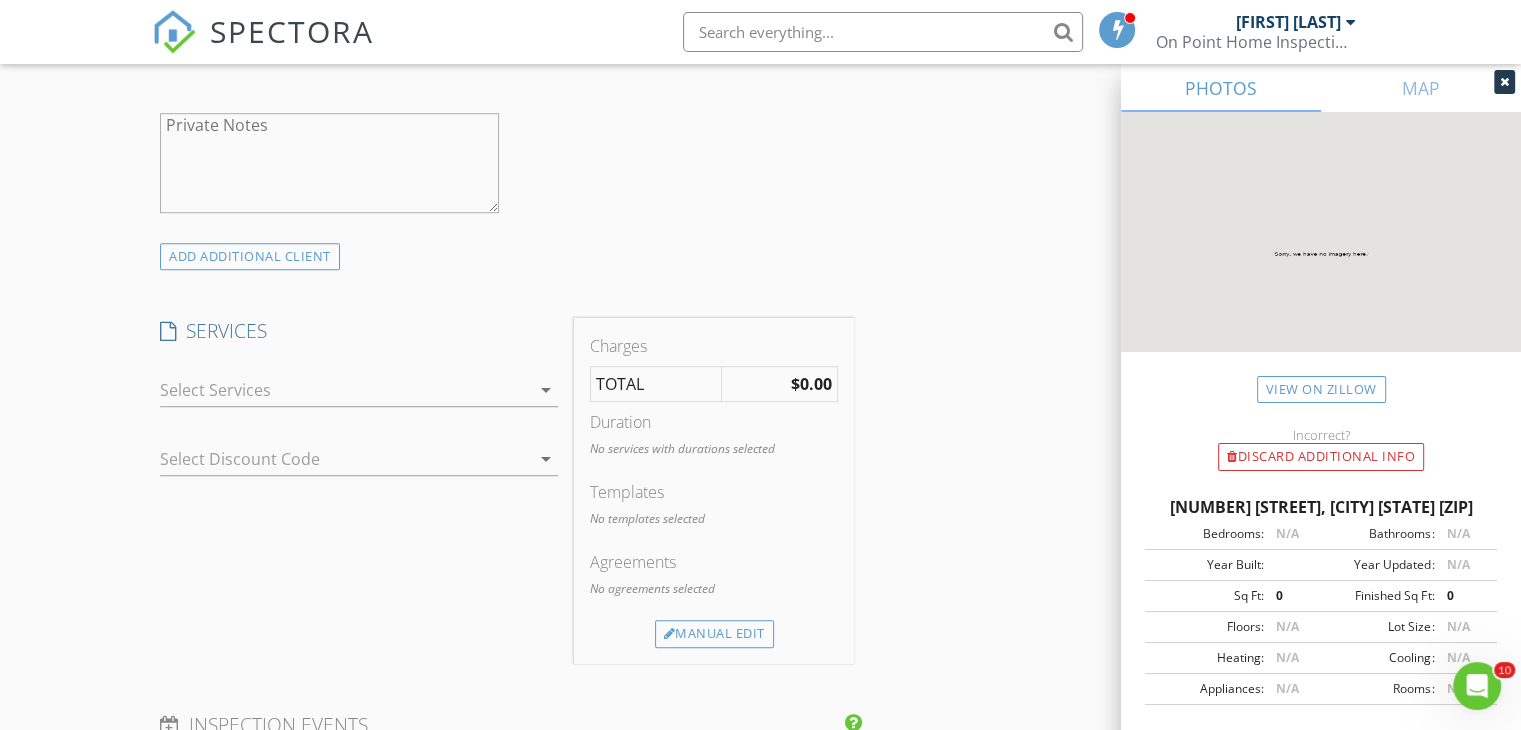 scroll, scrollTop: 1464, scrollLeft: 0, axis: vertical 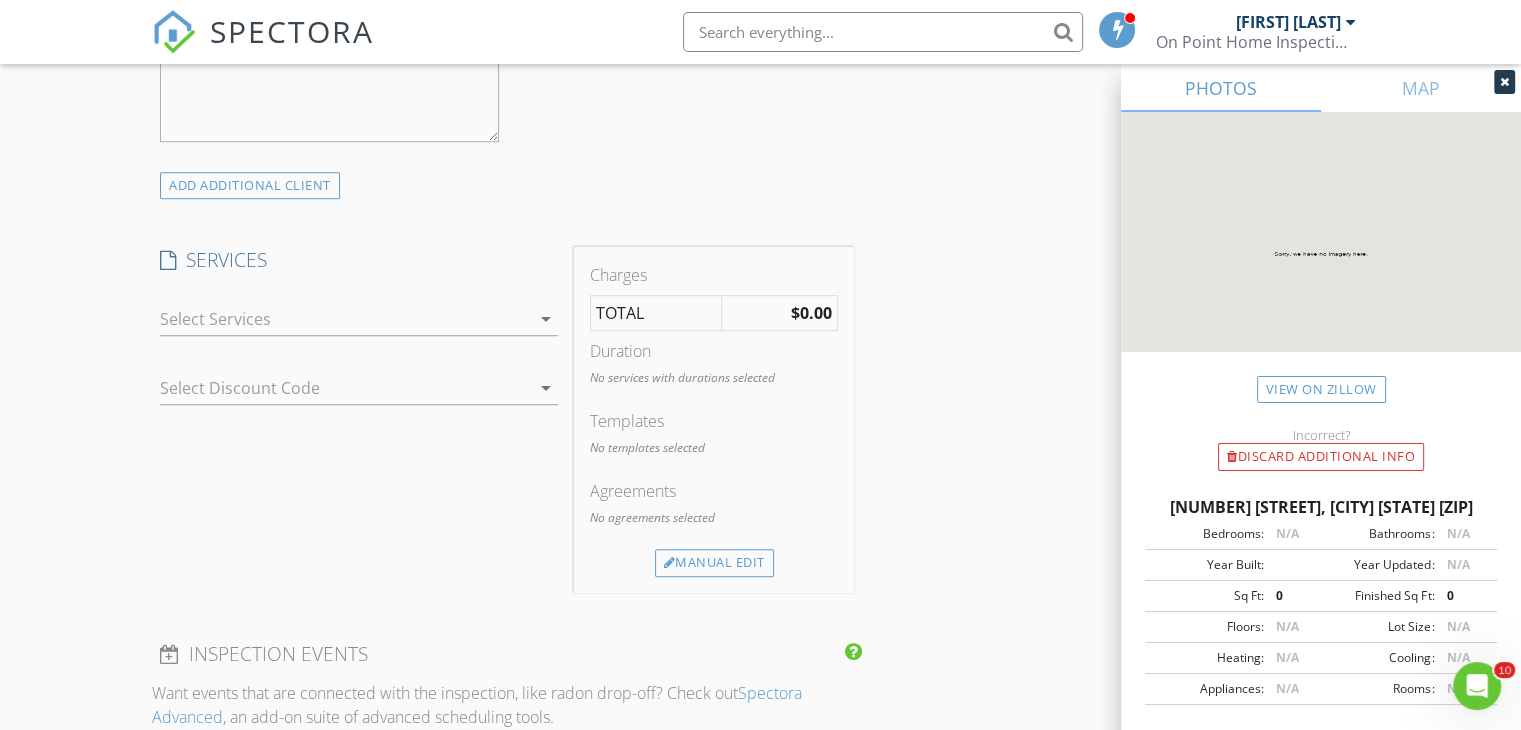 type on "s.gokey1383@gmail.com" 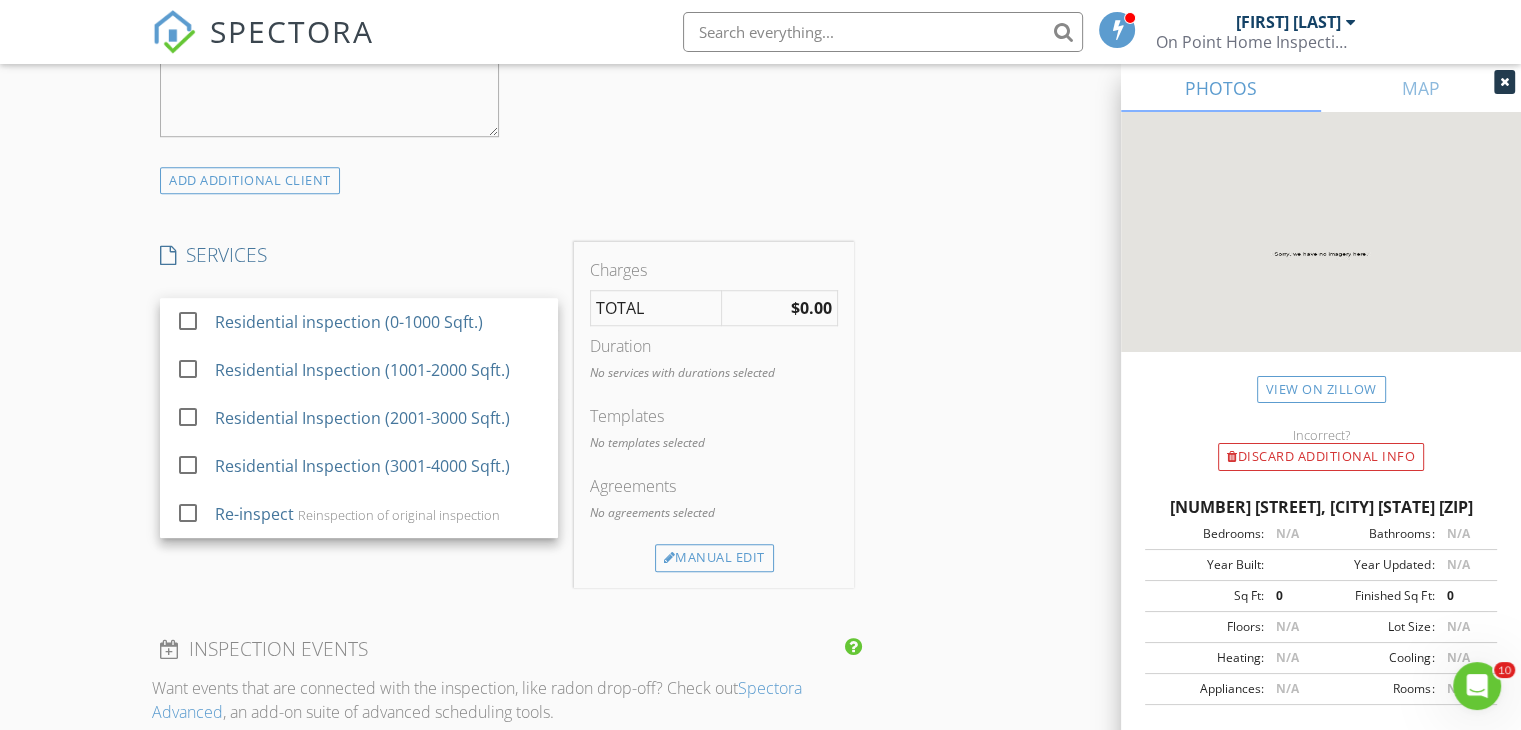 scroll, scrollTop: 1460, scrollLeft: 0, axis: vertical 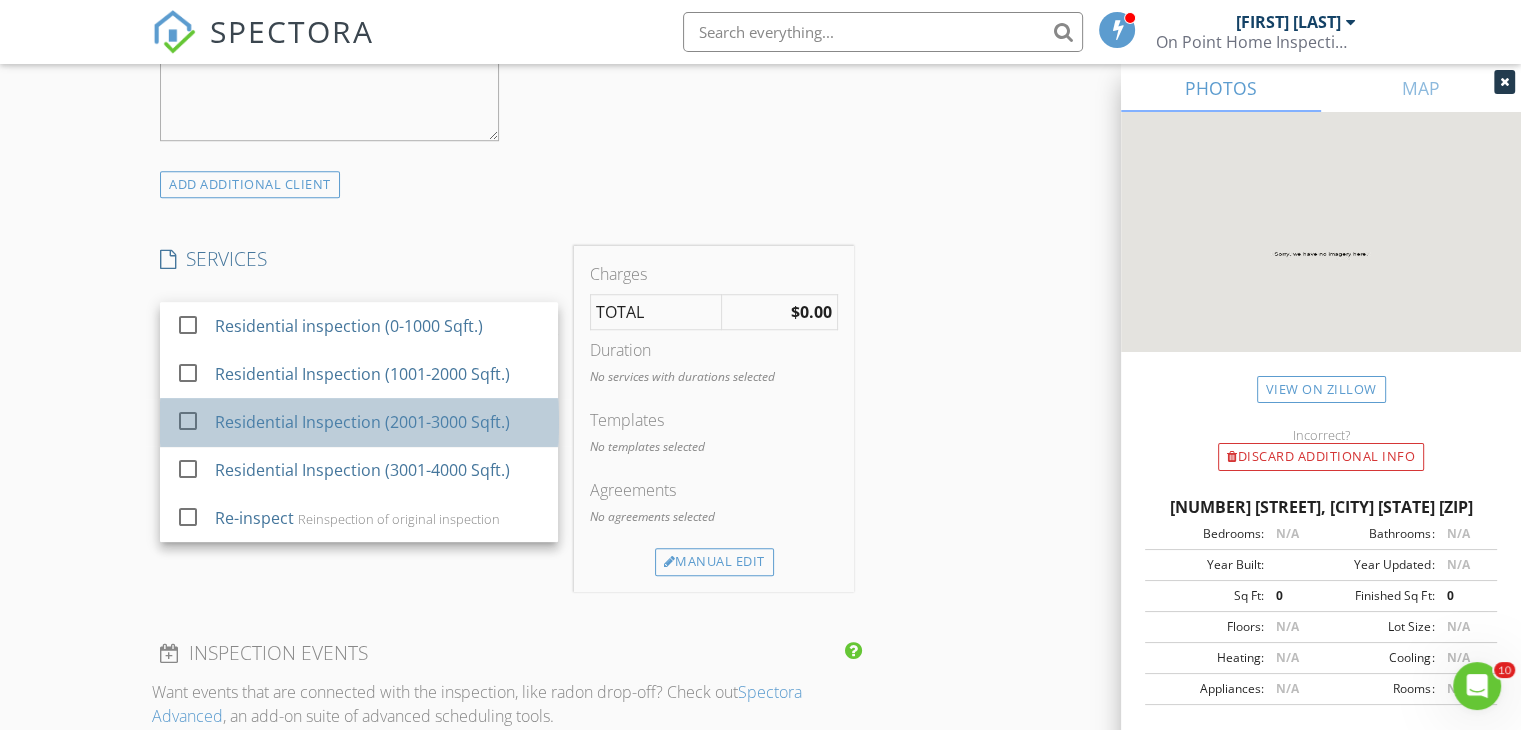 click on "Residential Inspection (2001-3000 Sqft.)" at bounding box center [362, 422] 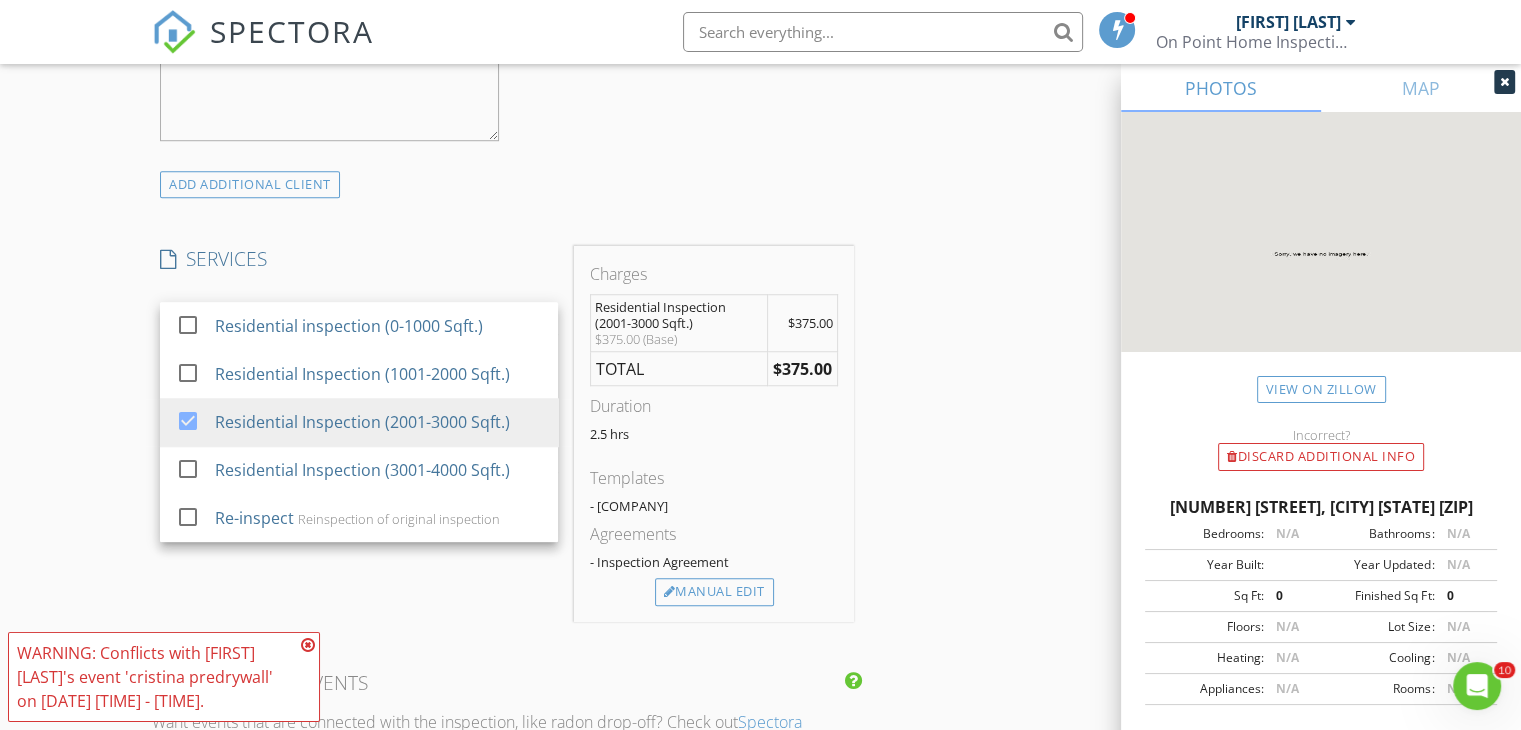 click on "New Inspection
Click here to use the New Order Form
INSPECTOR(S)
check_box   Jason Brown   PRIMARY   Jason Brown arrow_drop_down   check_box_outline_blank Jason Brown specifically requested
Date/Time
08/04/2025 8:00 AM
Location
Address Search       Address 12791 E Tortoise Pointe Dr   Unit   City Vail   State AZ   Zip 85641   County Pima     Square Feet 0   Year Built   Foundation arrow_drop_down     Jason Brown     29.9 miles     (an hour)
client
check_box Enable Client CC email for this inspection   Client Search     check_box_outline_blank Client is a Company/Organization     First Name Jake and Stacey   Last Name Payne   Email jhpayne70@gmail.com   CC Email s.gokey1383@gmail.com   Phone           Notes   Private Notes
ADD ADDITIONAL client
SERVICES" at bounding box center (760, 505) 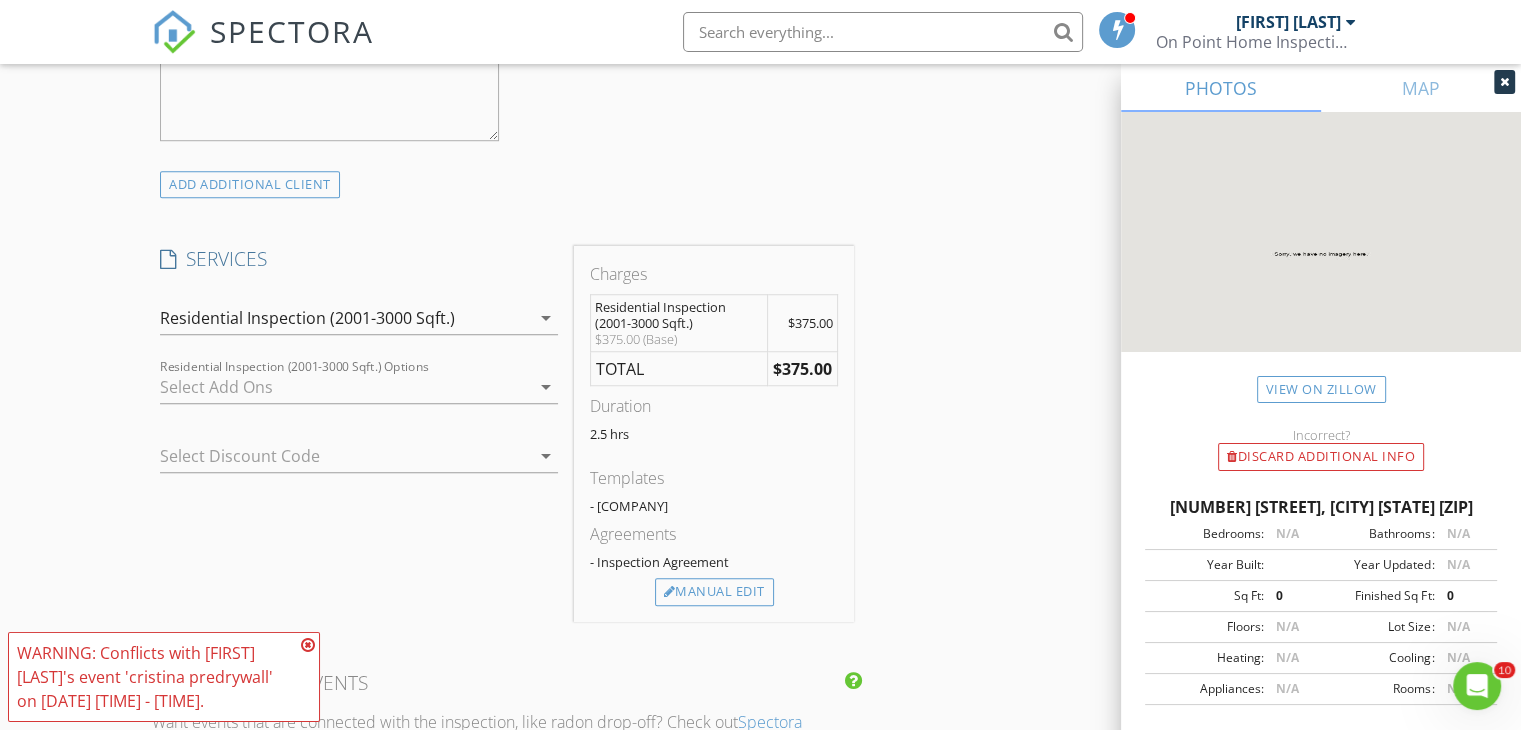 click at bounding box center [308, 645] 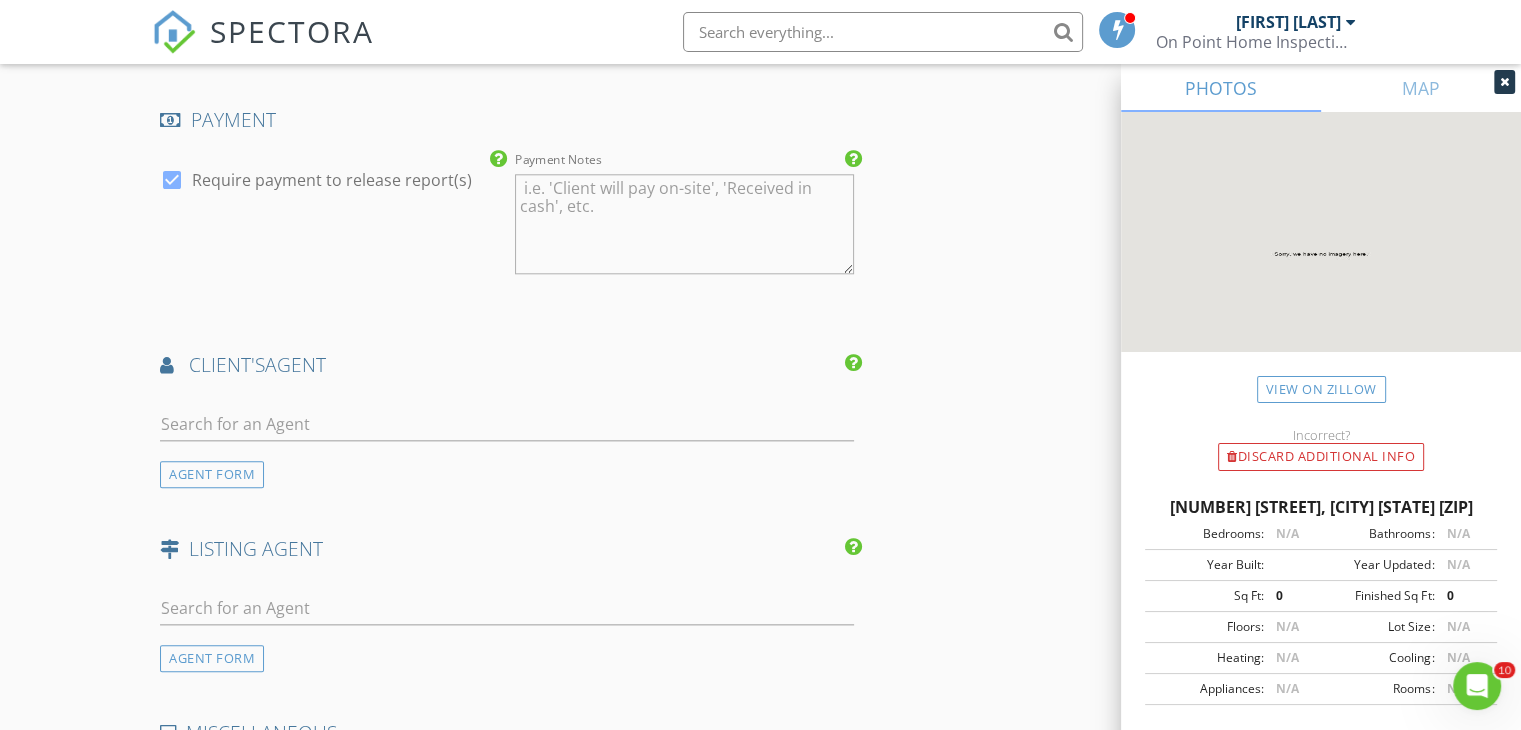 scroll, scrollTop: 2215, scrollLeft: 0, axis: vertical 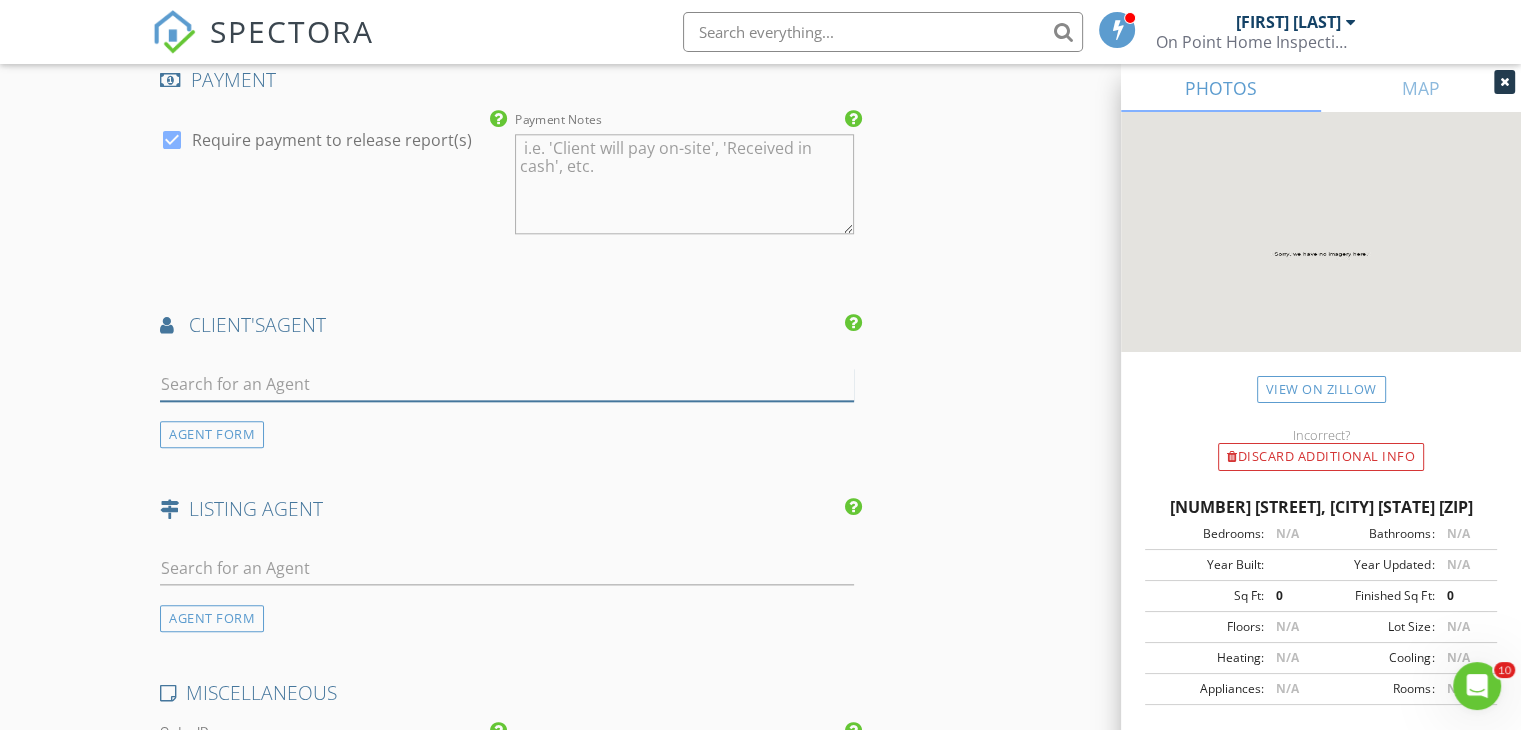 click at bounding box center (507, 384) 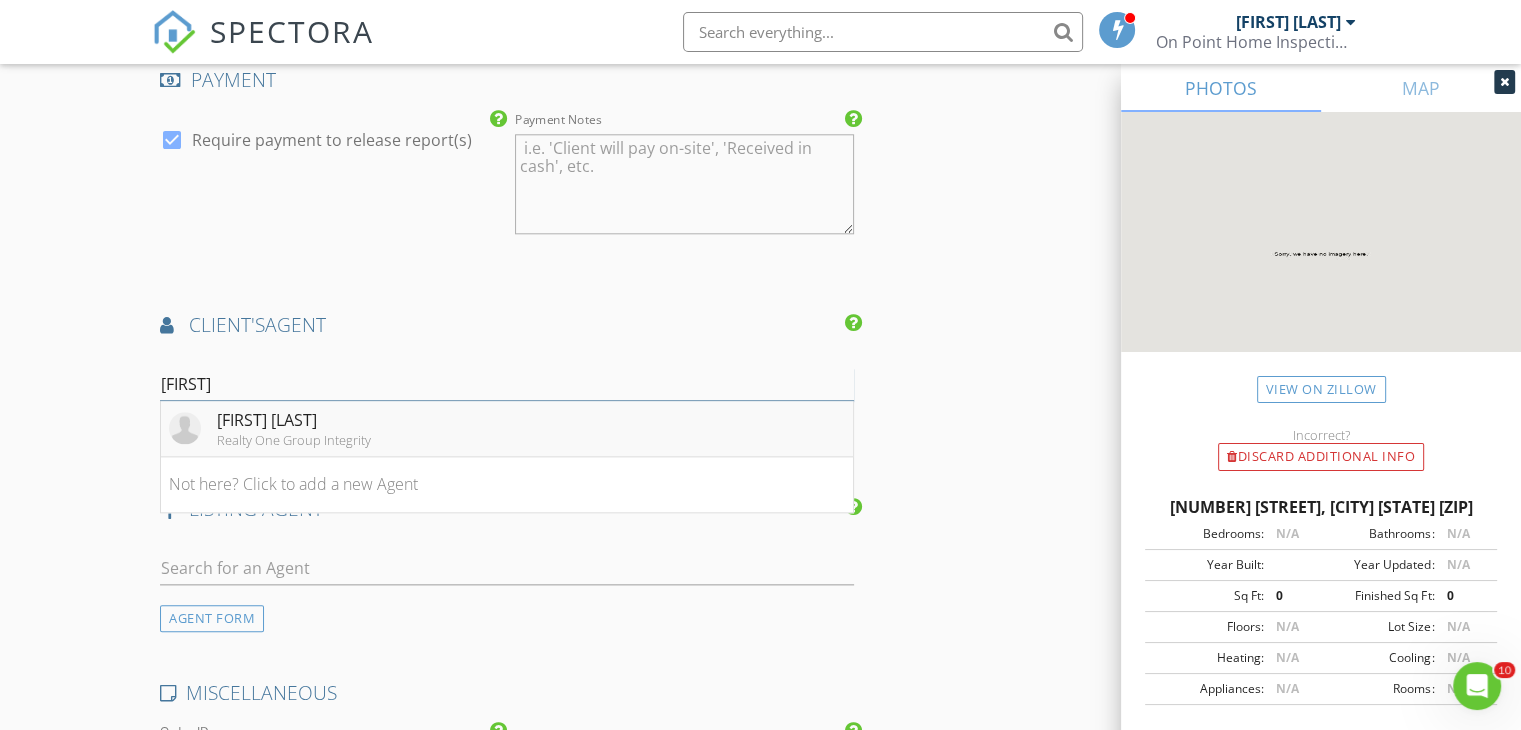 type on "Cristina" 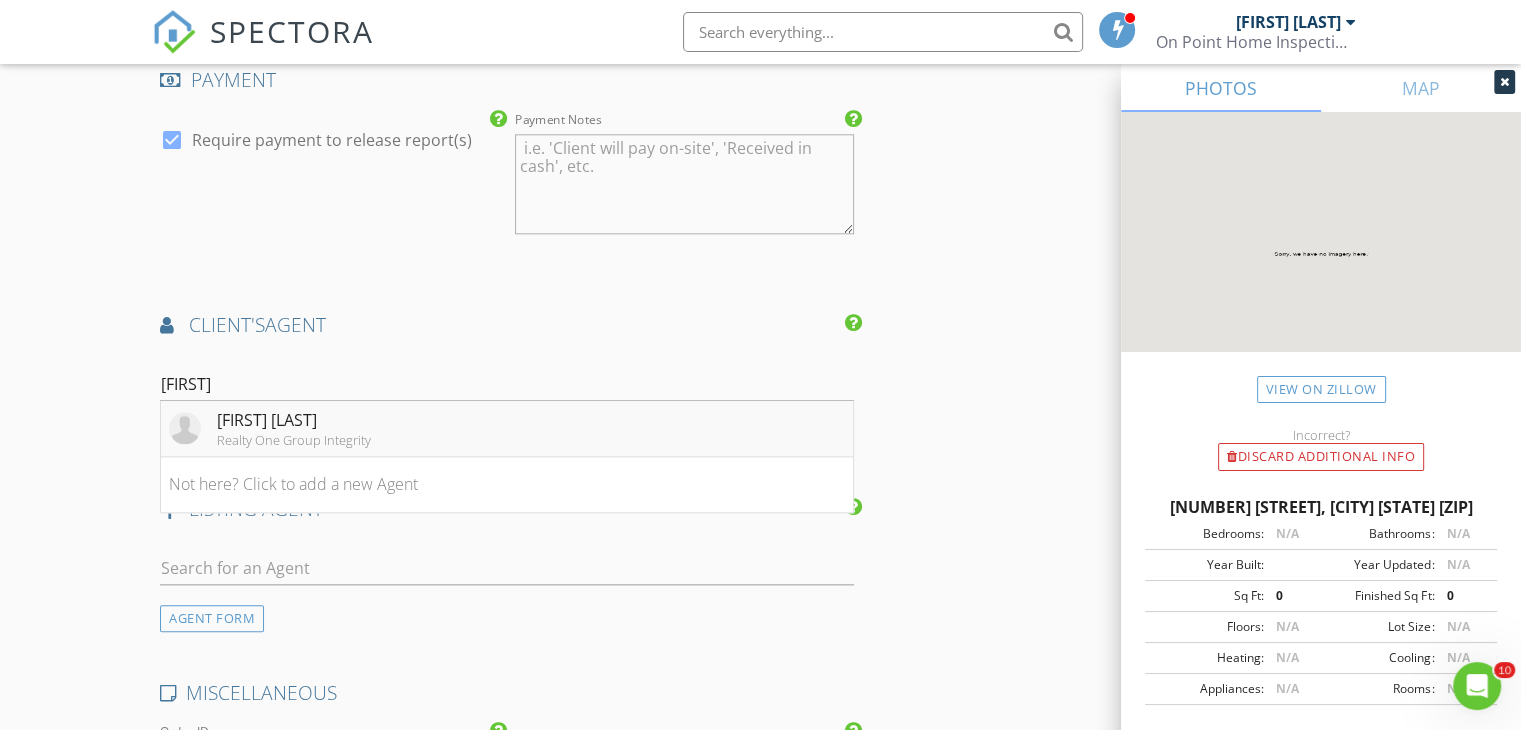 click on "Cristina Carney" at bounding box center [294, 420] 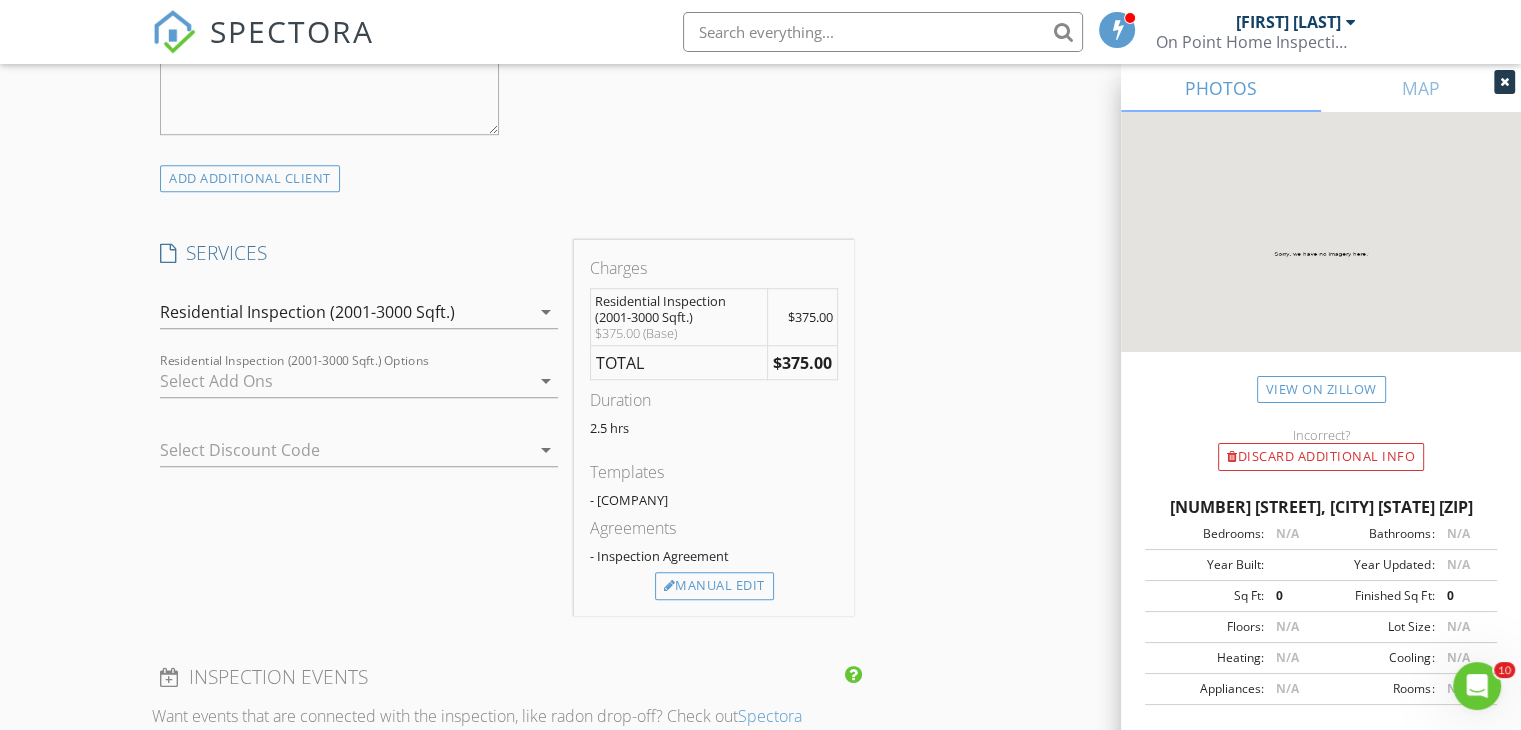 scroll, scrollTop: 1456, scrollLeft: 0, axis: vertical 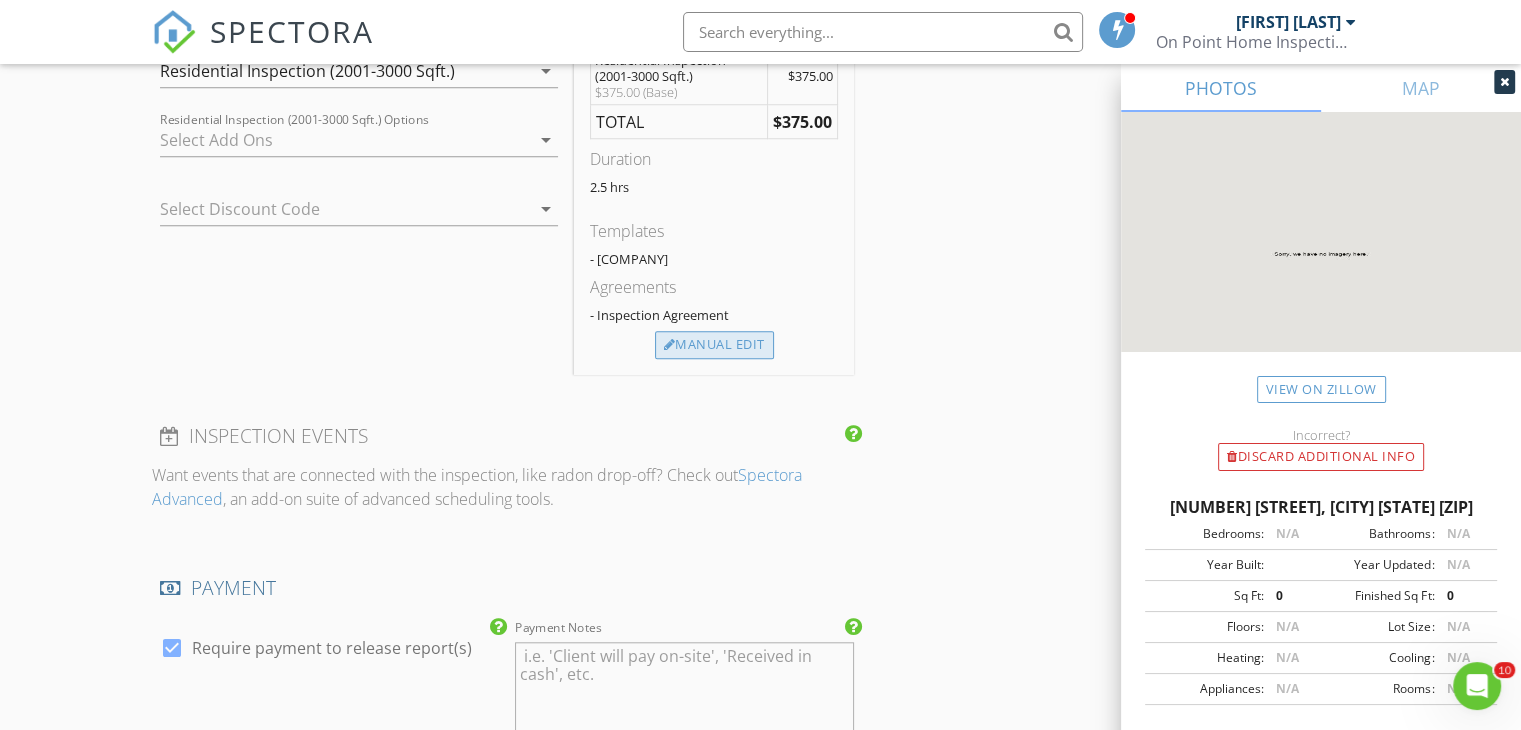 click on "Manual Edit" at bounding box center (714, 345) 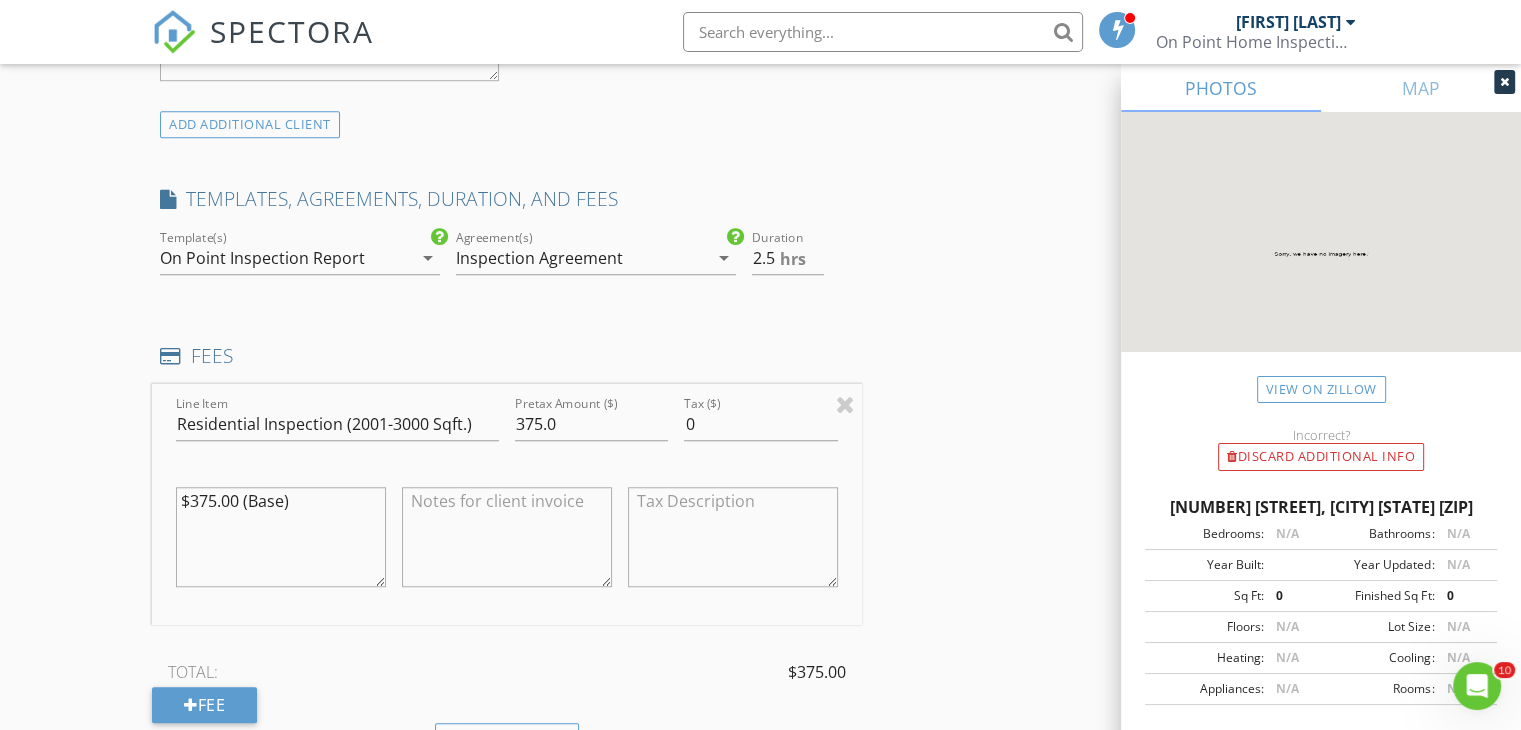 scroll, scrollTop: 1510, scrollLeft: 0, axis: vertical 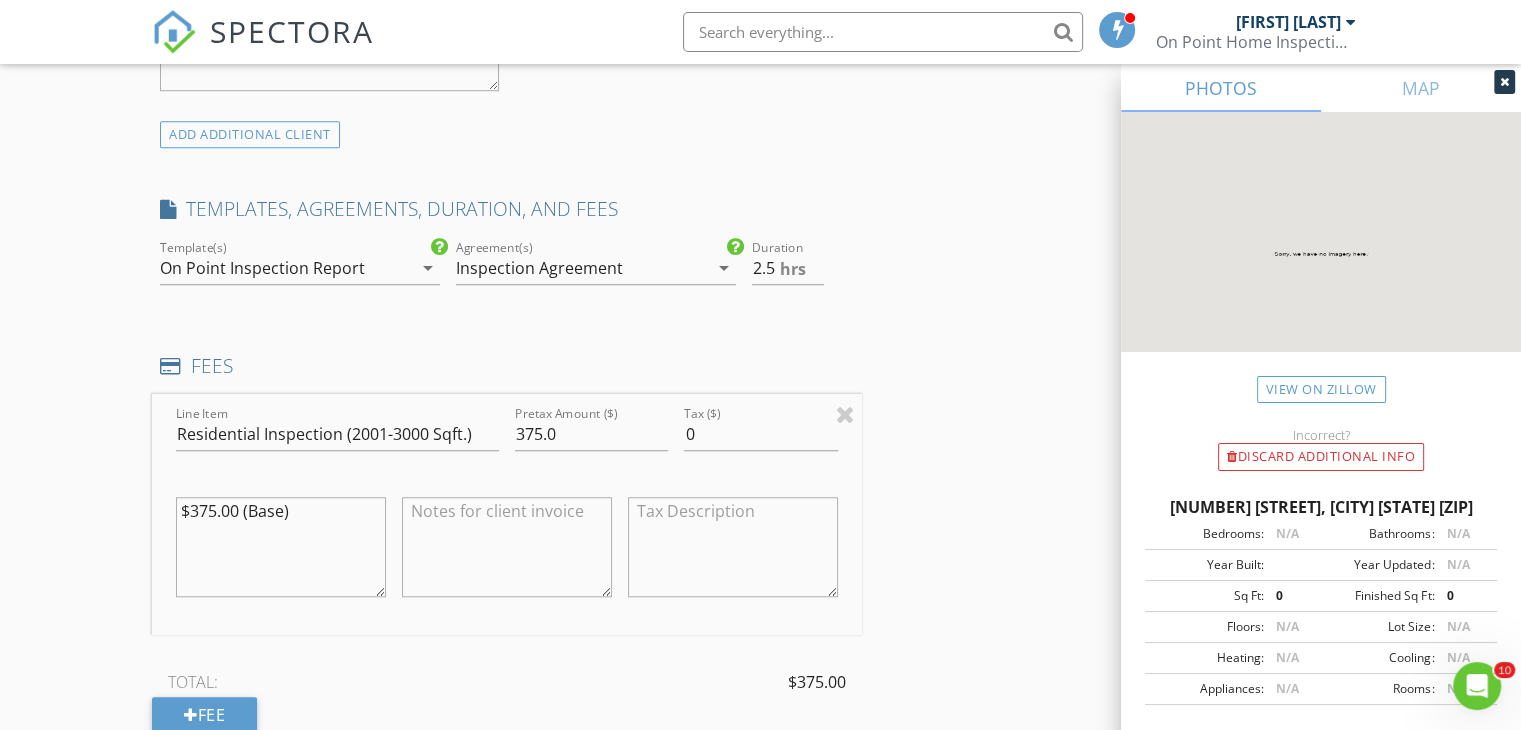 click on "On Point Inspection Report" at bounding box center [286, 268] 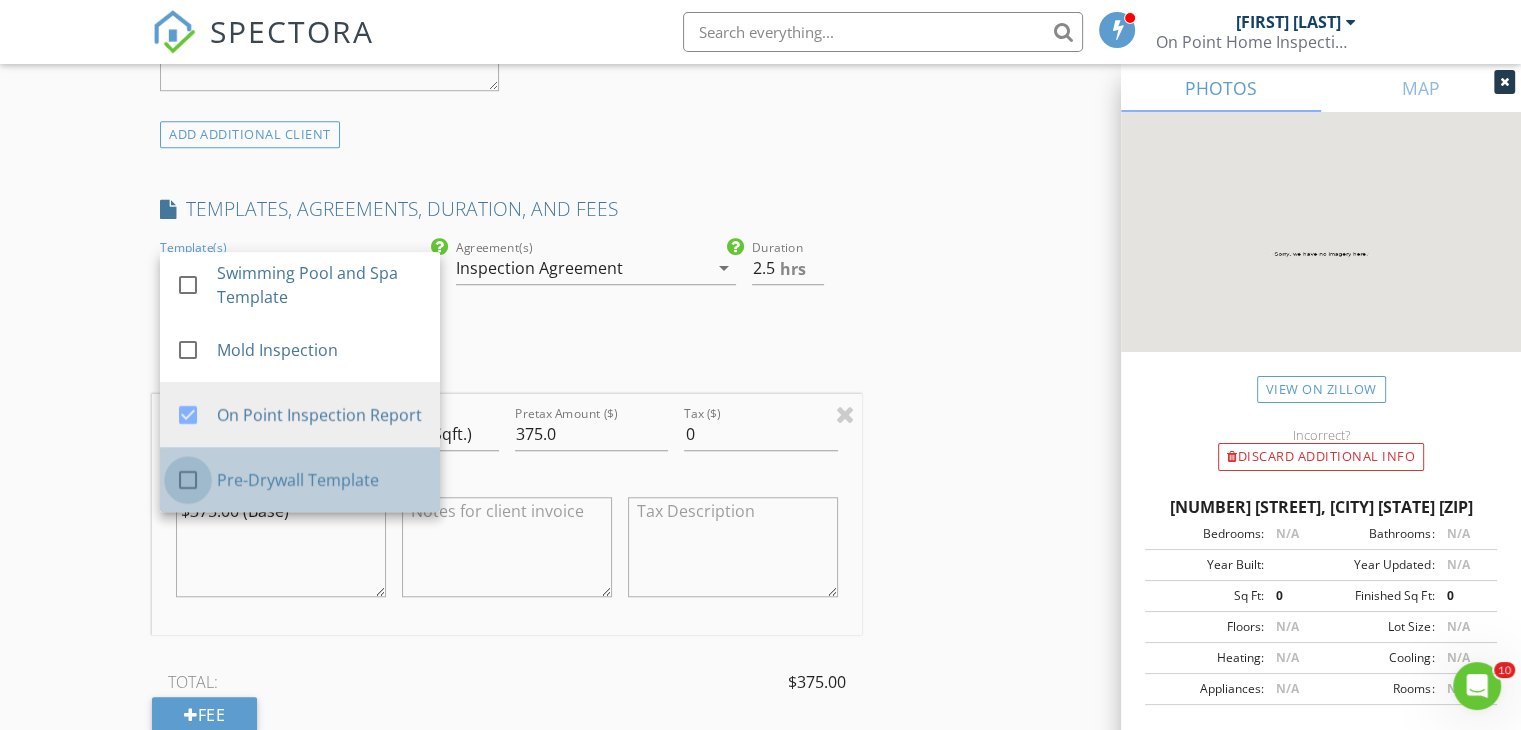 click at bounding box center [188, 480] 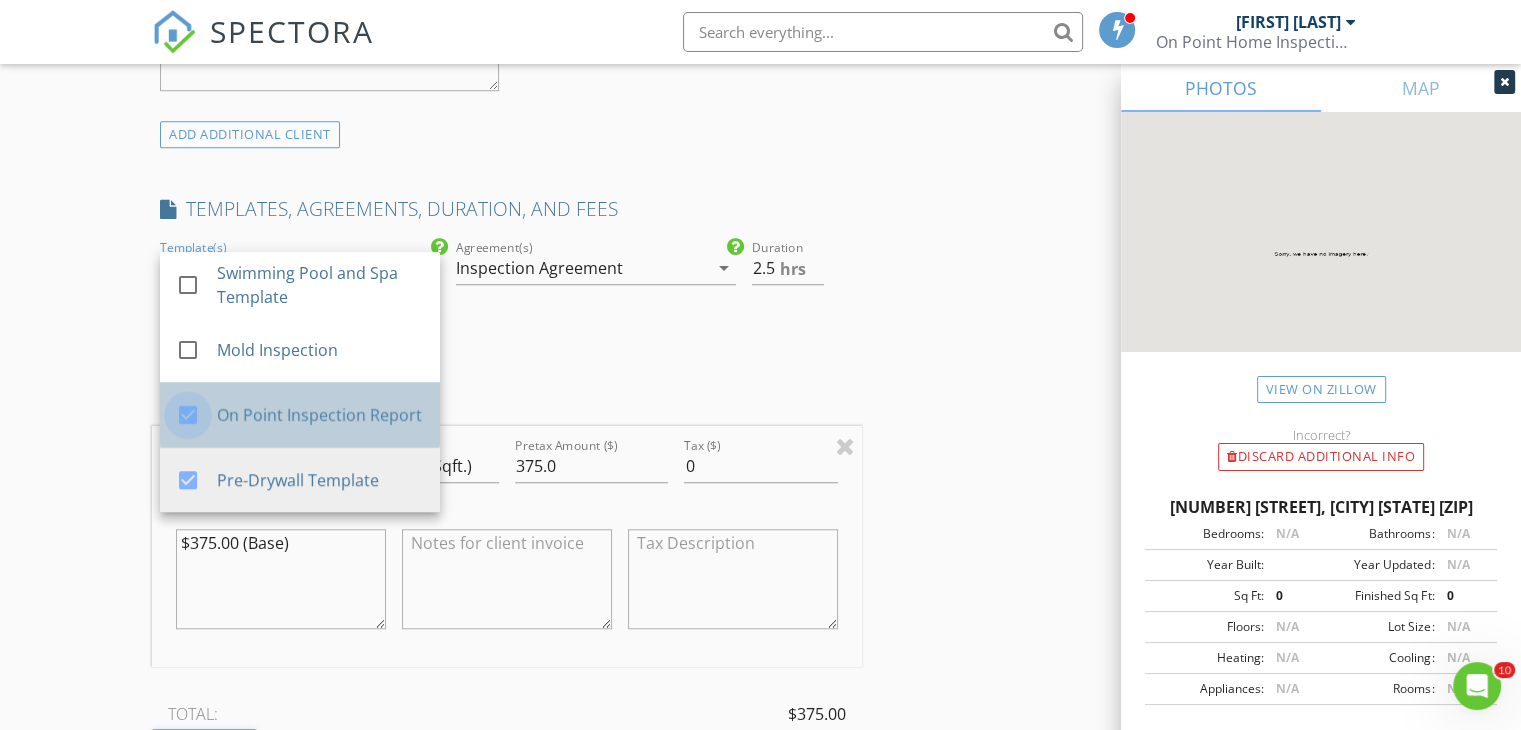 click at bounding box center (188, 415) 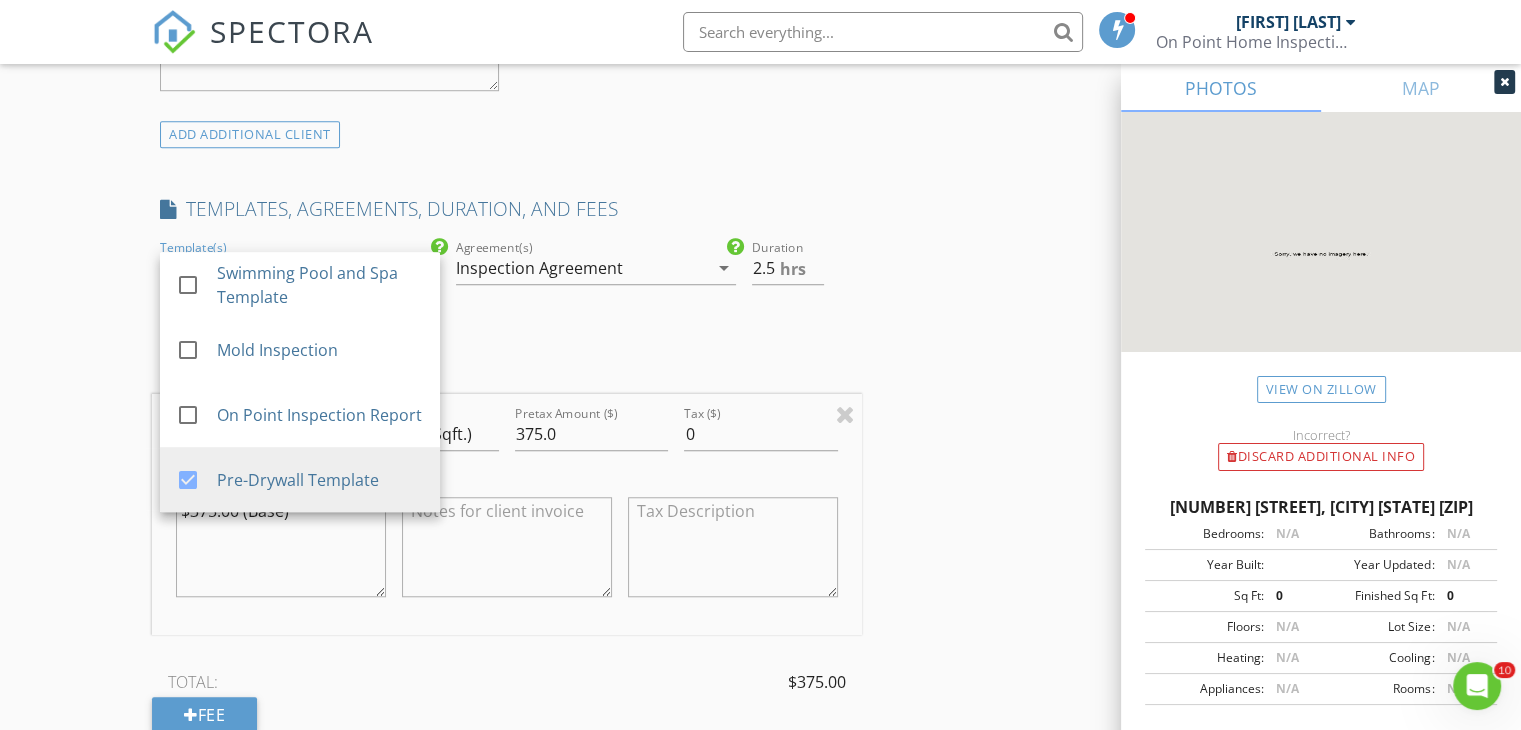 click on "INSPECTOR(S)
check_box   Jason Brown   PRIMARY   Jason Brown arrow_drop_down   check_box_outline_blank Jason Brown specifically requested
Date/Time
08/04/2025 8:00 AM
Location
Address Search       Address 12791 E Tortoise Pointe Dr   Unit   City Vail   State AZ   Zip 85641   County Pima     Square Feet 0   Year Built   Foundation arrow_drop_down     Jason Brown     29.9 miles     (an hour)
client
check_box Enable Client CC email for this inspection   Client Search     check_box_outline_blank Client is a Company/Organization     First Name Jake and Stacey   Last Name Payne   Email jhpayne70@gmail.com   CC Email s.gokey1383@gmail.com   Phone           Notes   Private Notes
ADD ADDITIONAL client
SERVICES
check_box_outline_blank   Residential inspection (0-1000 Sqft.)" at bounding box center (760, 810) 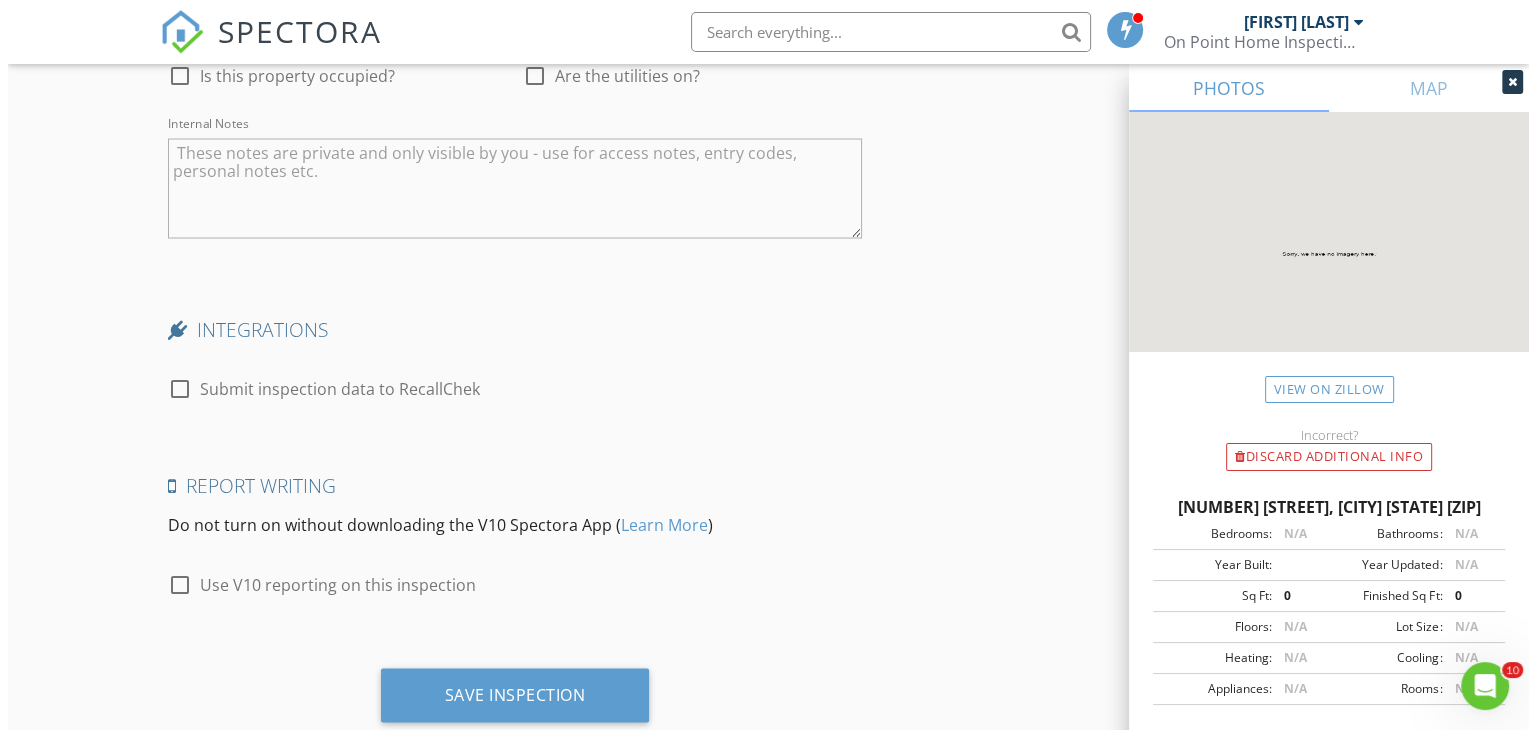 scroll, scrollTop: 3720, scrollLeft: 0, axis: vertical 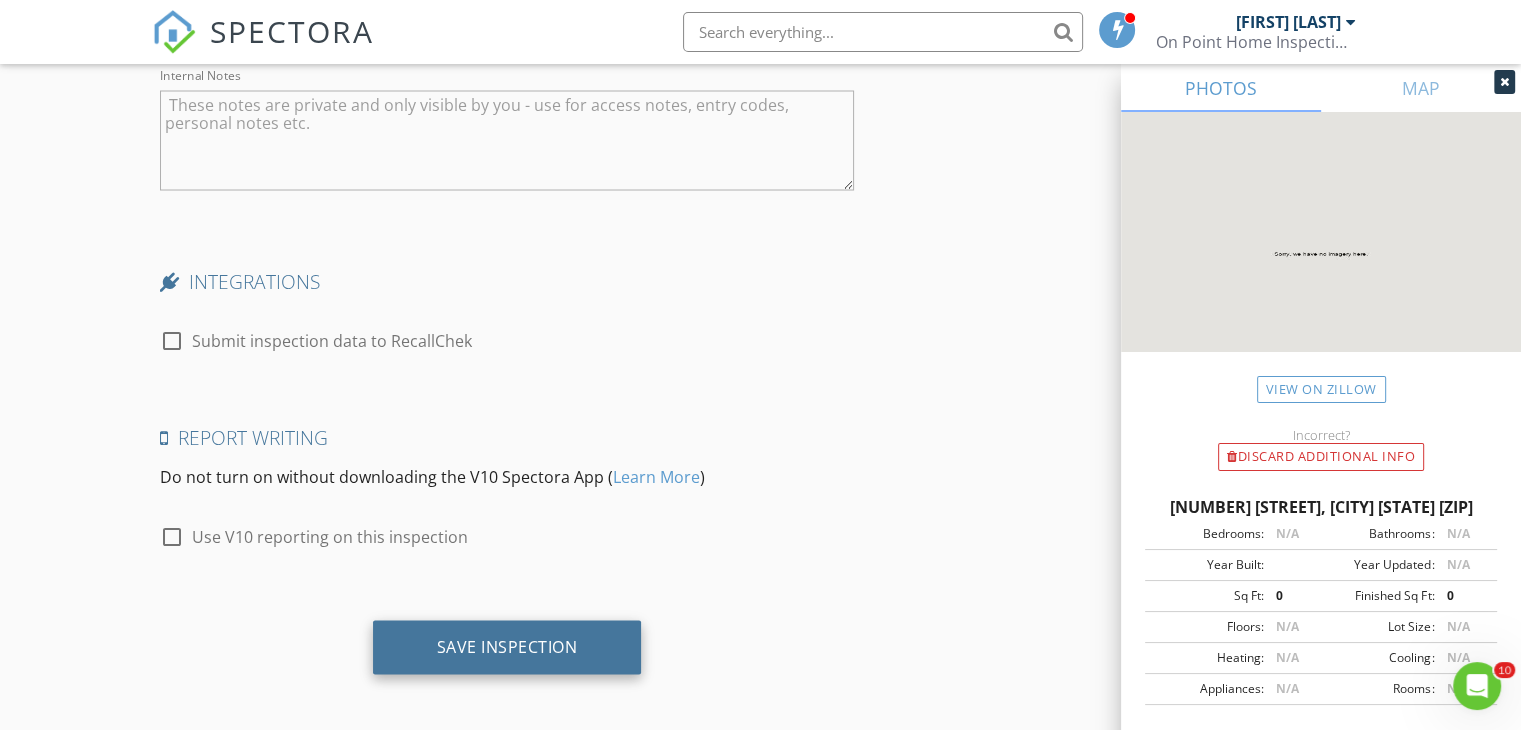 click on "Save Inspection" at bounding box center (507, 646) 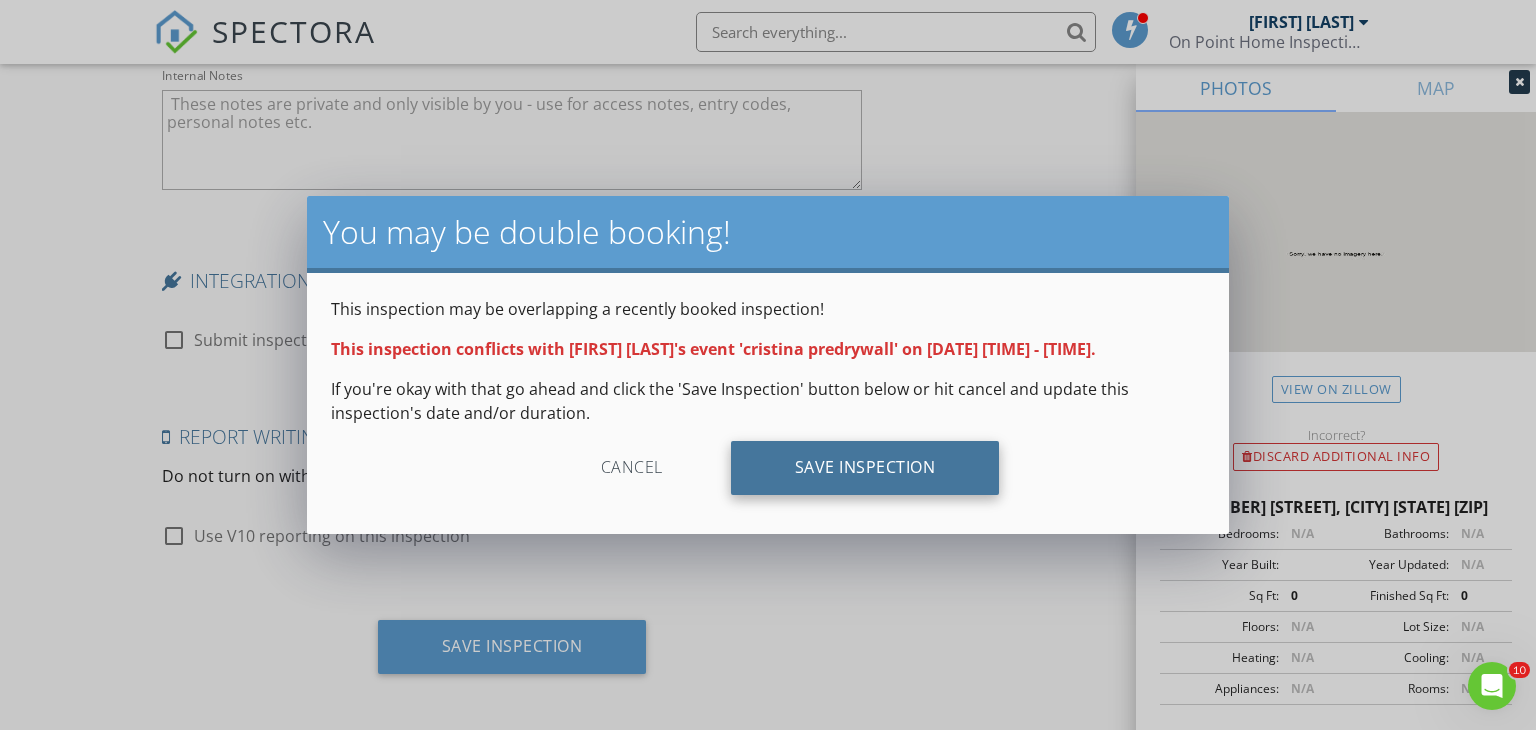 click on "Save Inspection" at bounding box center (865, 468) 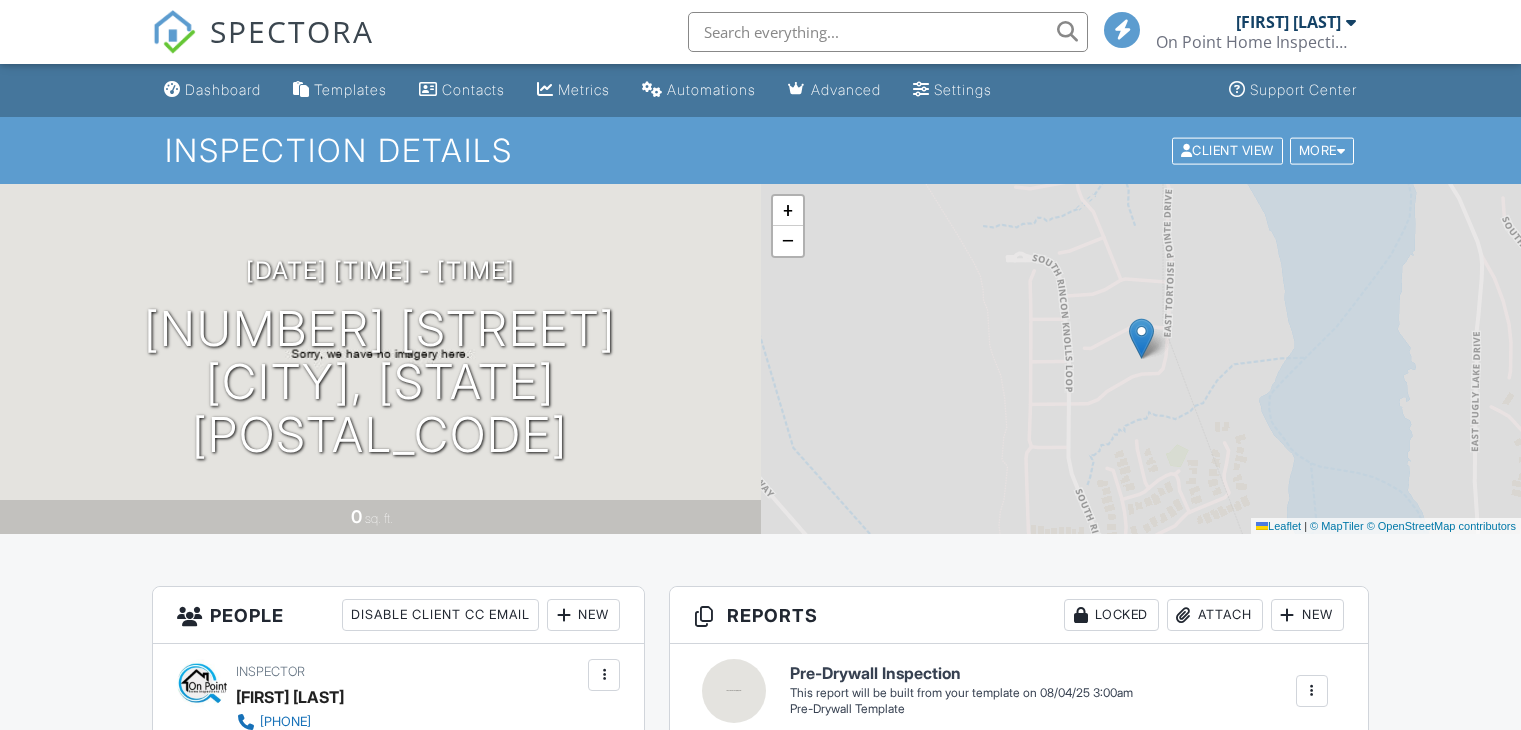 scroll, scrollTop: 0, scrollLeft: 0, axis: both 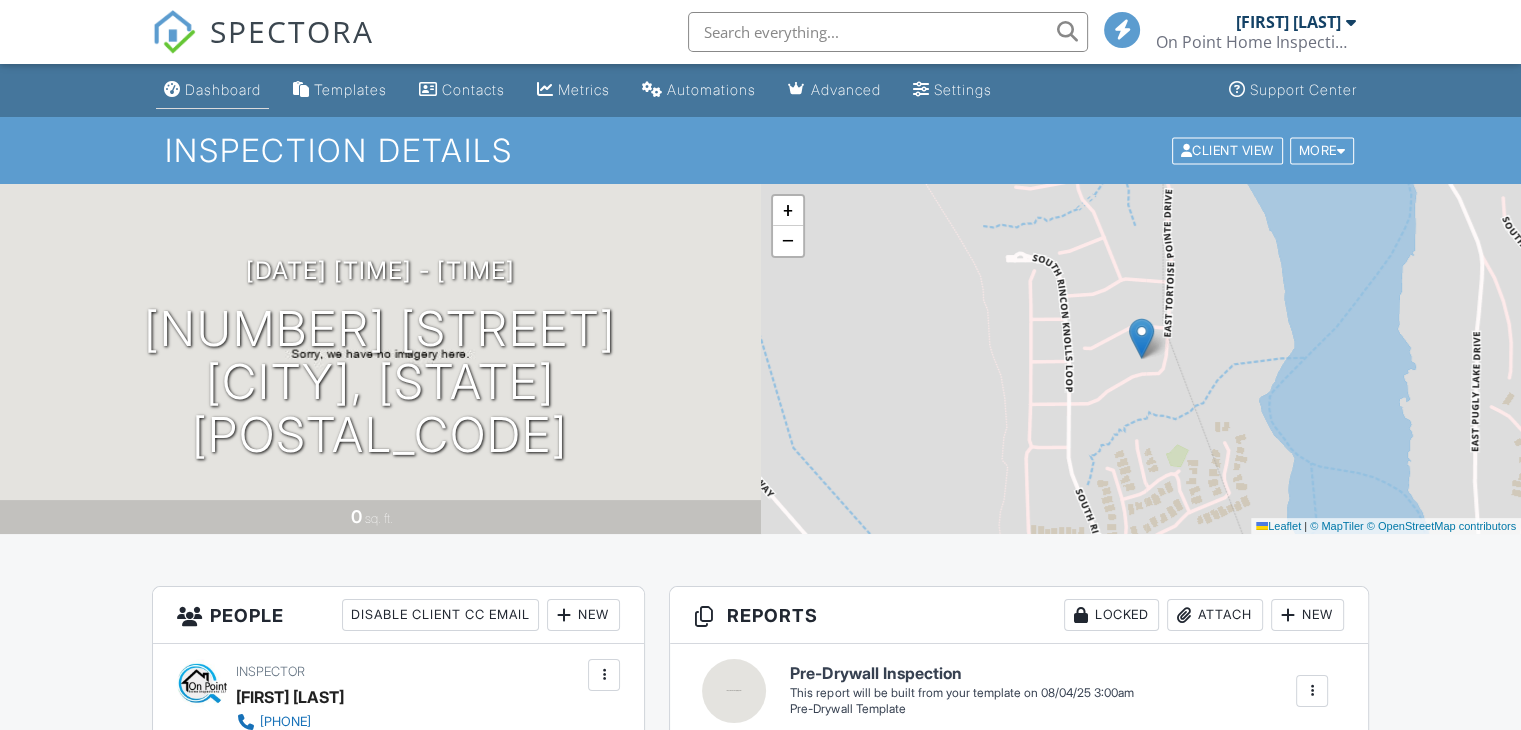 click on "Dashboard" at bounding box center (223, 89) 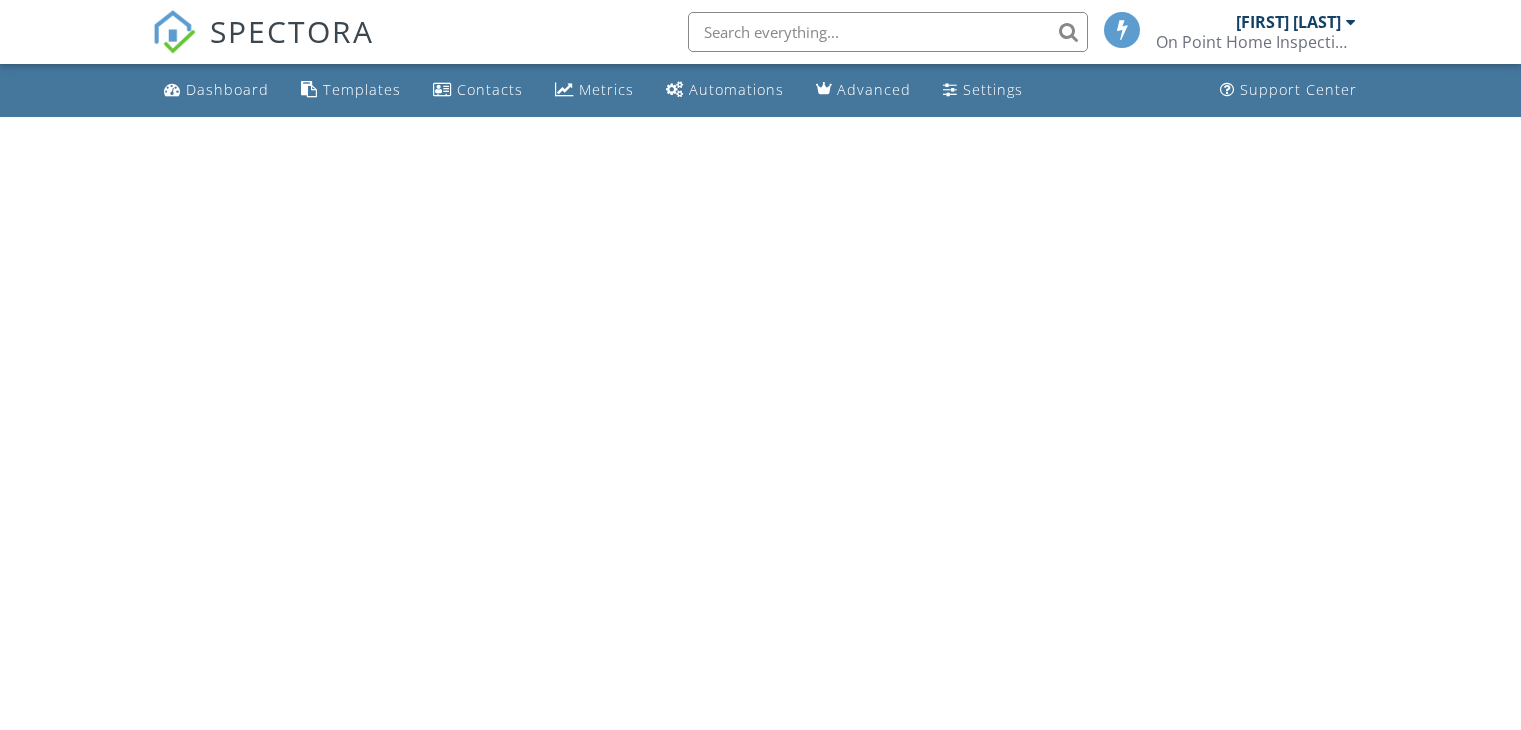 scroll, scrollTop: 0, scrollLeft: 0, axis: both 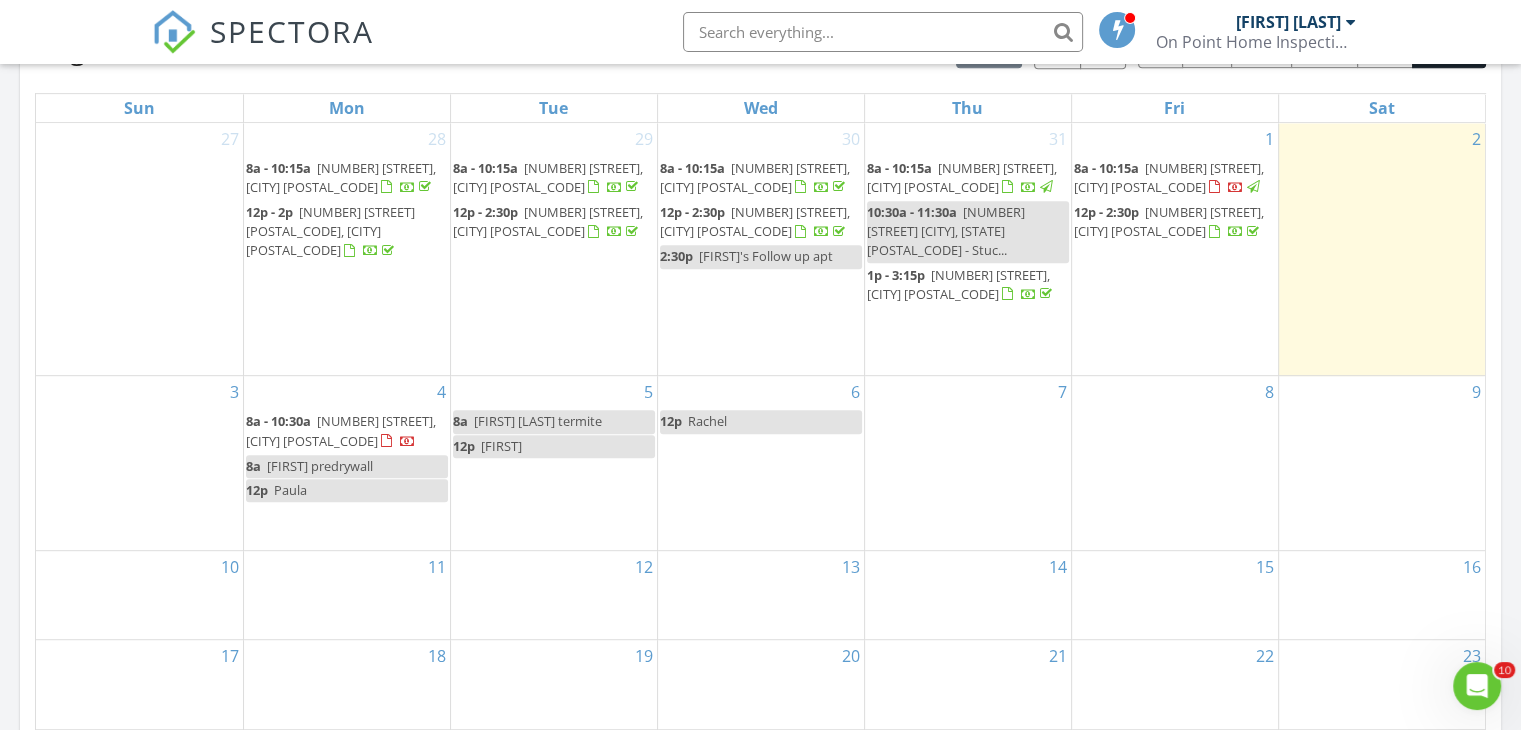 click on "cristina predrywall" at bounding box center [320, 466] 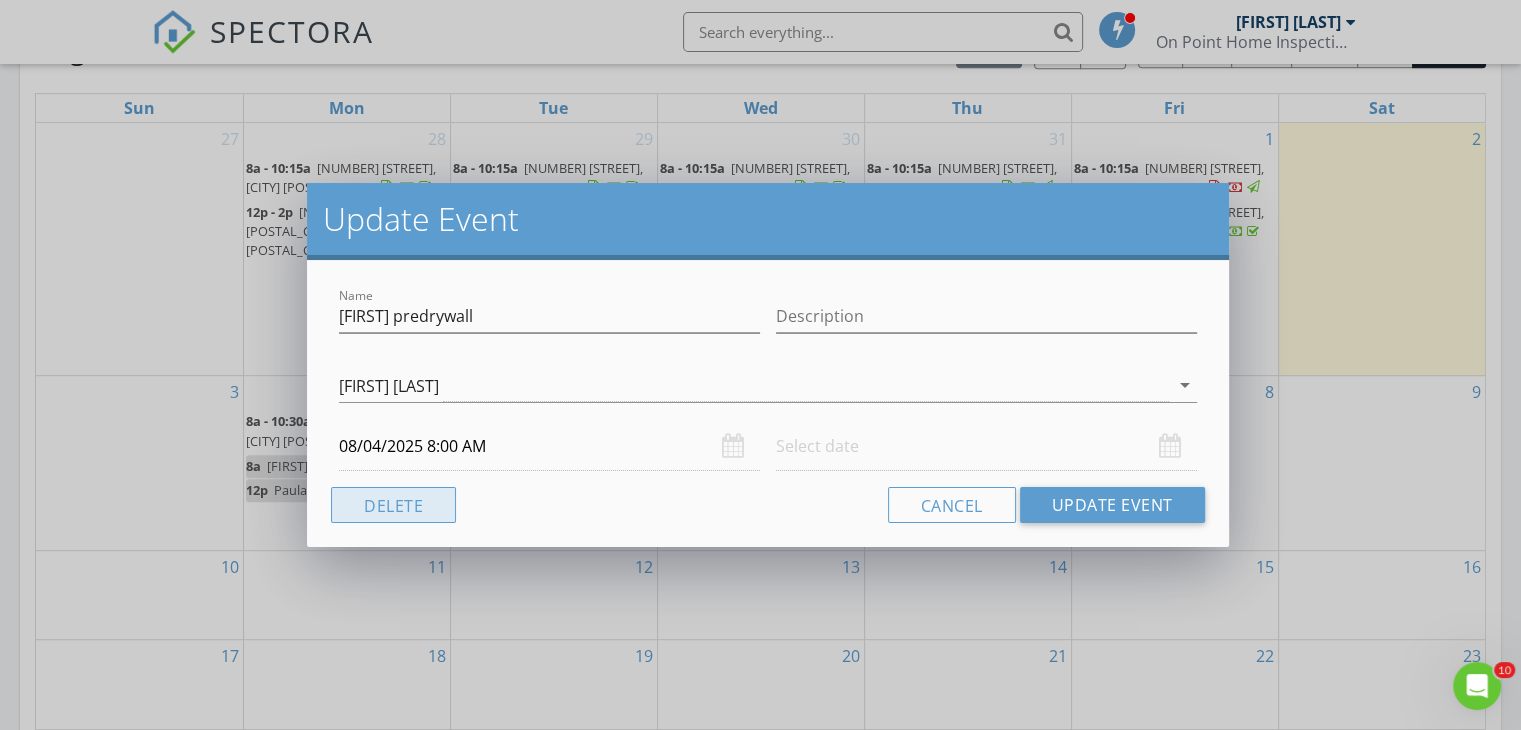 click on "Delete" at bounding box center [393, 505] 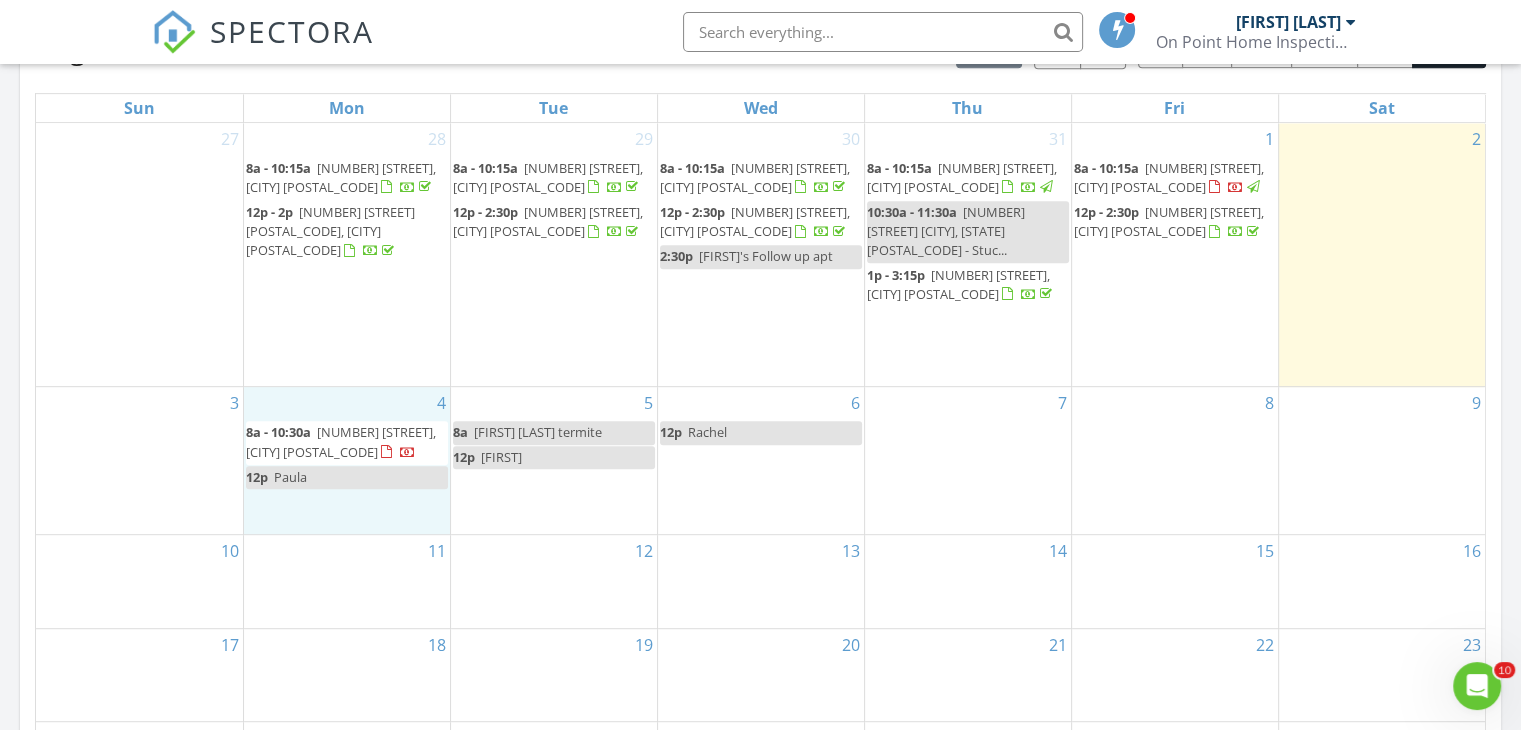 click on "4
8a - 10:30a
12791 E Tortoise Pointe Dr, Vail 85641
12p
Paula" at bounding box center [347, 460] 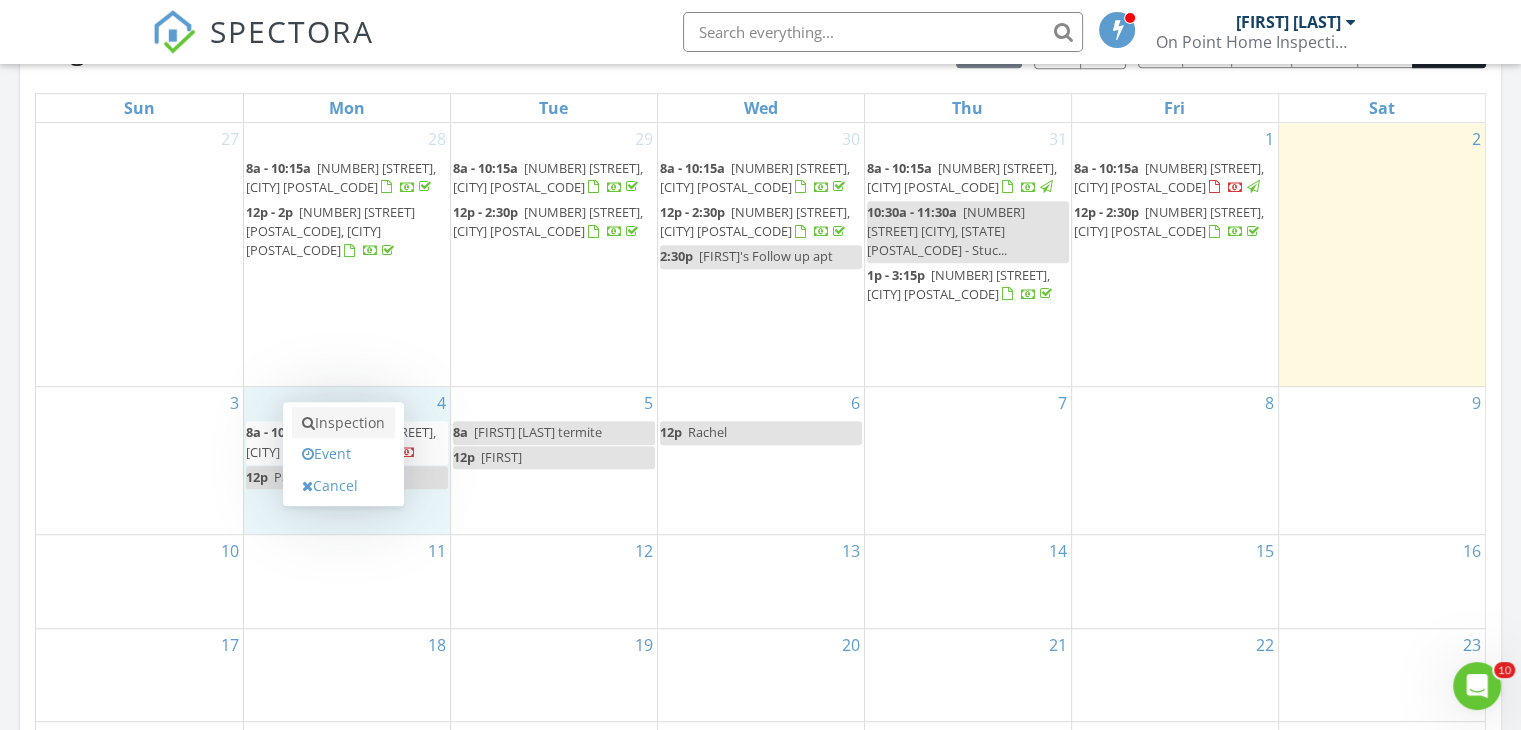 click on "Inspection" at bounding box center [343, 423] 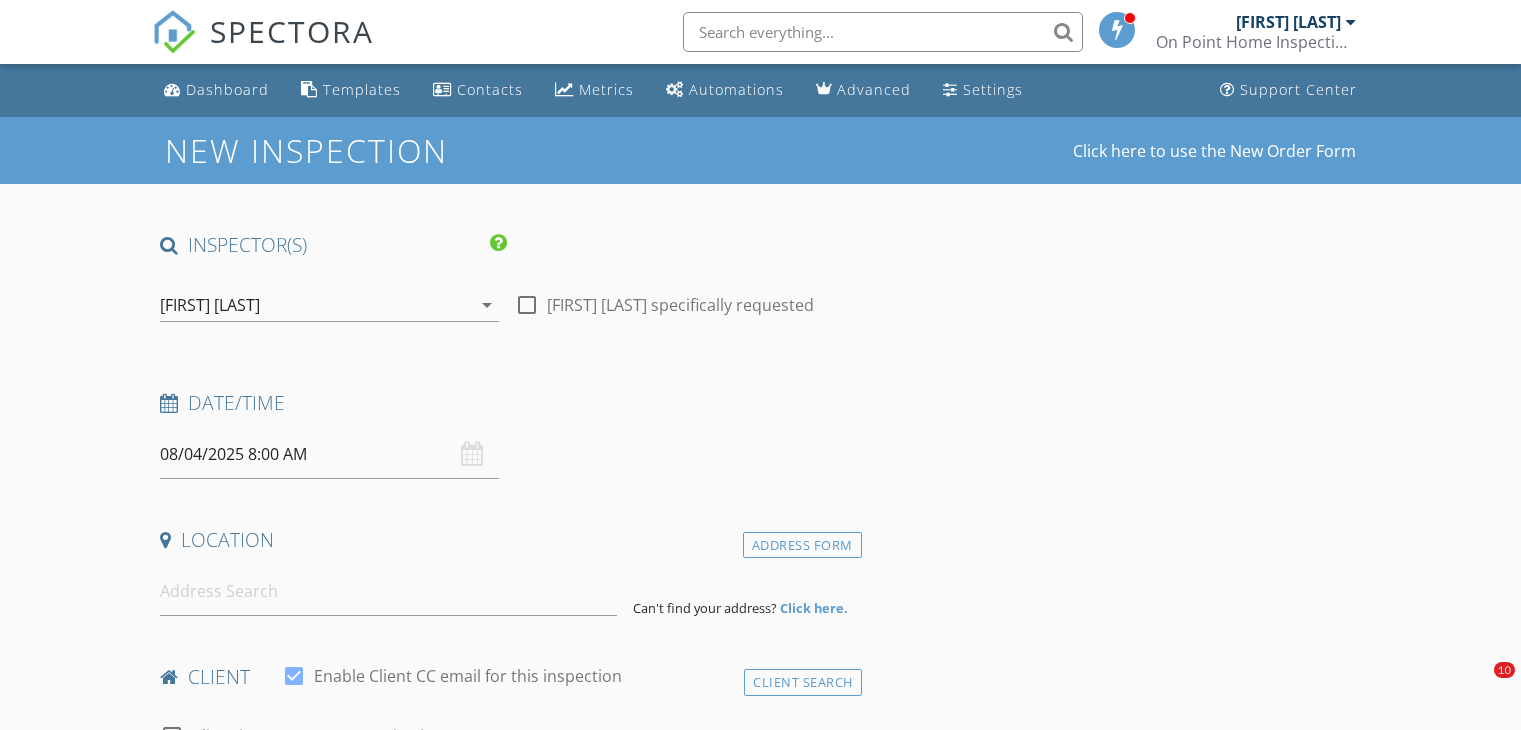 scroll, scrollTop: 0, scrollLeft: 0, axis: both 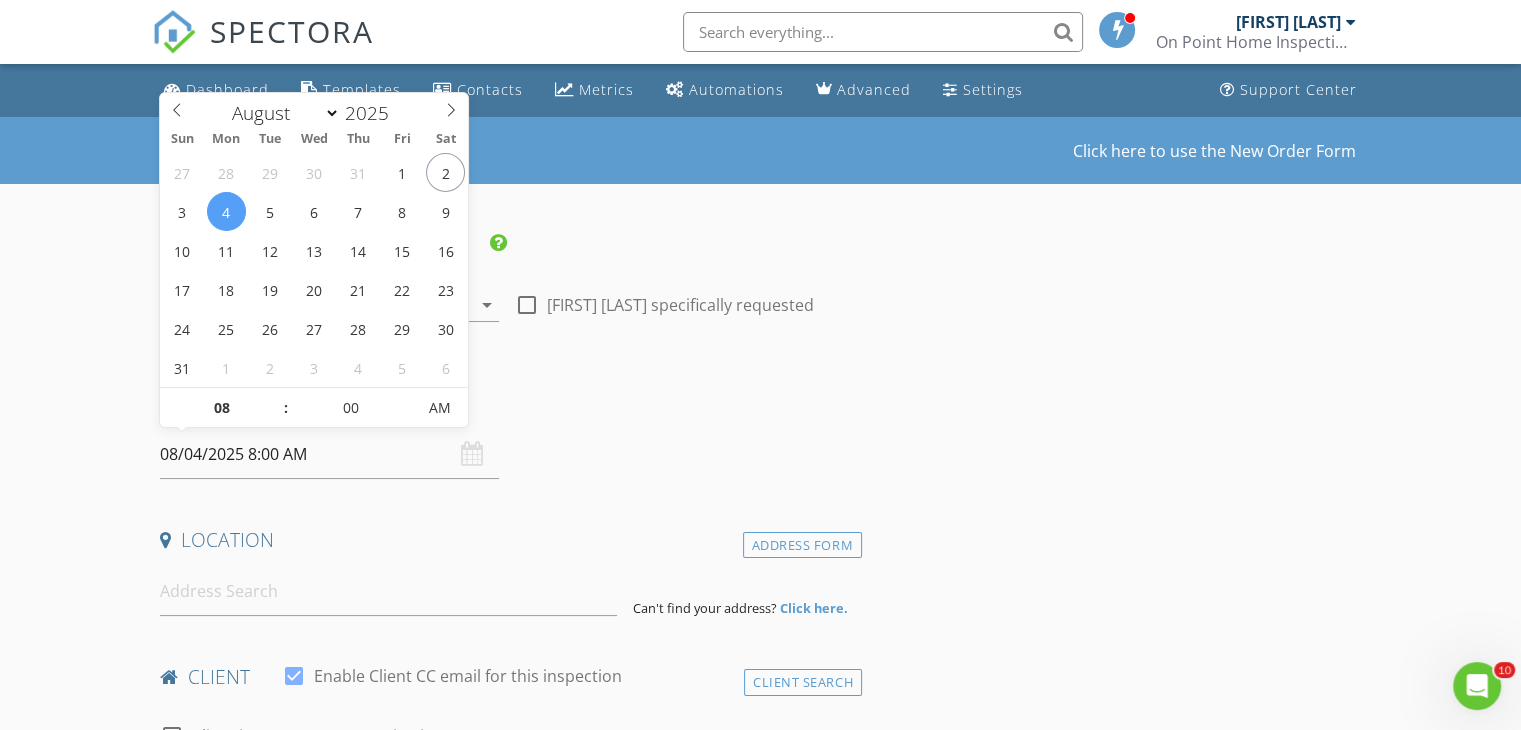 click on "08/04/2025 8:00 AM" at bounding box center [329, 454] 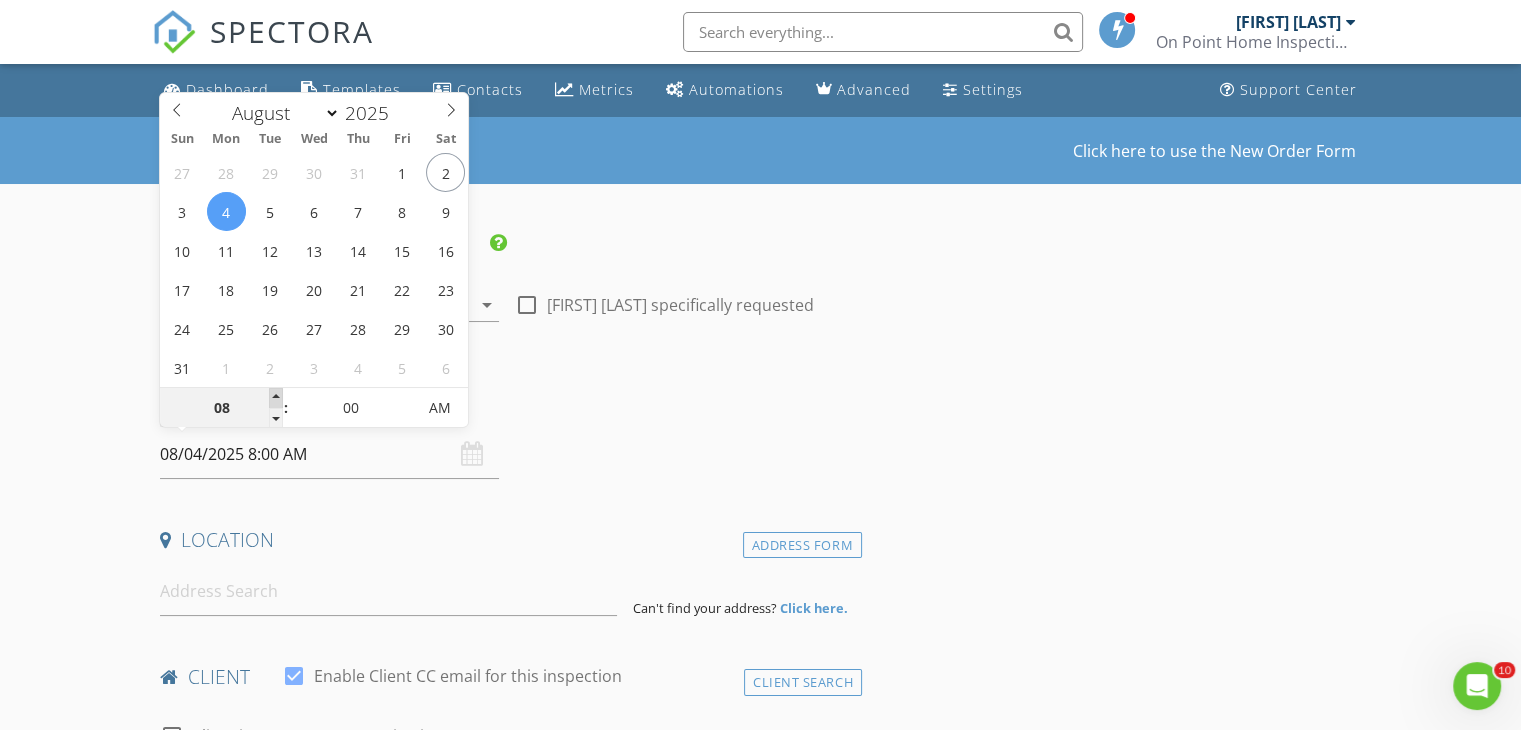 type on "08/04/2025 9:00 AM" 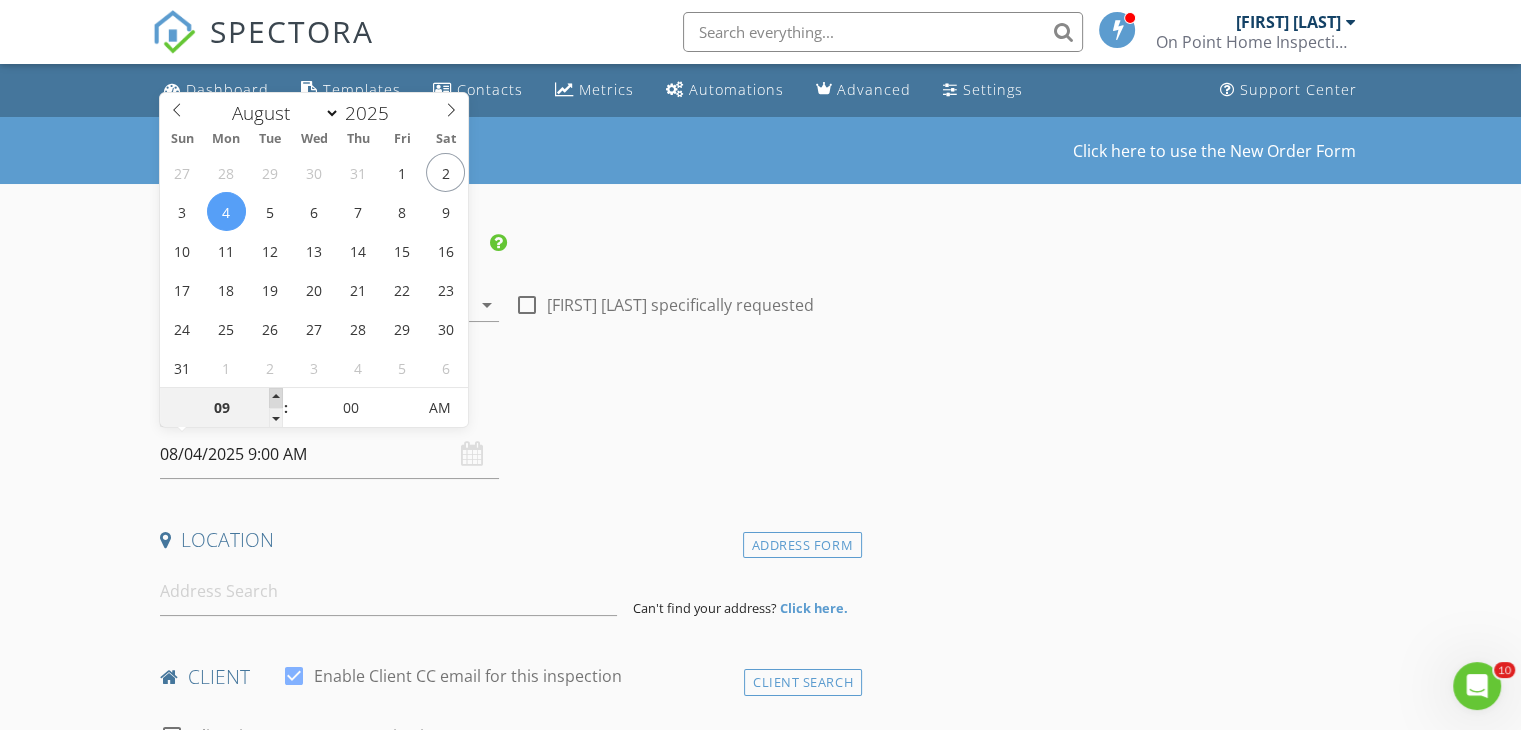 click at bounding box center (276, 398) 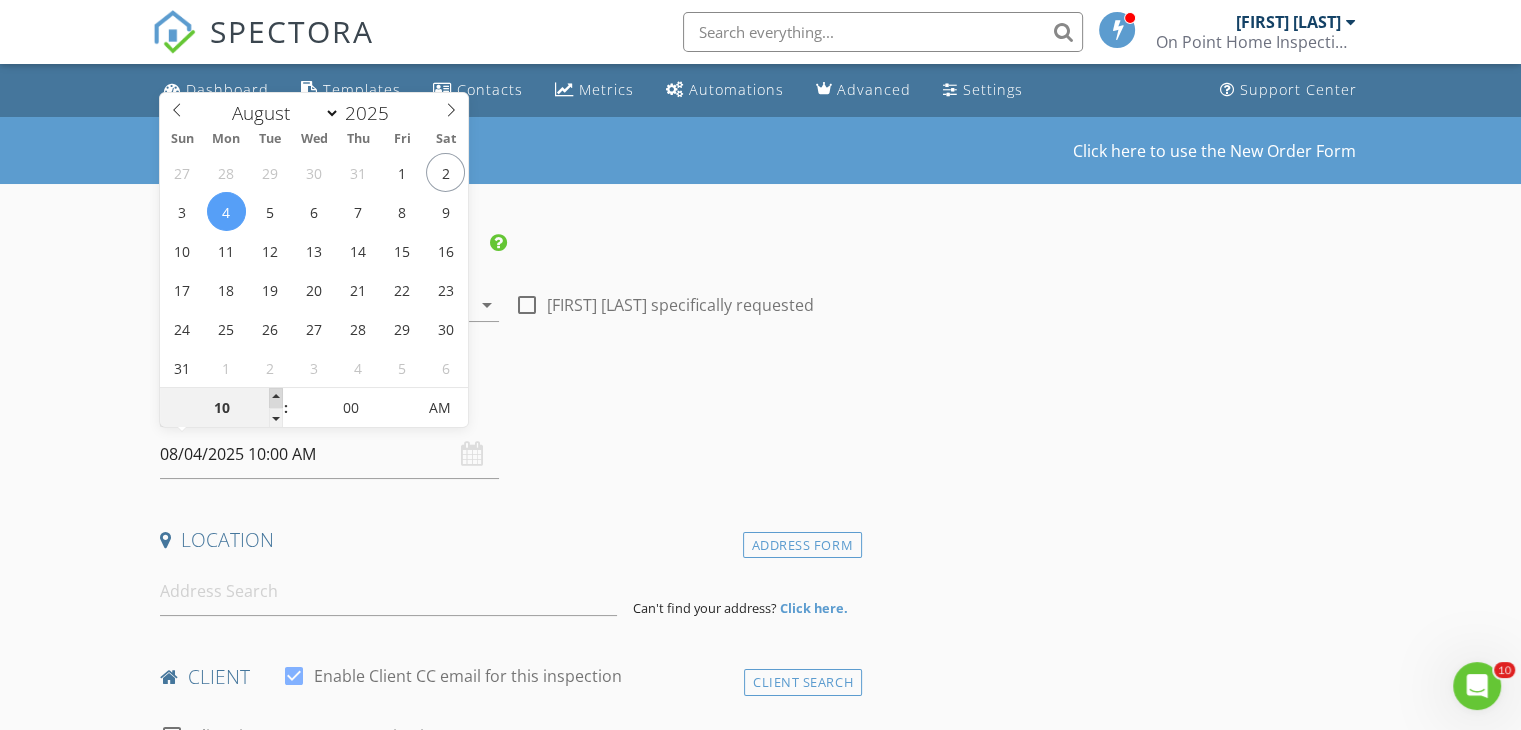 click at bounding box center [276, 398] 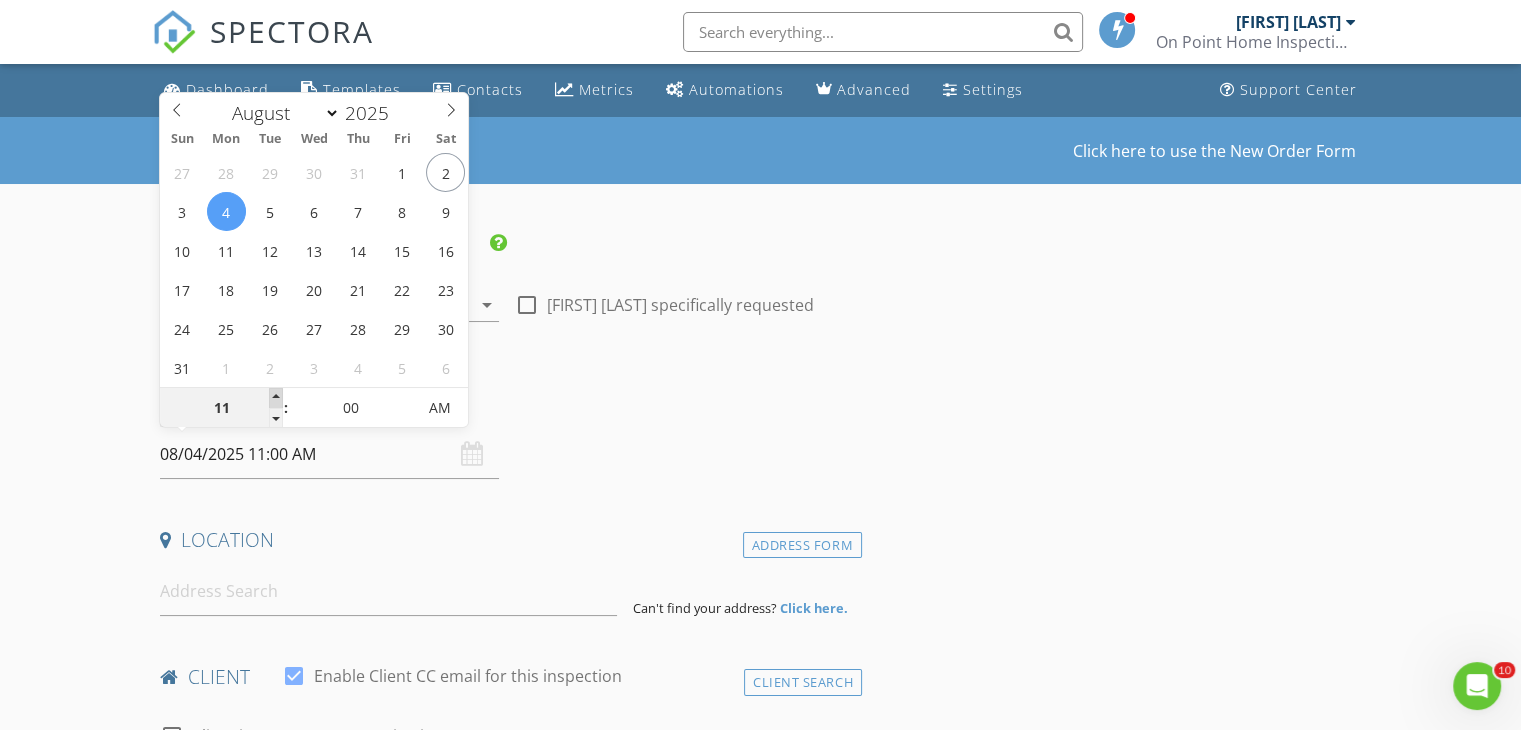 click at bounding box center (276, 398) 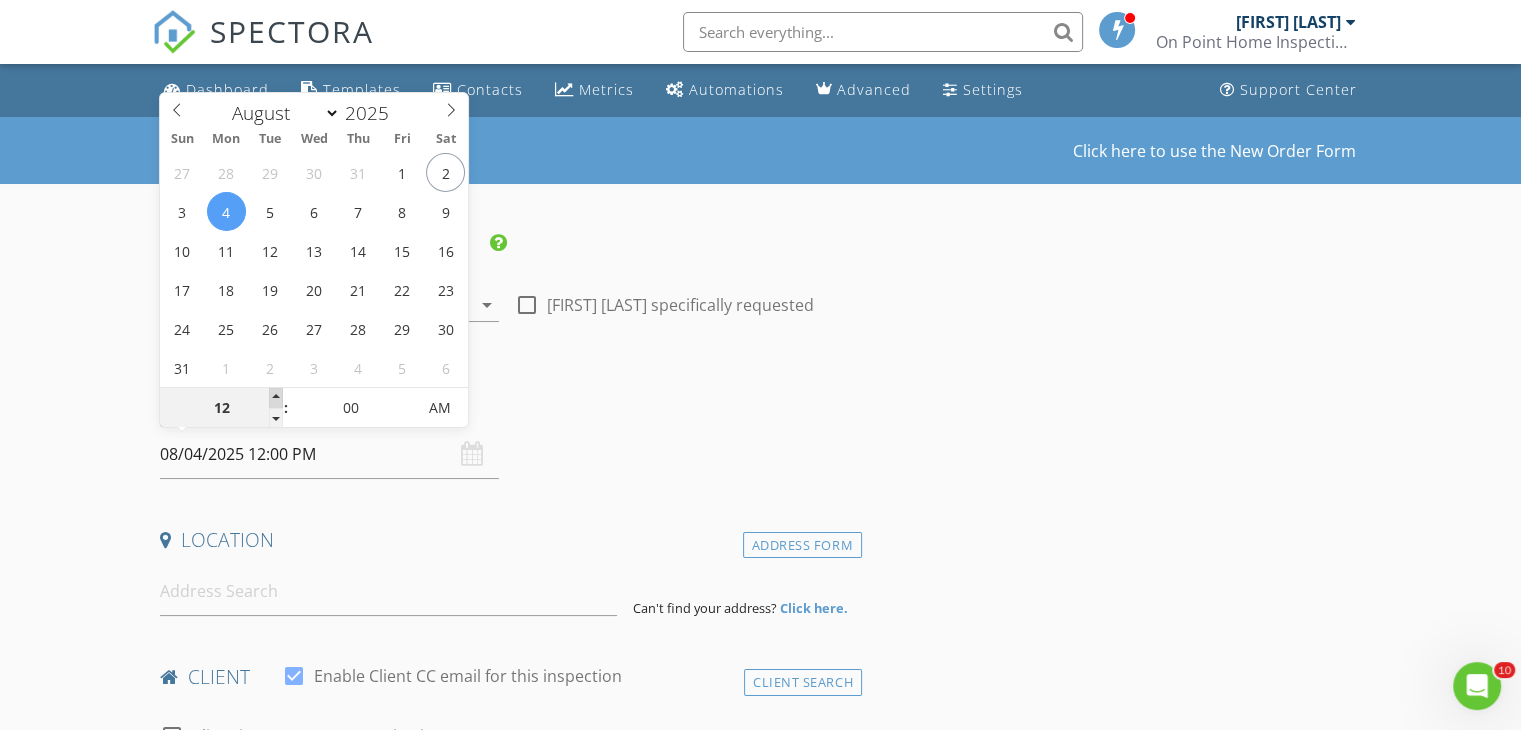 click at bounding box center (276, 398) 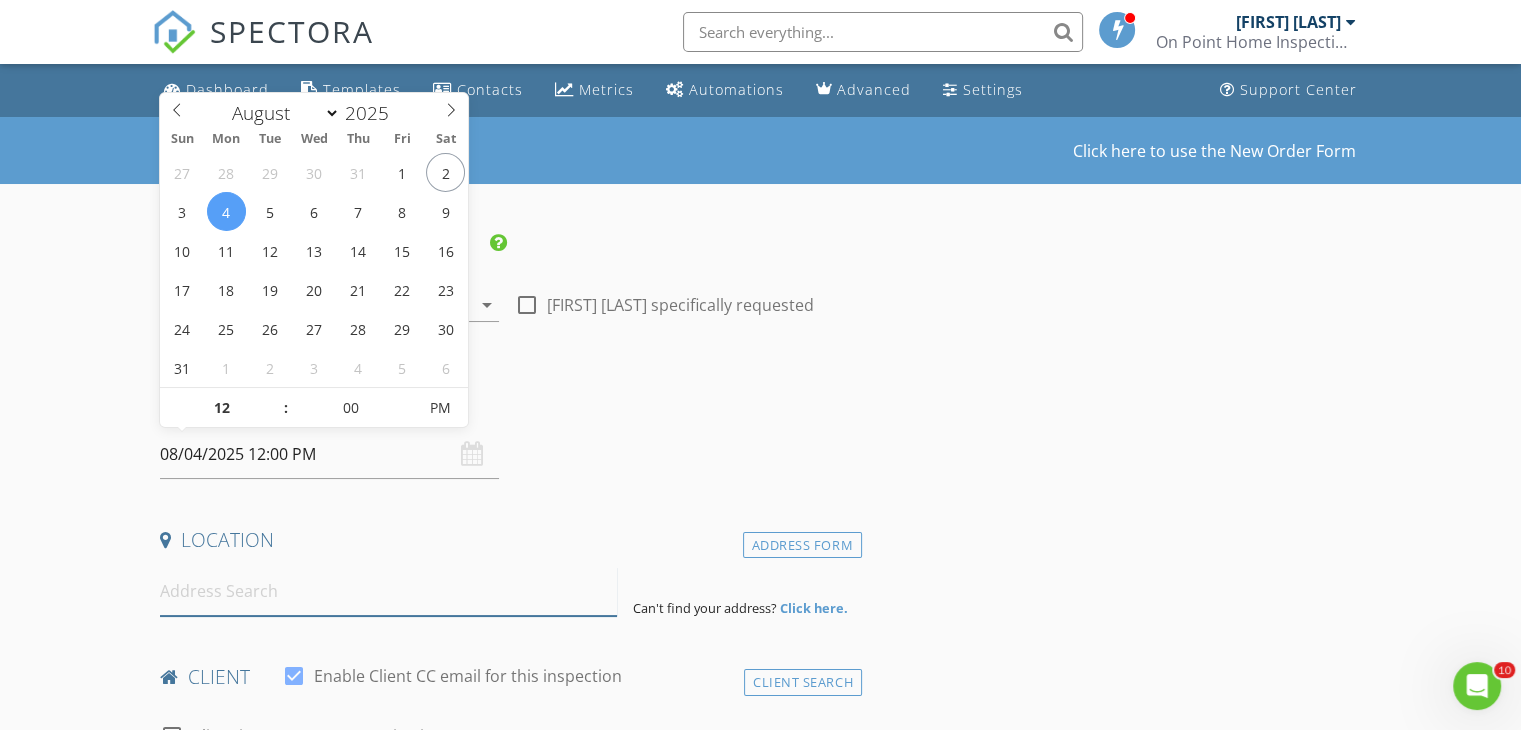 click at bounding box center [388, 591] 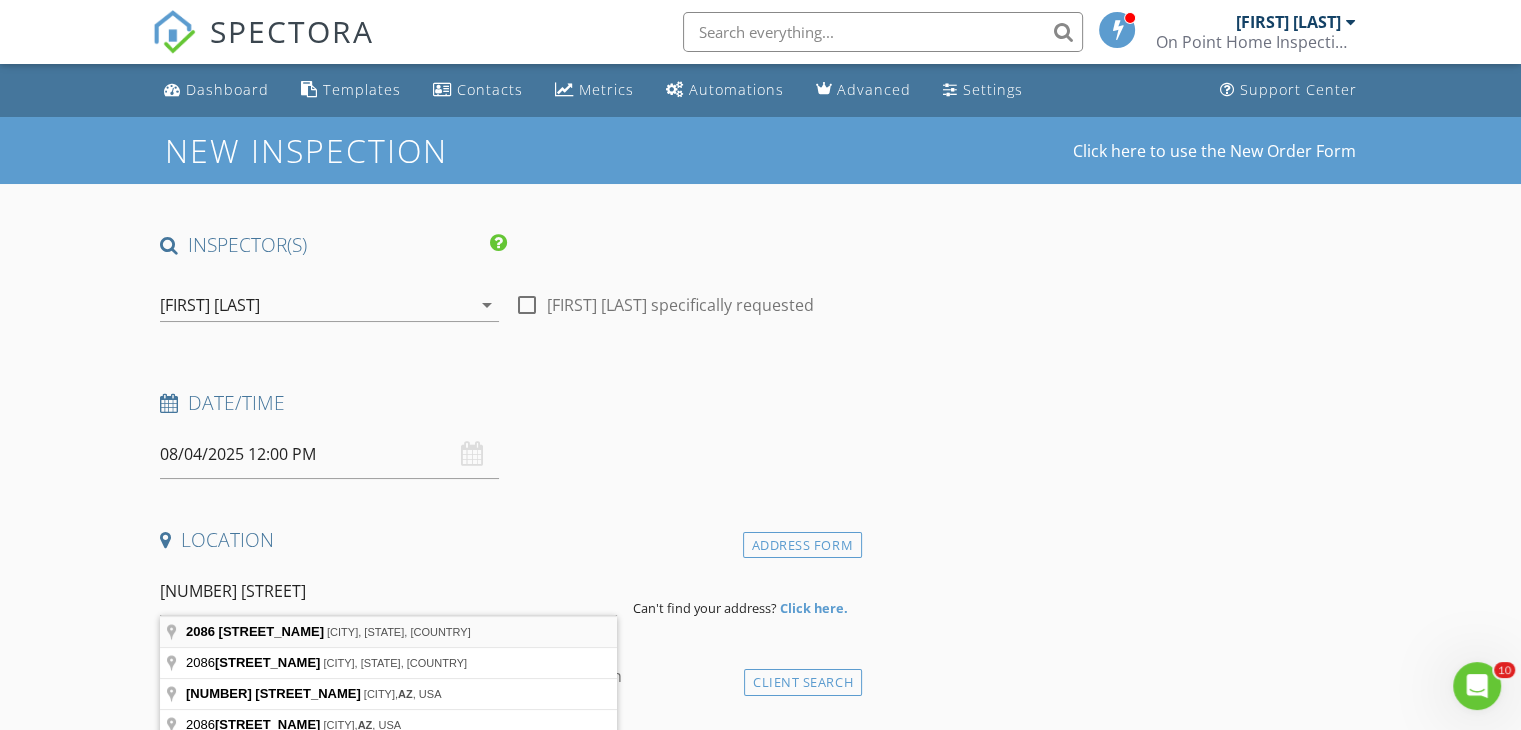 type on "2086 North Camino Alicante, Tucson, AZ, USA" 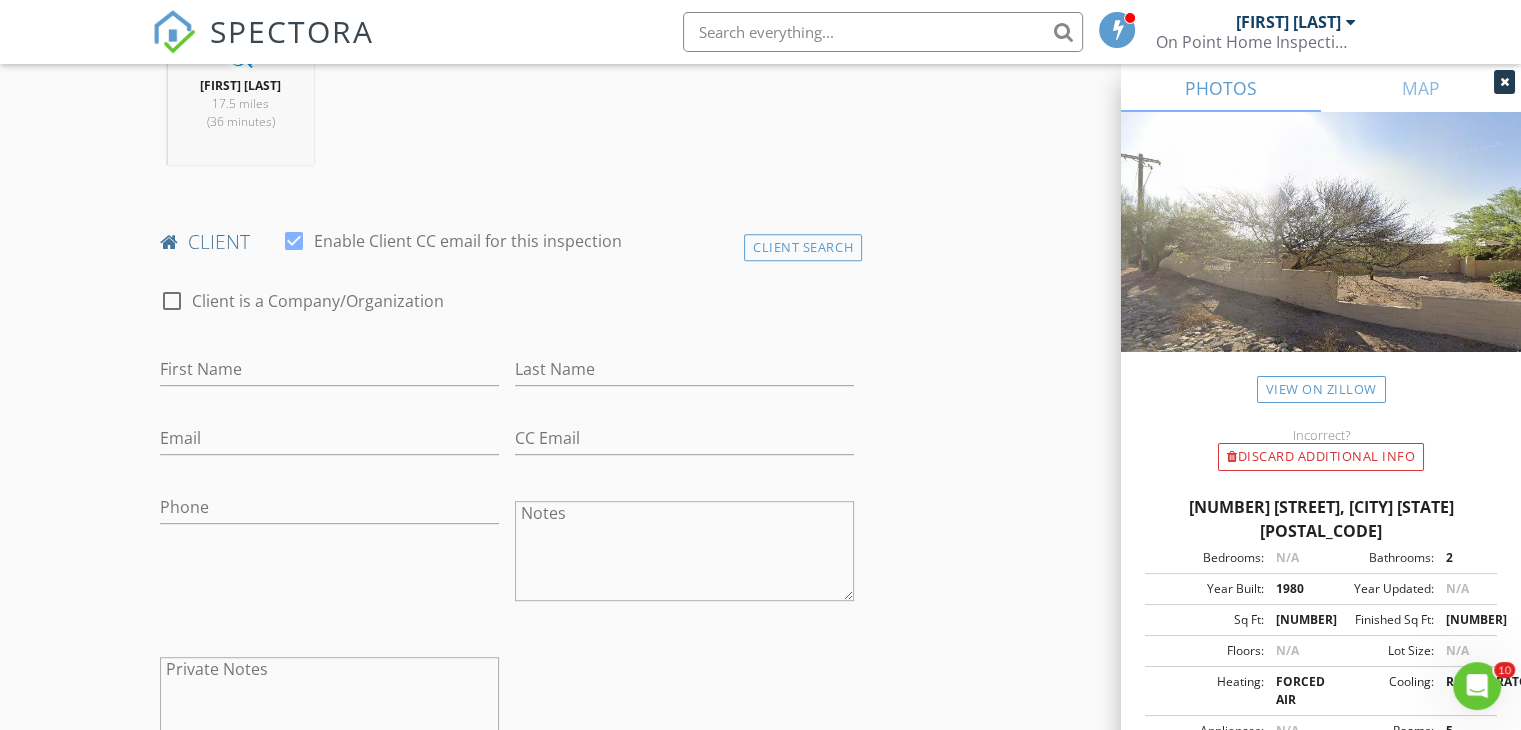 scroll, scrollTop: 866, scrollLeft: 0, axis: vertical 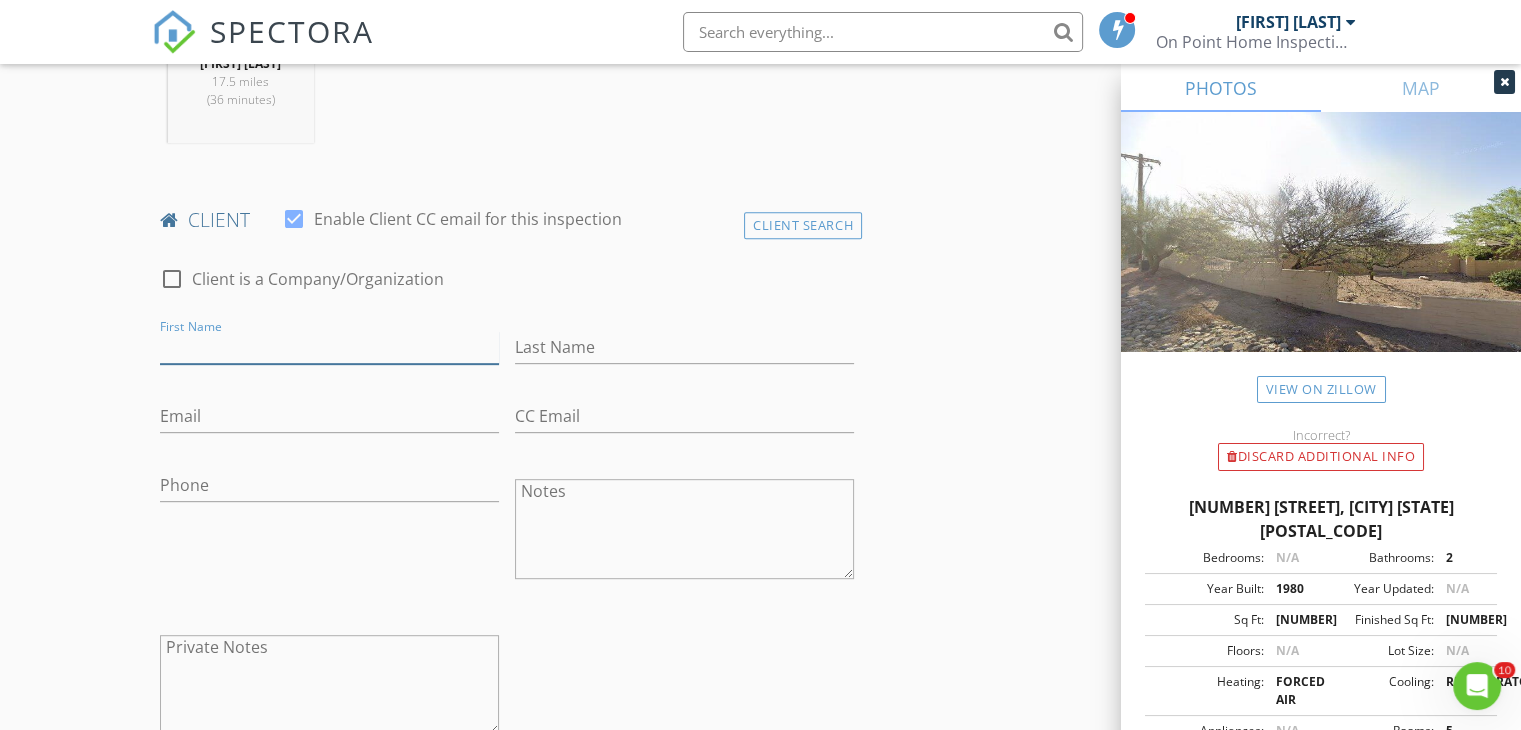 click on "First Name" at bounding box center (329, 347) 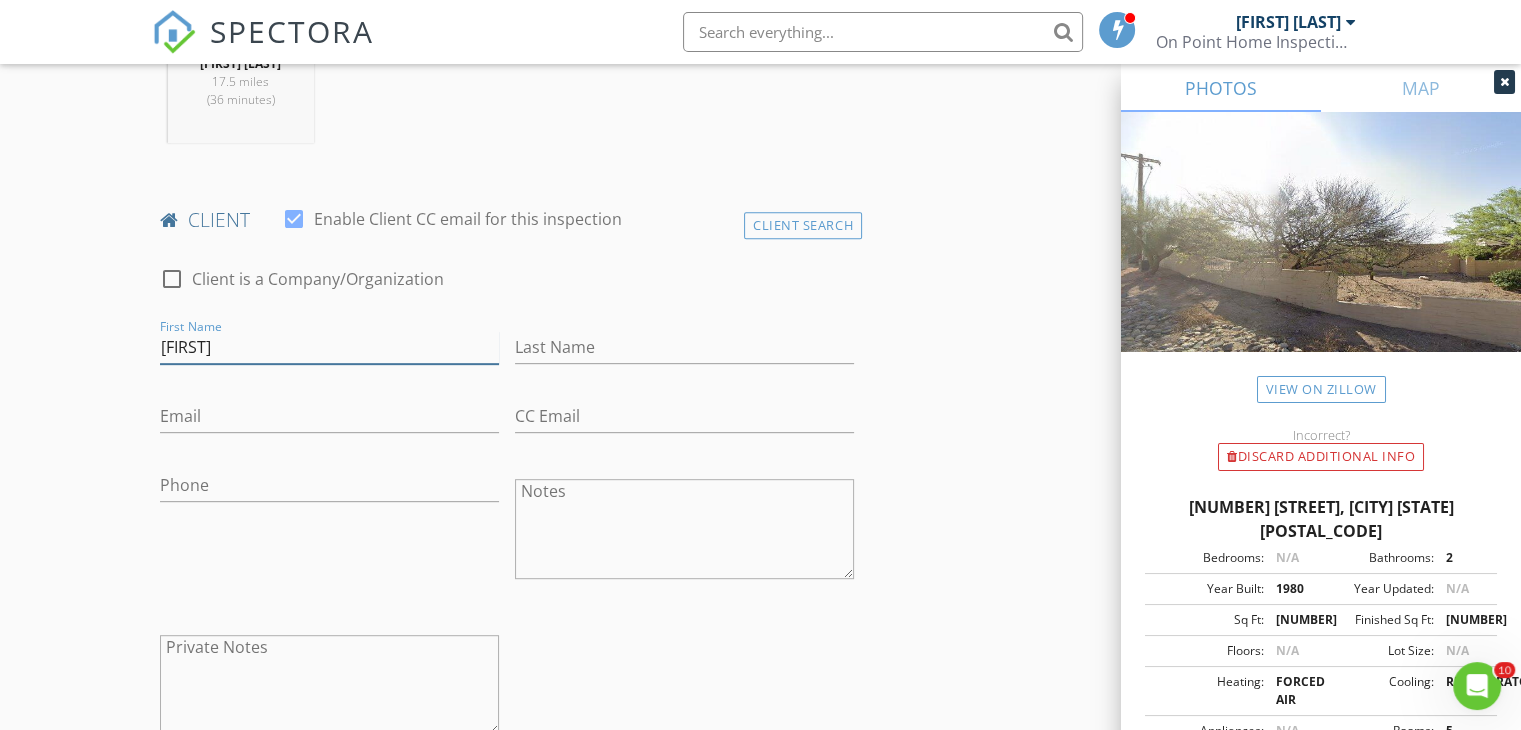 type on "[FIRST]" 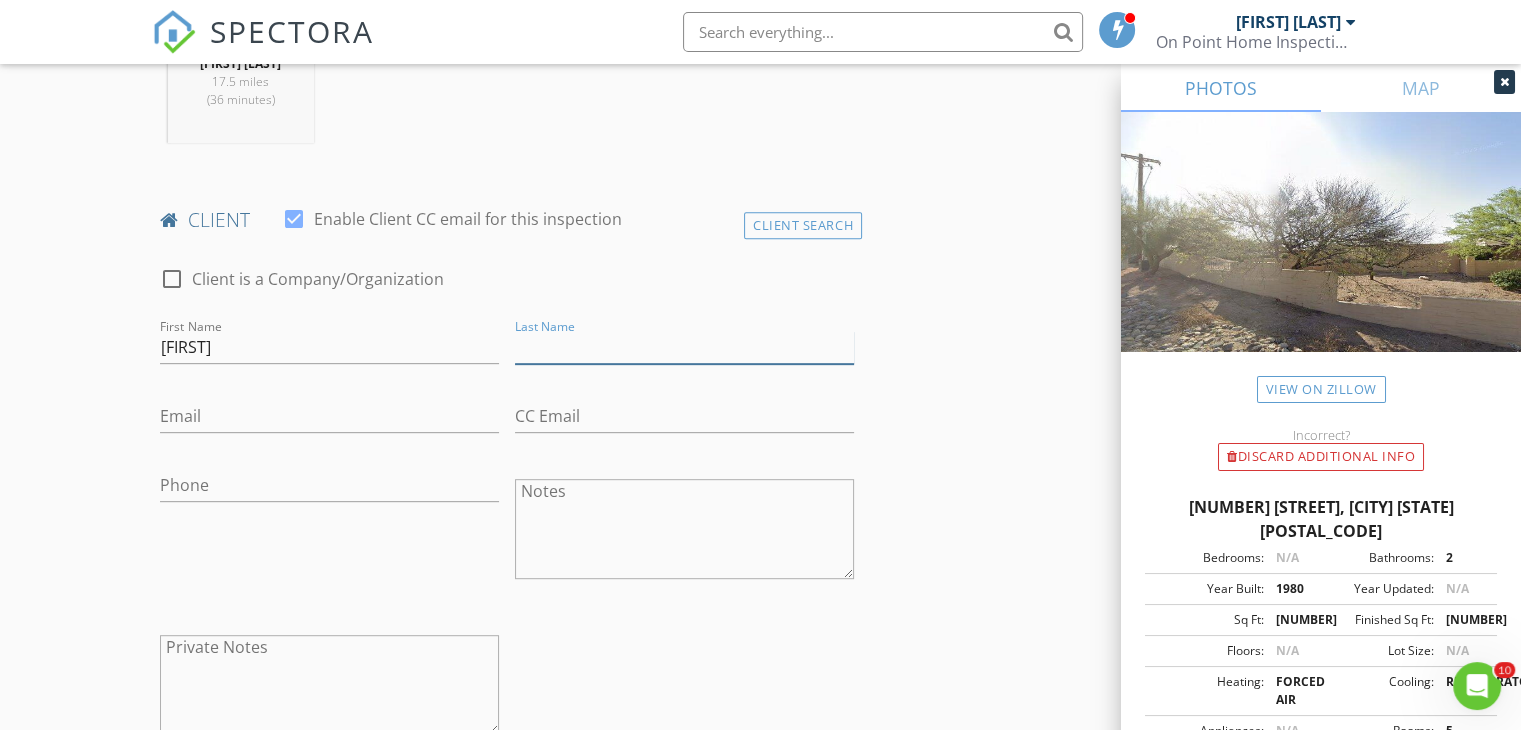 paste on "[LAST]" 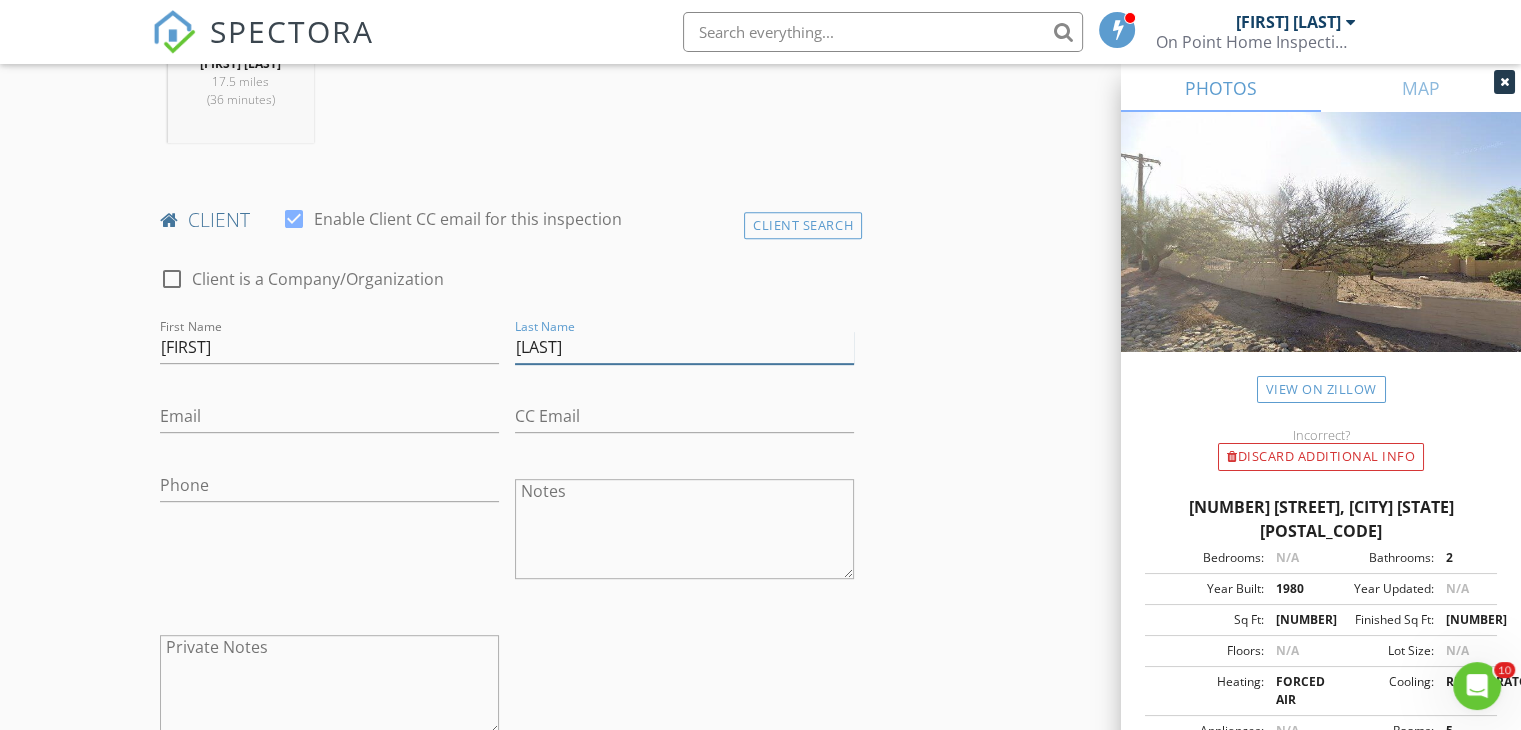 type on "[LAST]" 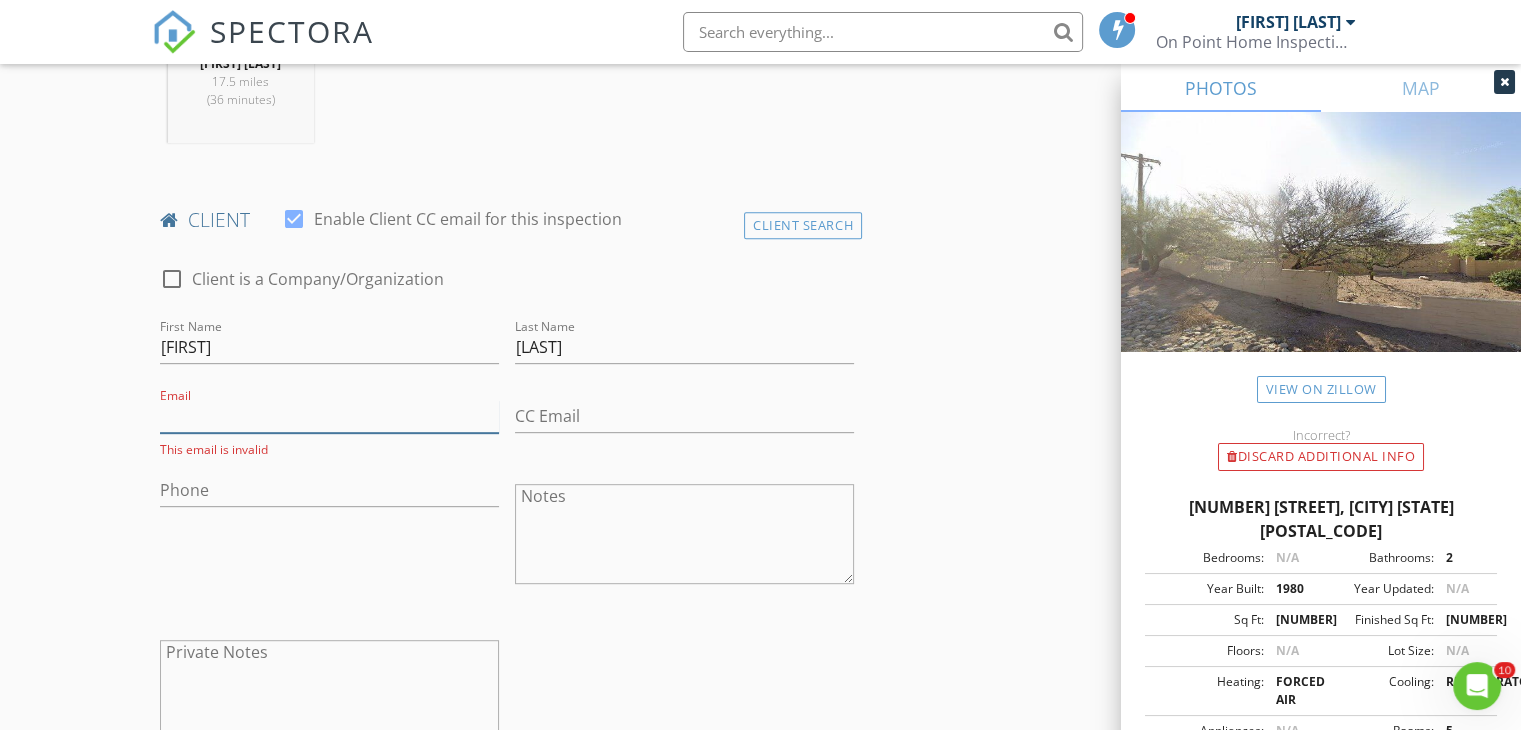 paste on "[EMAIL]" 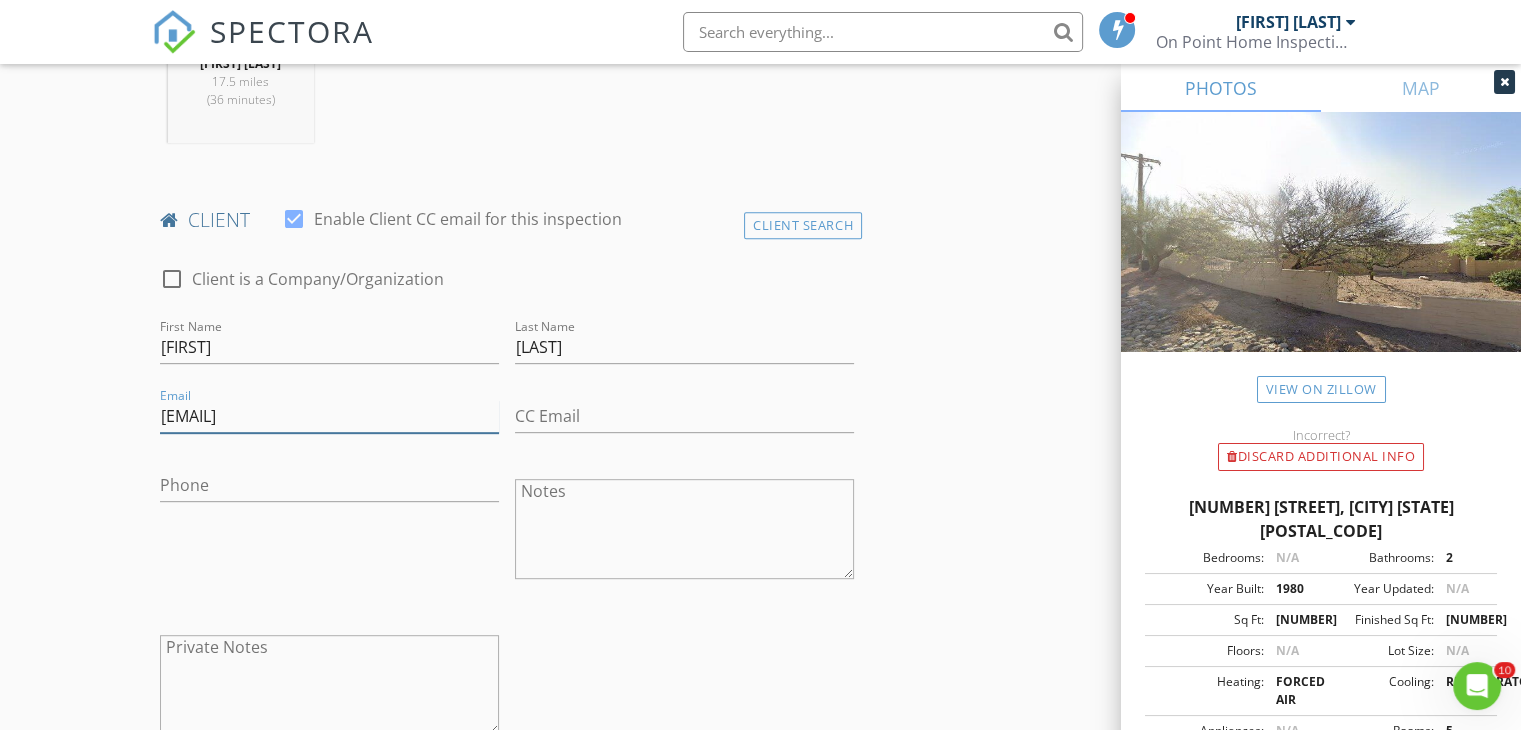 type on "[EMAIL]" 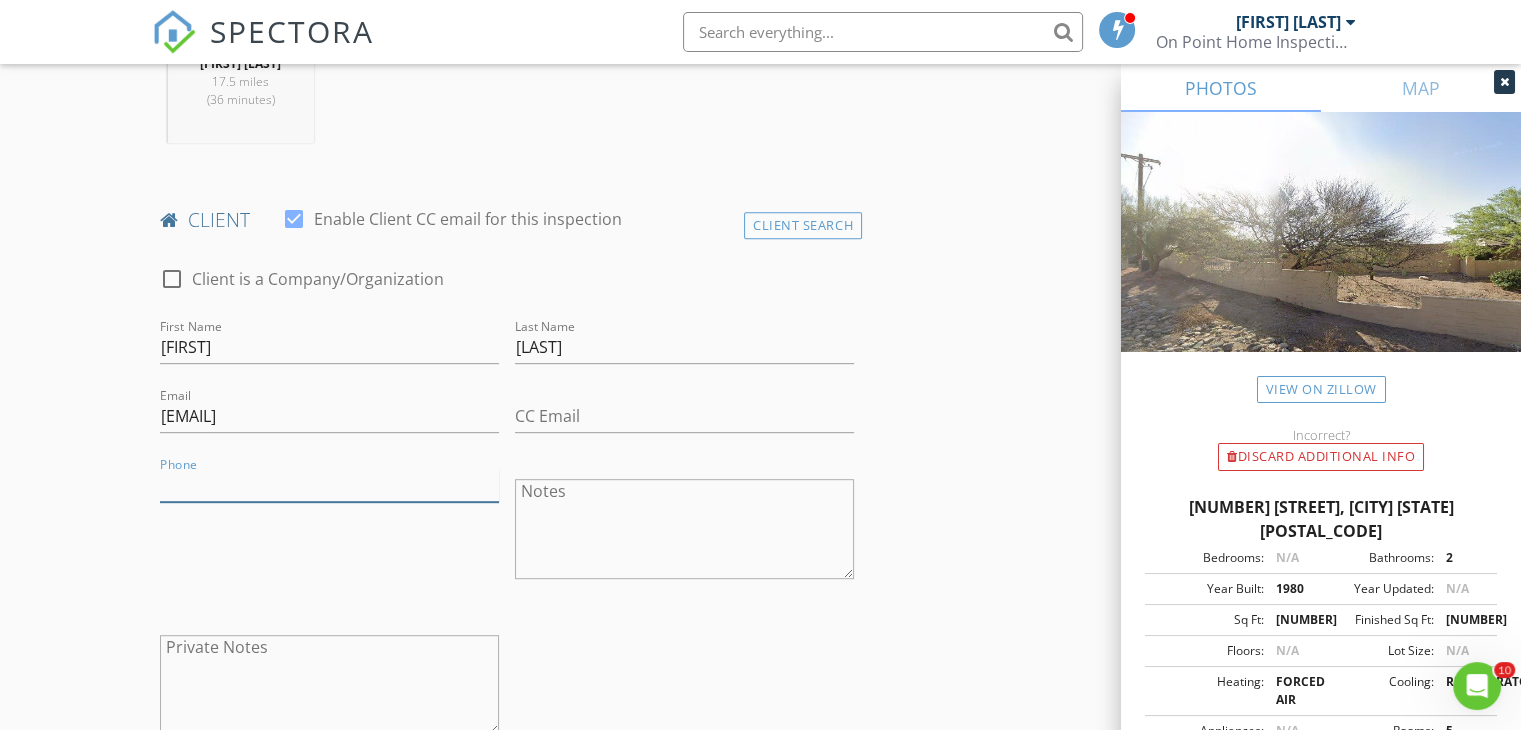 paste on "[PHONE]" 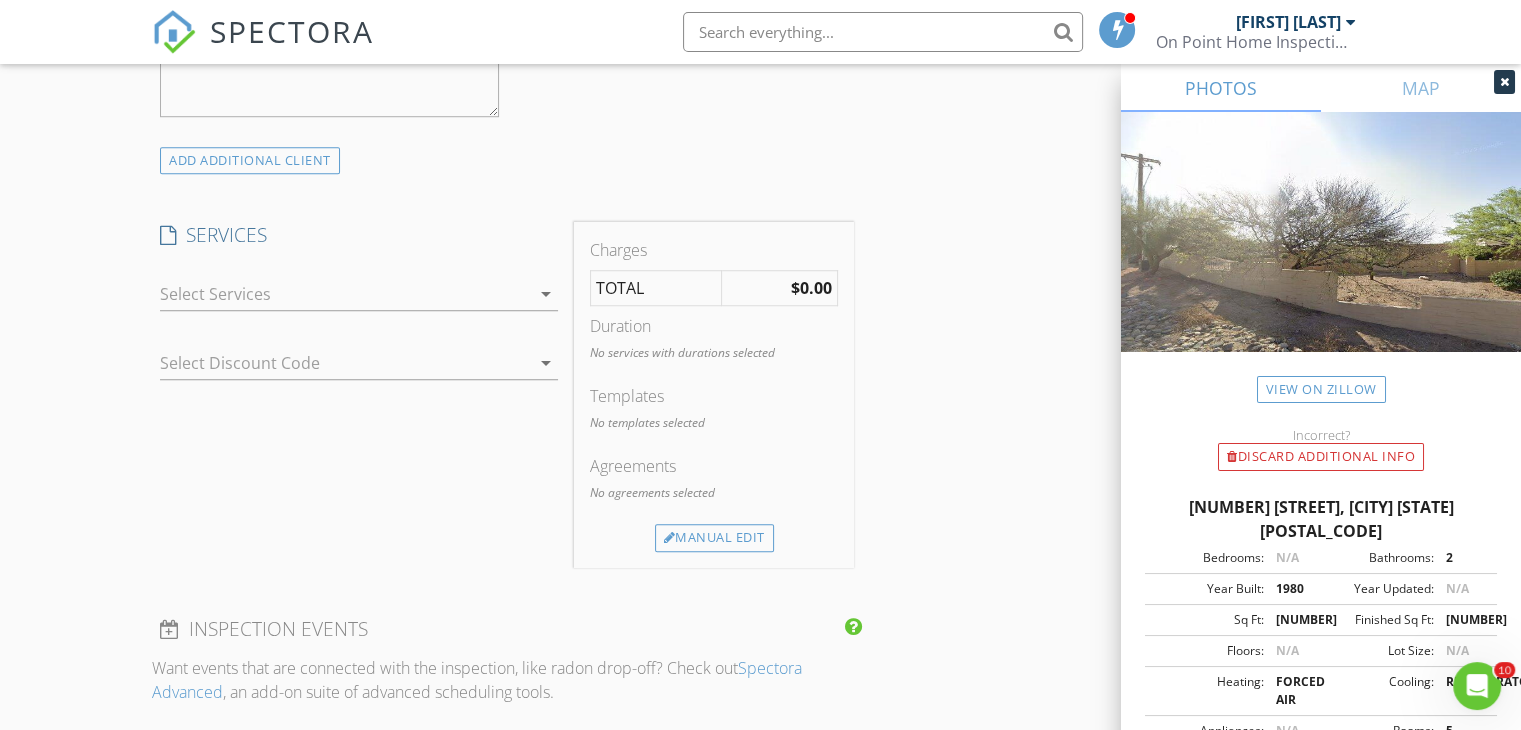 scroll, scrollTop: 1488, scrollLeft: 0, axis: vertical 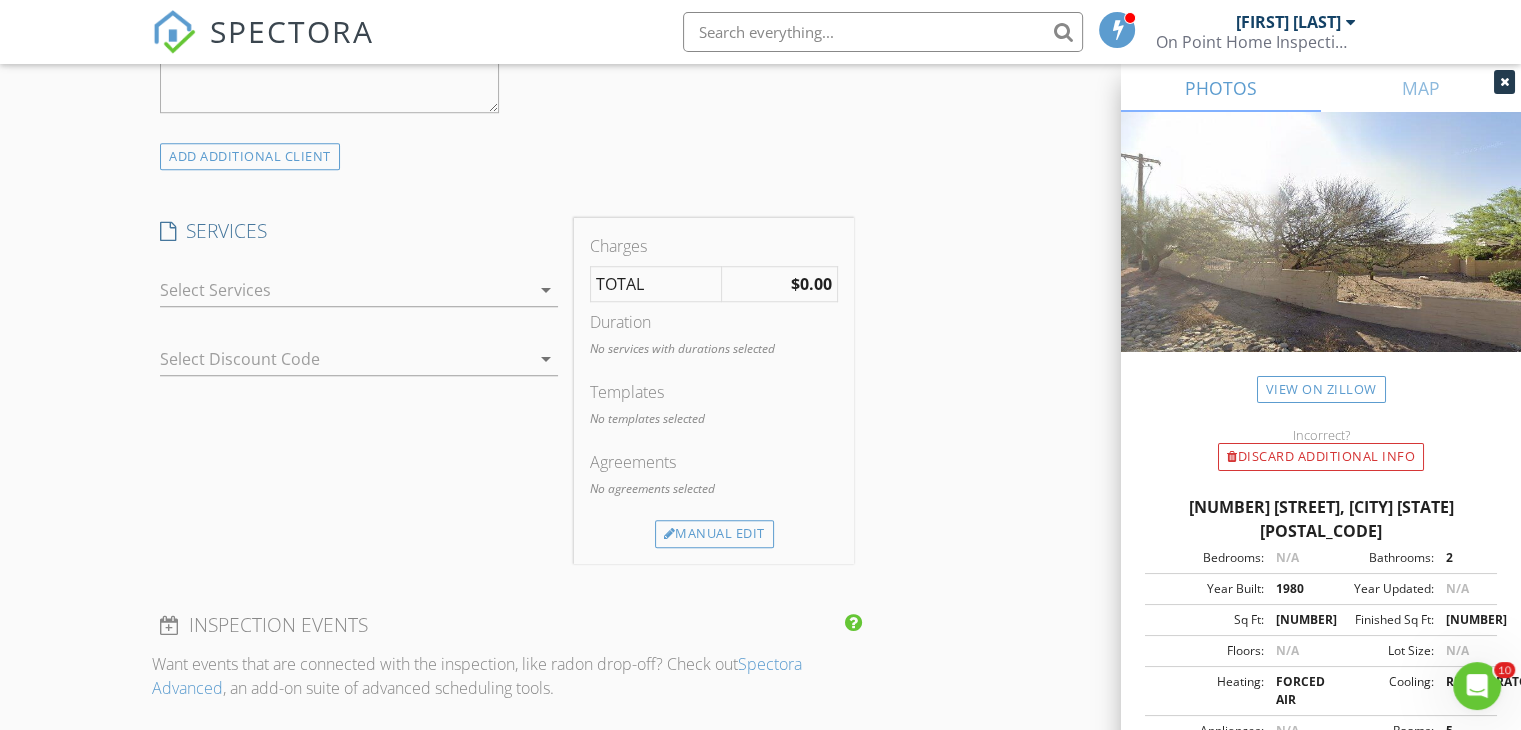 type on "520-591-3679" 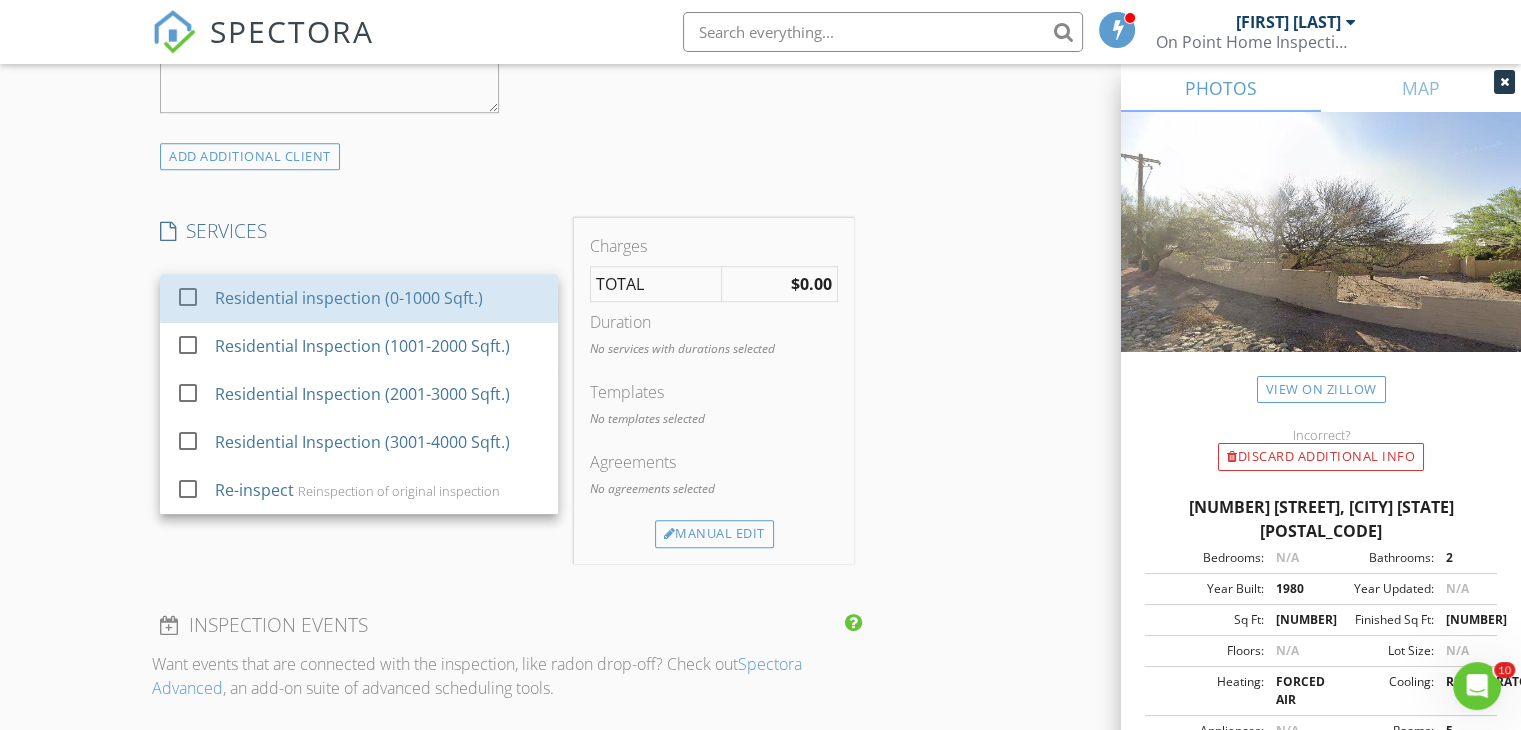 click on "Residential inspection (0-1000 Sqft.)" at bounding box center [349, 298] 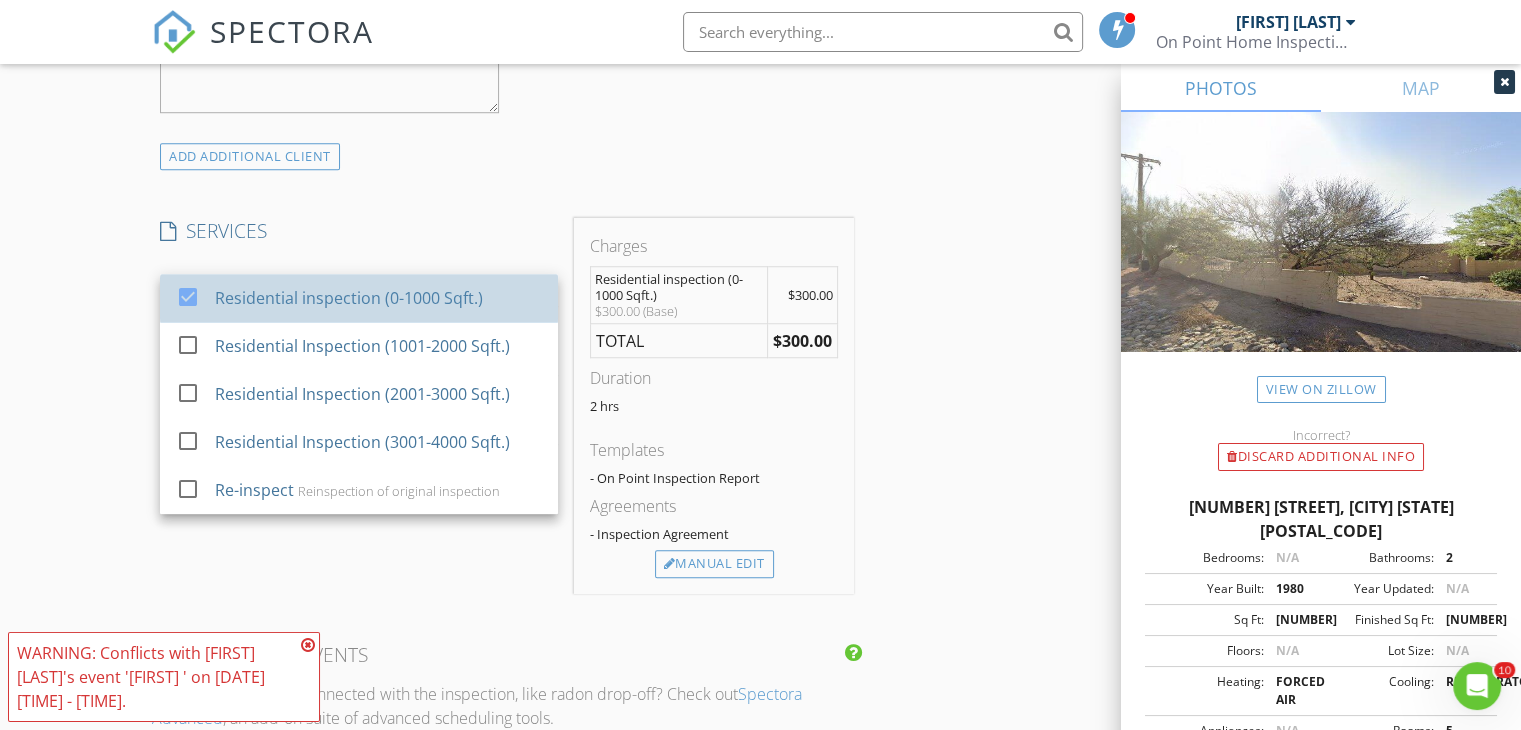 click on "Residential inspection (0-1000 Sqft.)" at bounding box center [349, 298] 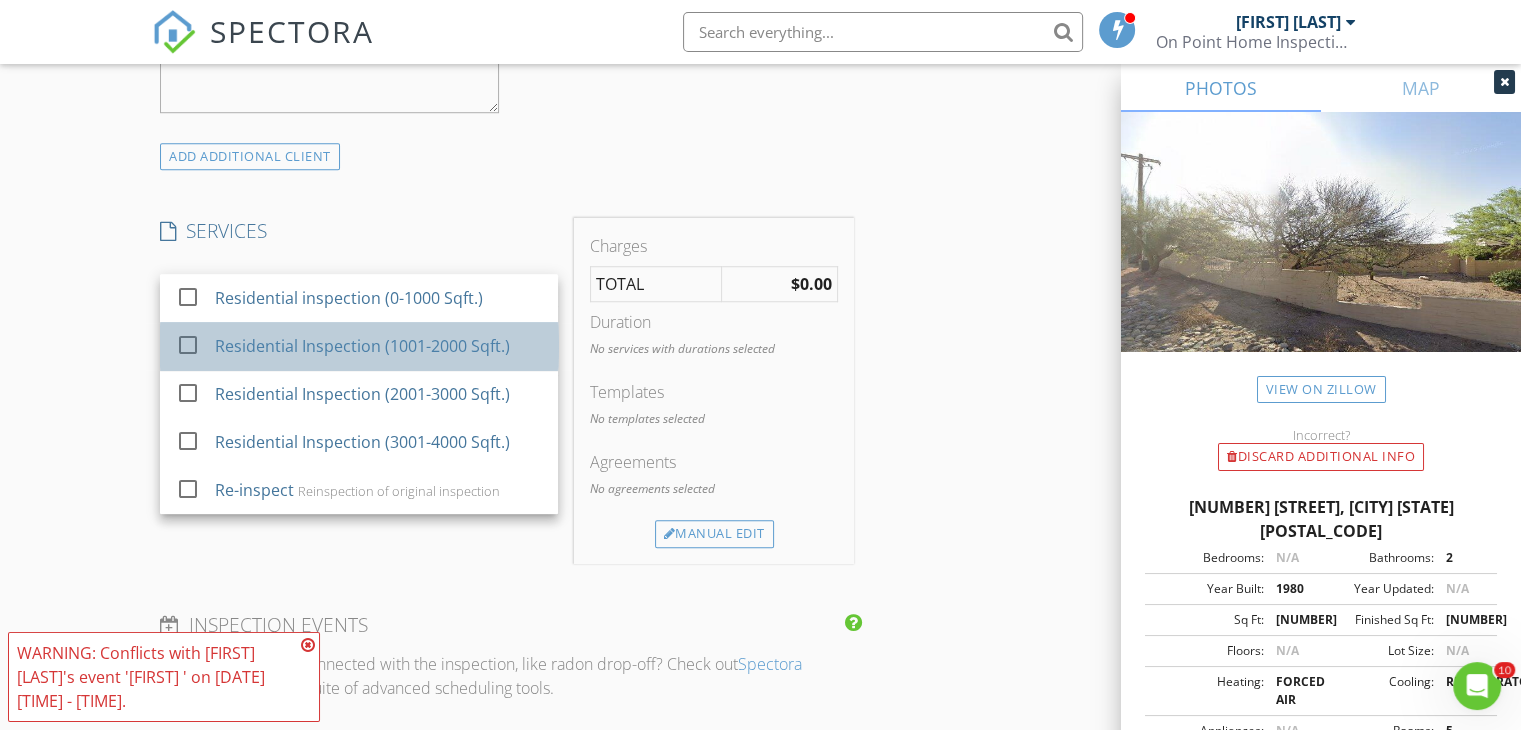 click on "Residential Inspection (1001-2000 Sqft.)" at bounding box center (362, 346) 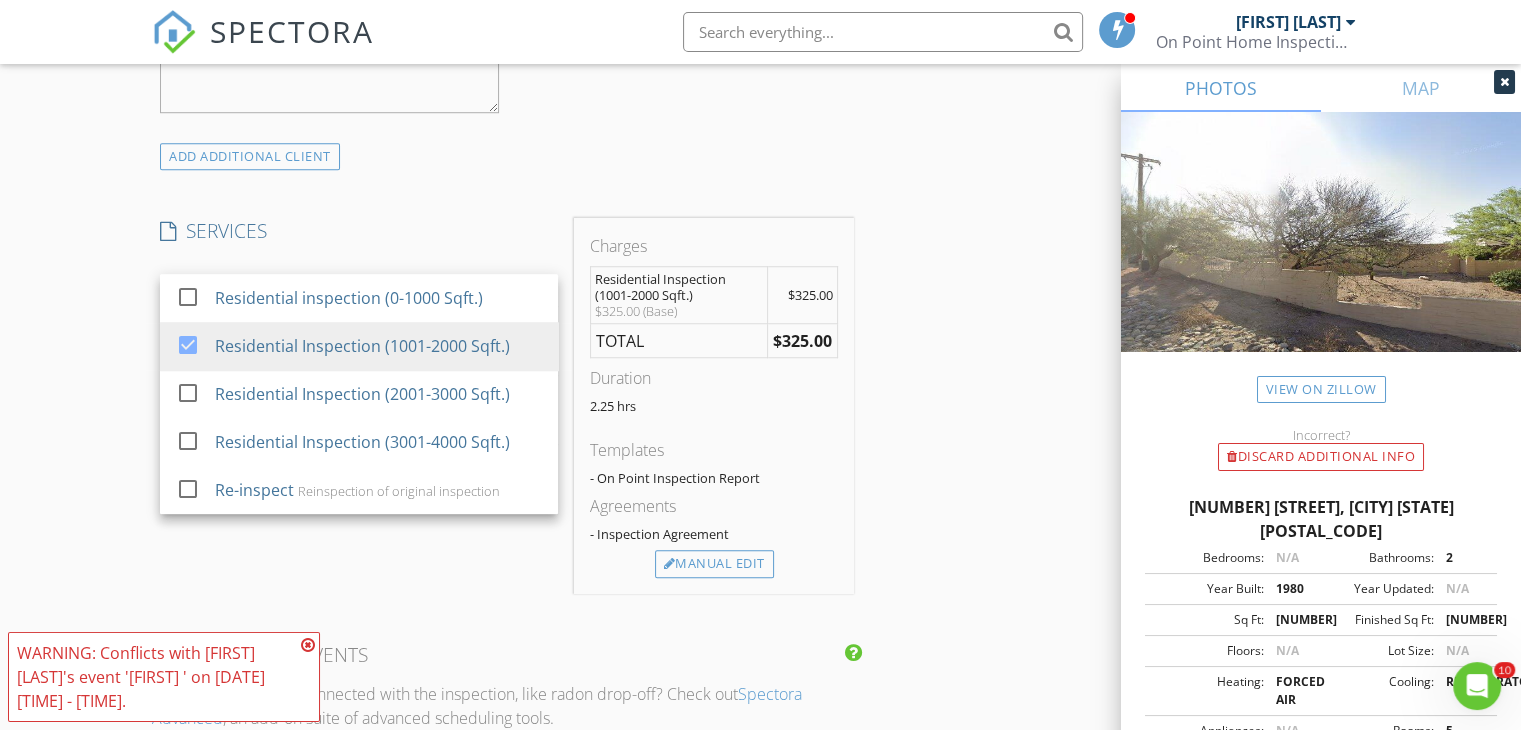 click on "INSPECTOR(S)
check_box   Jason Brown   PRIMARY   Jason Brown arrow_drop_down   check_box_outline_blank Jason Brown specifically requested
Date/Time
08/04/2025 12:00 PM
Location
Address Search       Address 2086 N Camino Alicante   Unit   City Tucson   State AZ   Zip 85715   County Pima     Square Feet 1279   Year Built 1980   Foundation arrow_drop_down     Jason Brown     17.5 miles     (36 minutes)
client
check_box Enable Client CC email for this inspection   Client Search     check_box_outline_blank Client is a Company/Organization     First Name Kathleen   Last Name Bielas   Email kdlocke_arizona@msn.com   CC Email   Phone 520-591-3679           Notes   Private Notes
ADD ADDITIONAL client
SERVICES
check_box_outline_blank   Residential inspection (0-1000 Sqft.)" at bounding box center [760, 510] 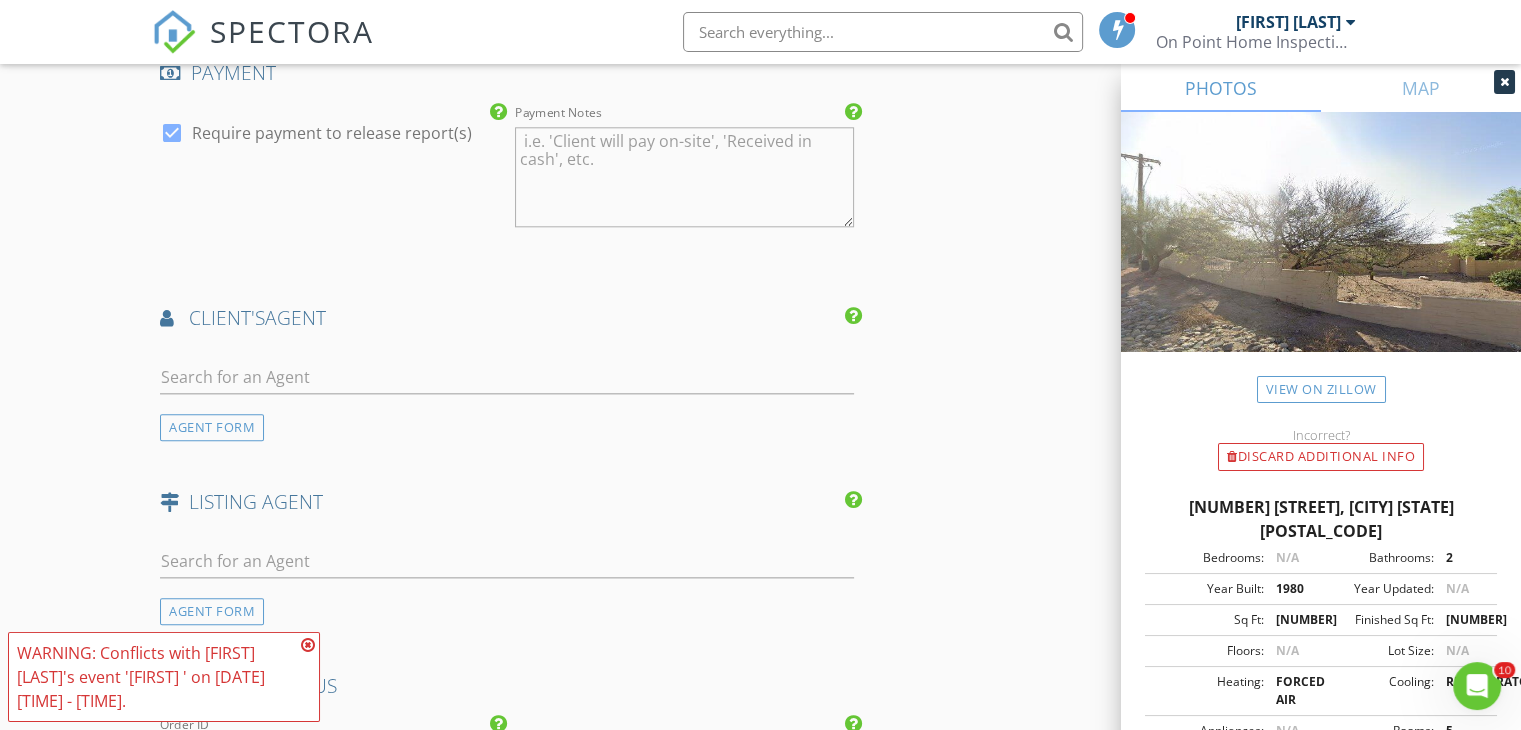scroll, scrollTop: 2248, scrollLeft: 0, axis: vertical 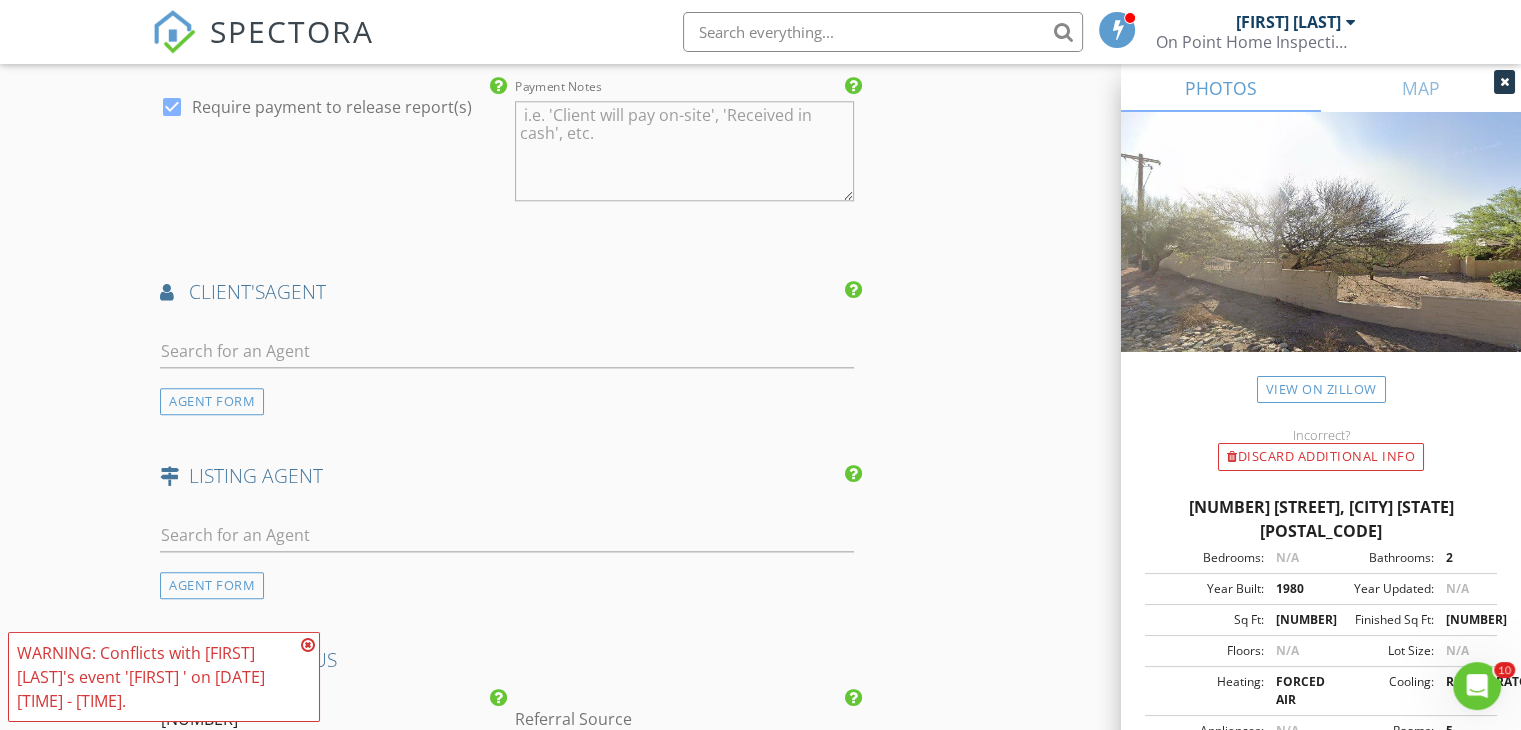 click at bounding box center [308, 645] 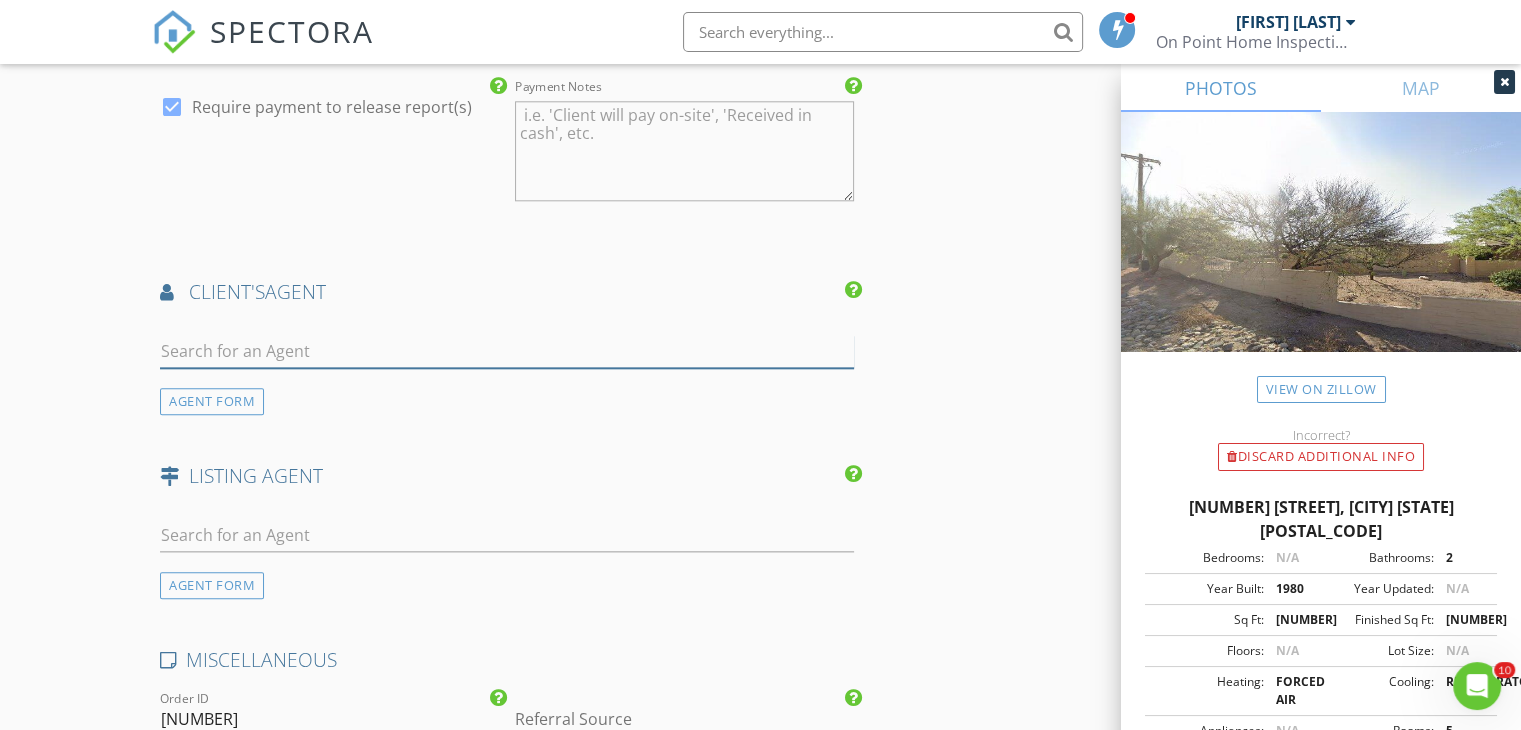 click at bounding box center (507, 351) 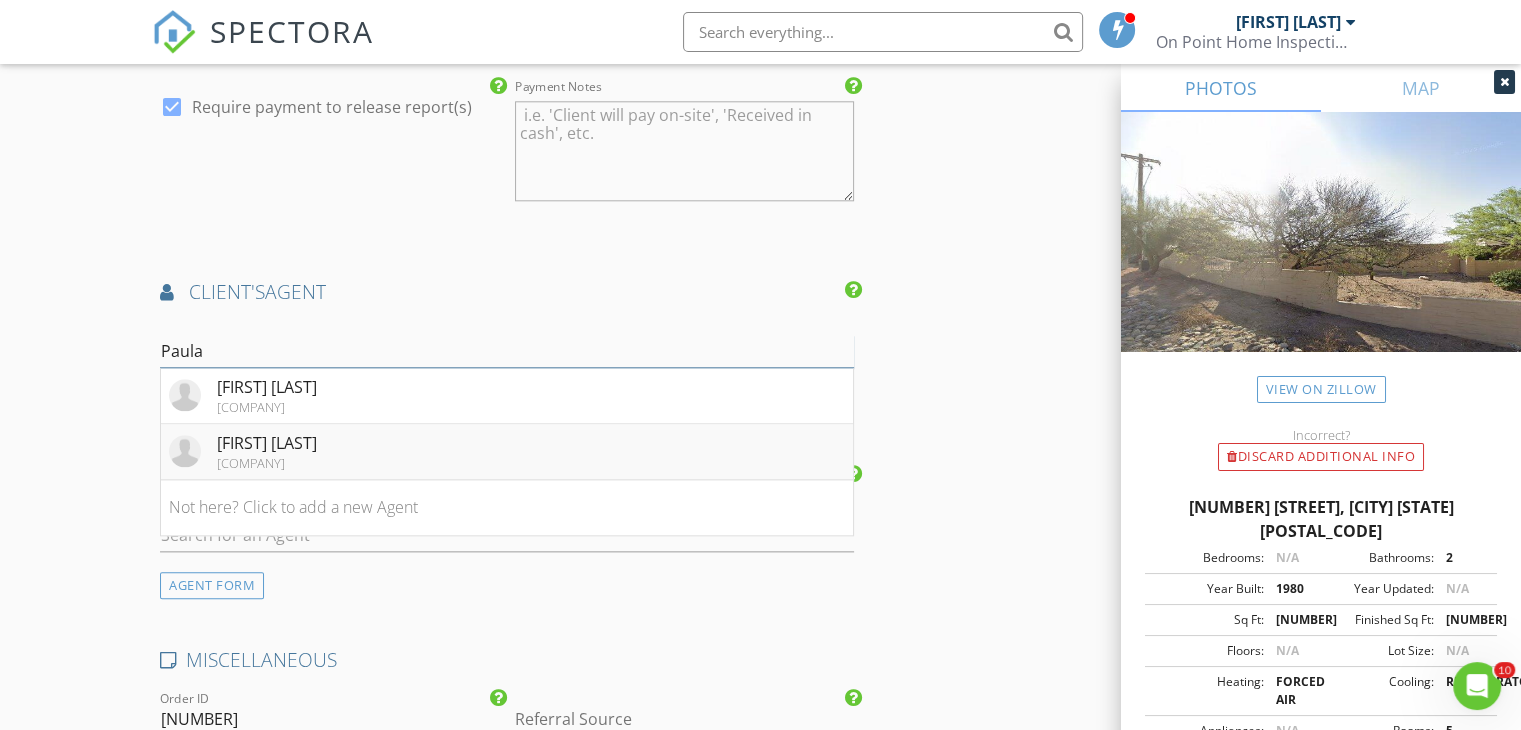 type on "Paula" 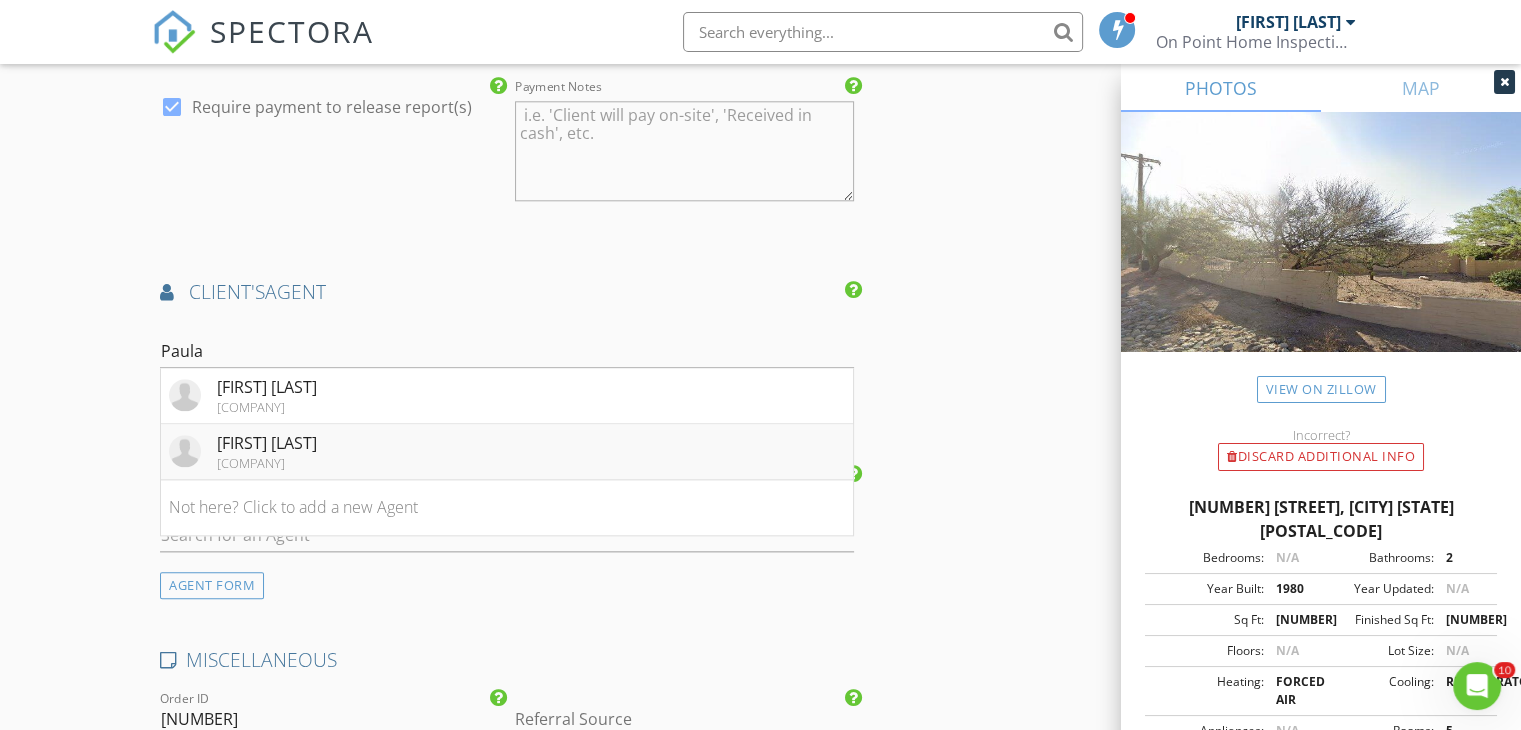 click on "Remax Results" at bounding box center (267, 463) 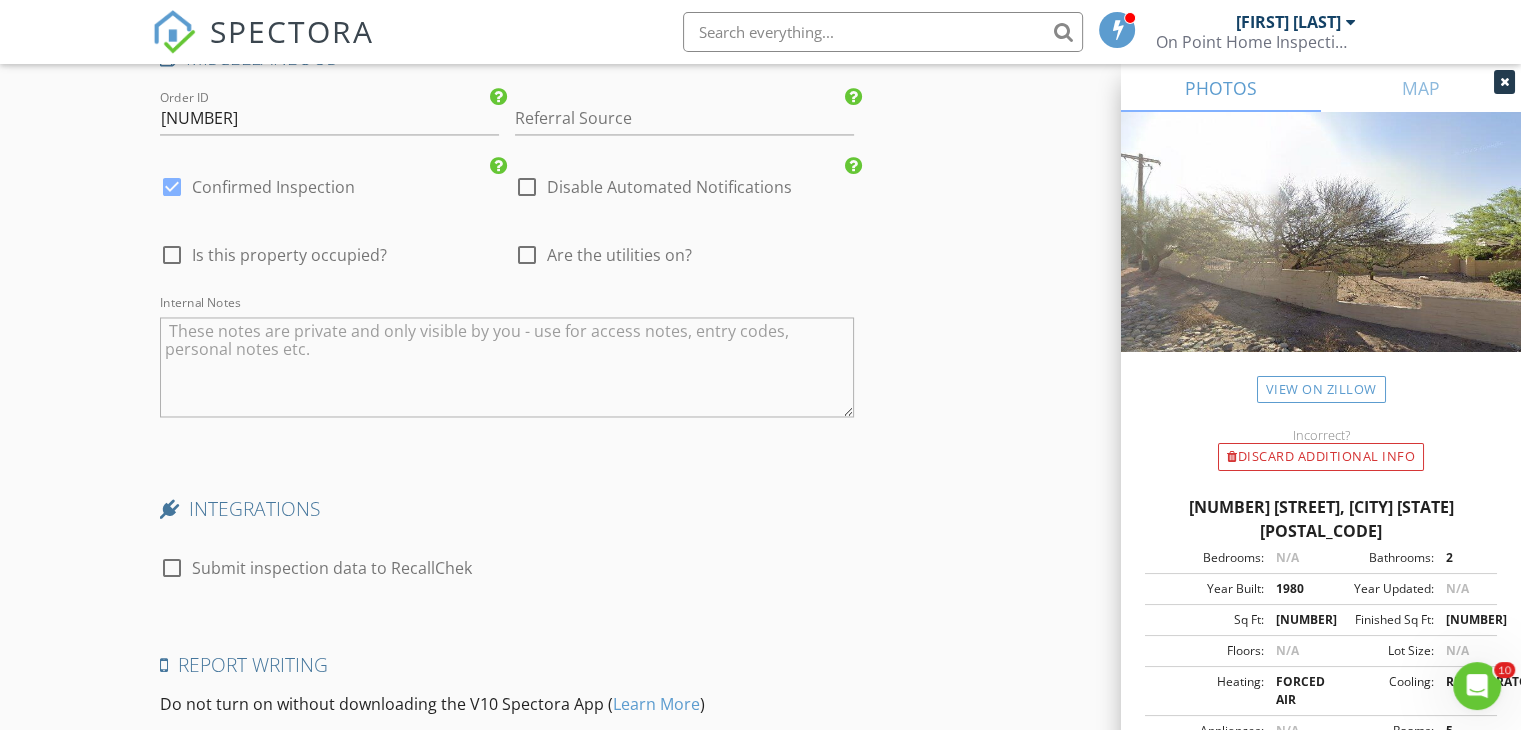 scroll, scrollTop: 3315, scrollLeft: 0, axis: vertical 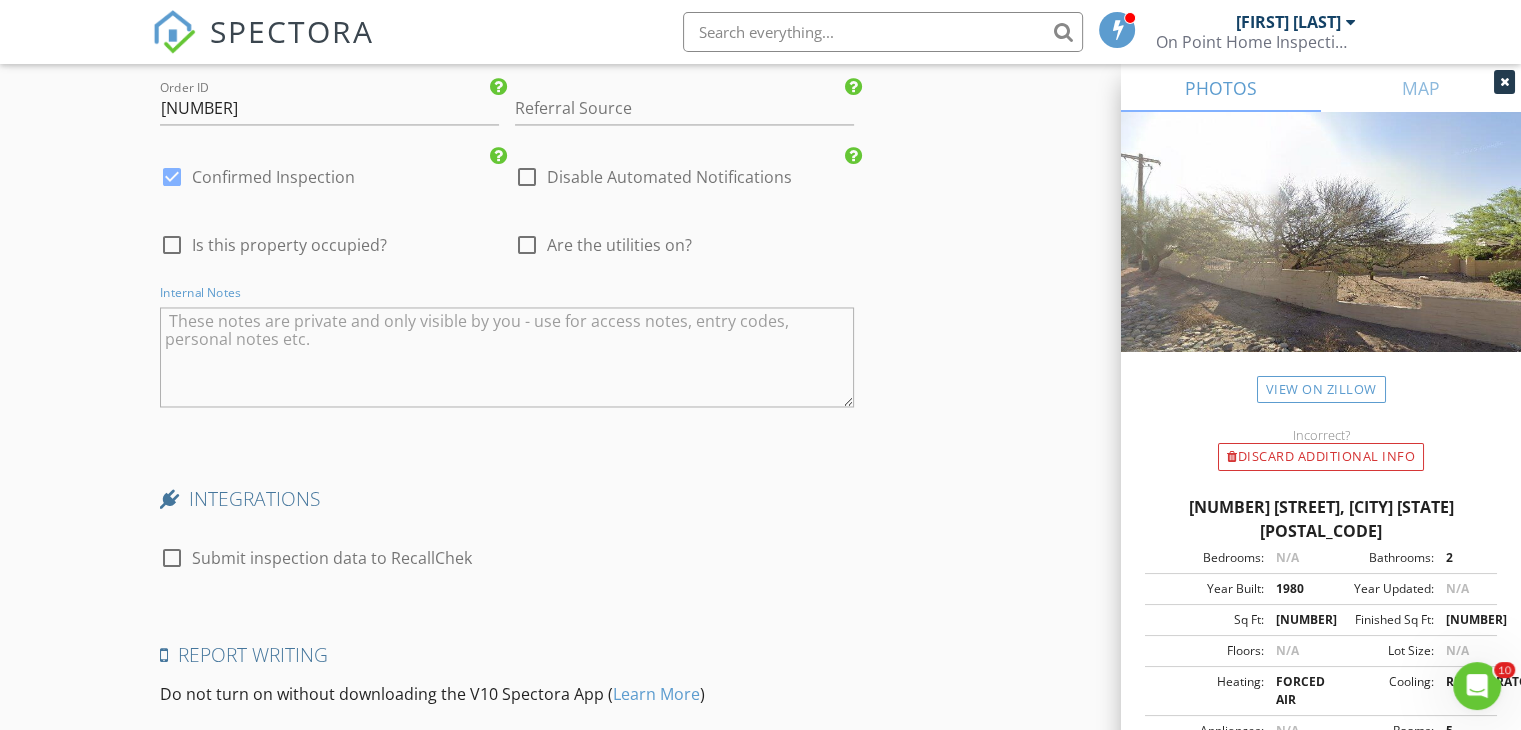 click at bounding box center [507, 357] 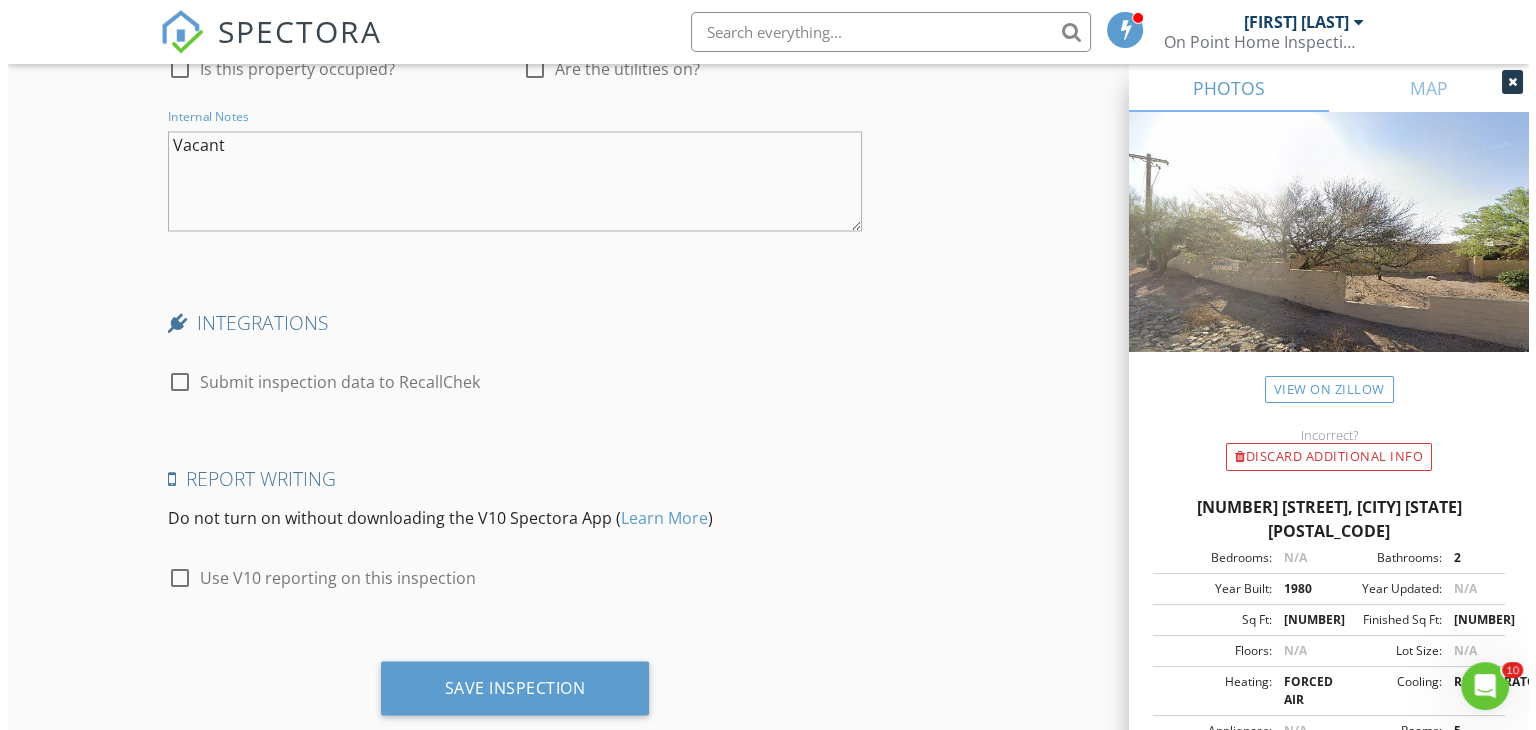 scroll, scrollTop: 3532, scrollLeft: 0, axis: vertical 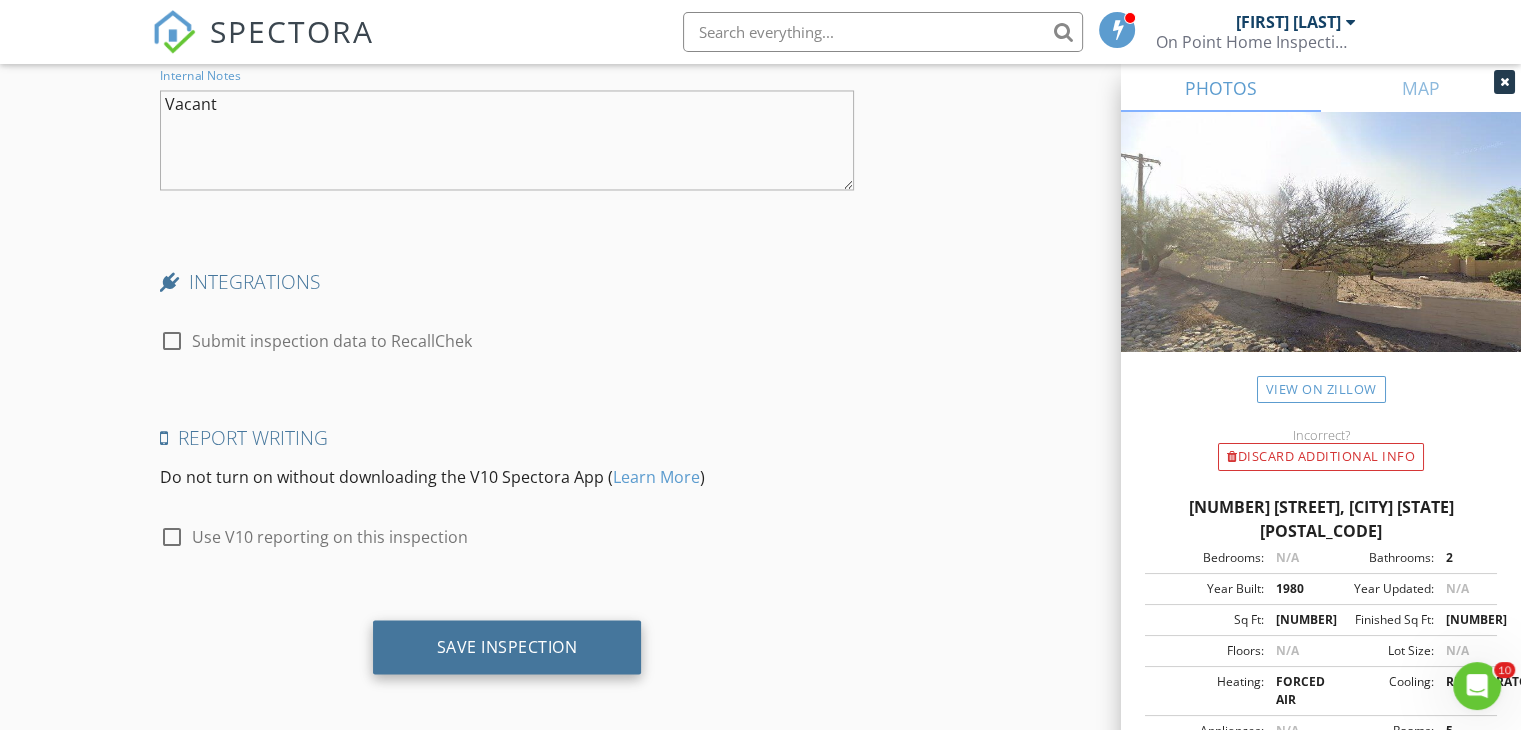 type on "Vacant" 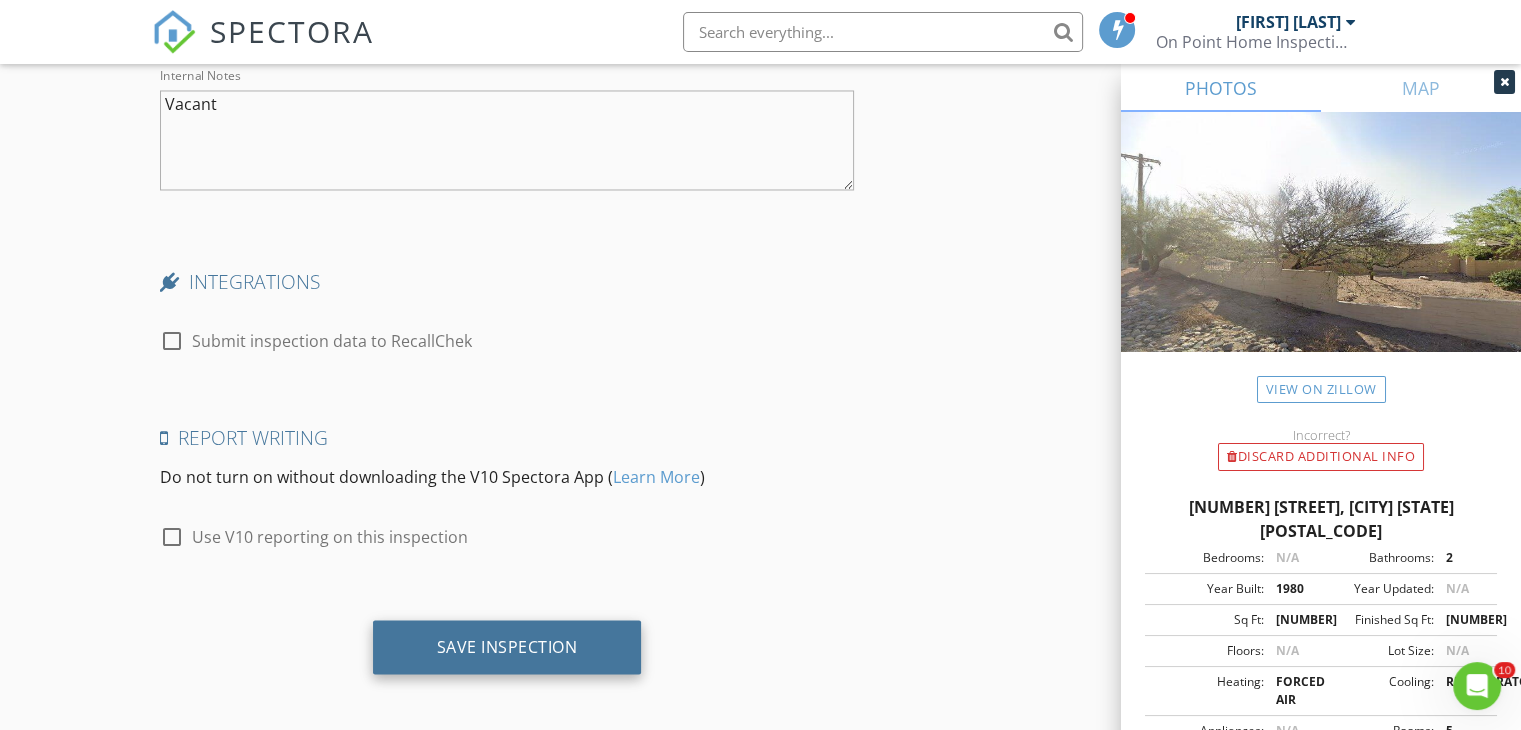 click on "Save Inspection" at bounding box center [507, 647] 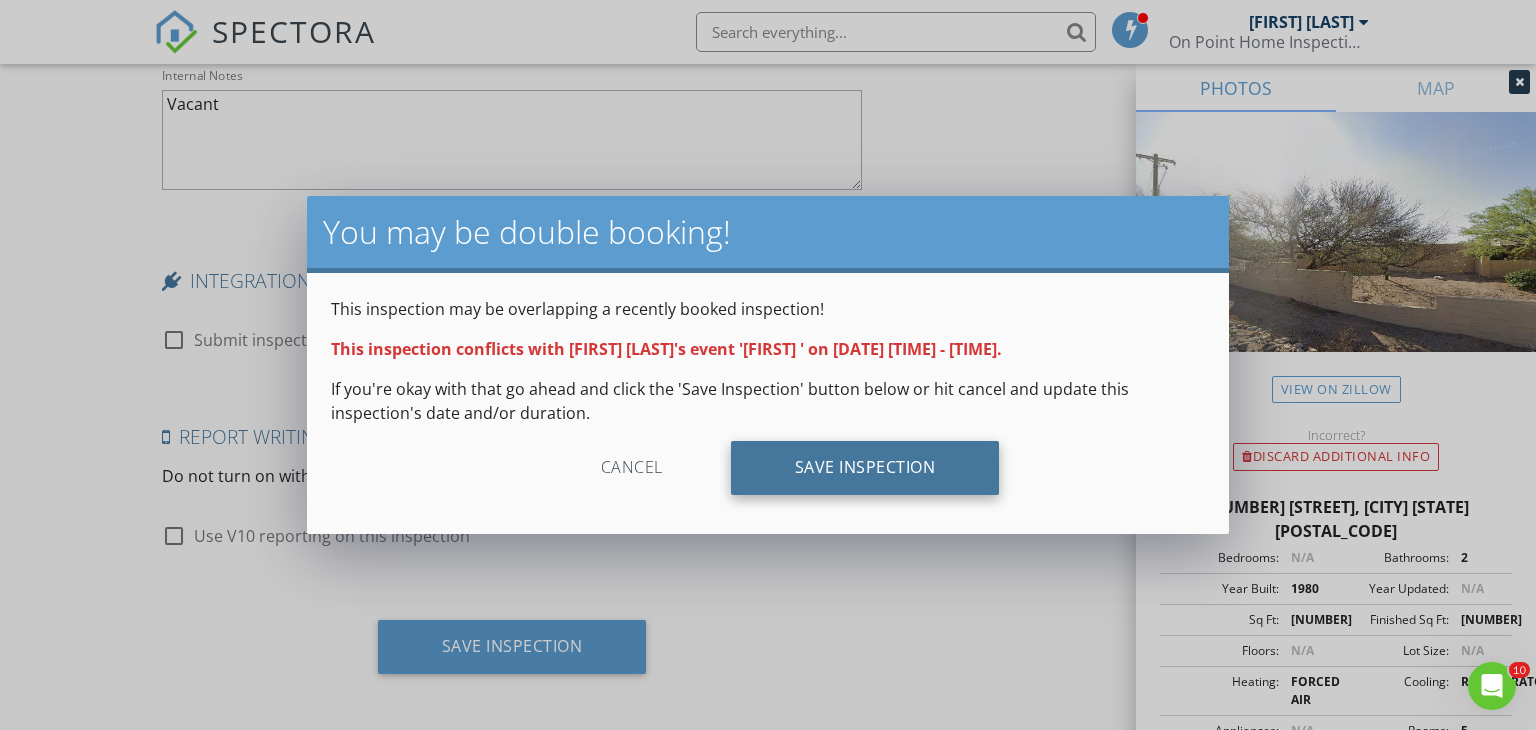 click on "Save Inspection" at bounding box center (865, 468) 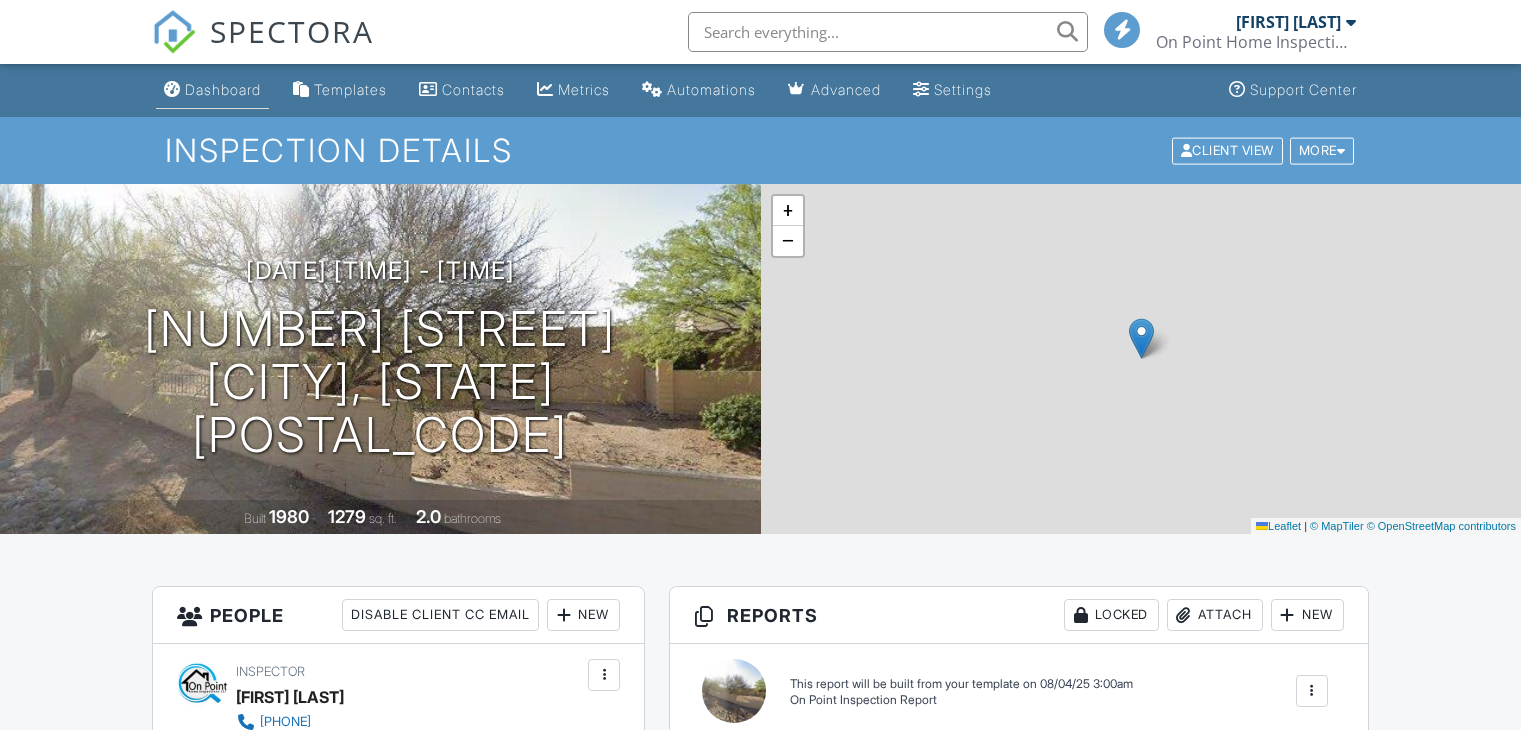 scroll, scrollTop: 0, scrollLeft: 0, axis: both 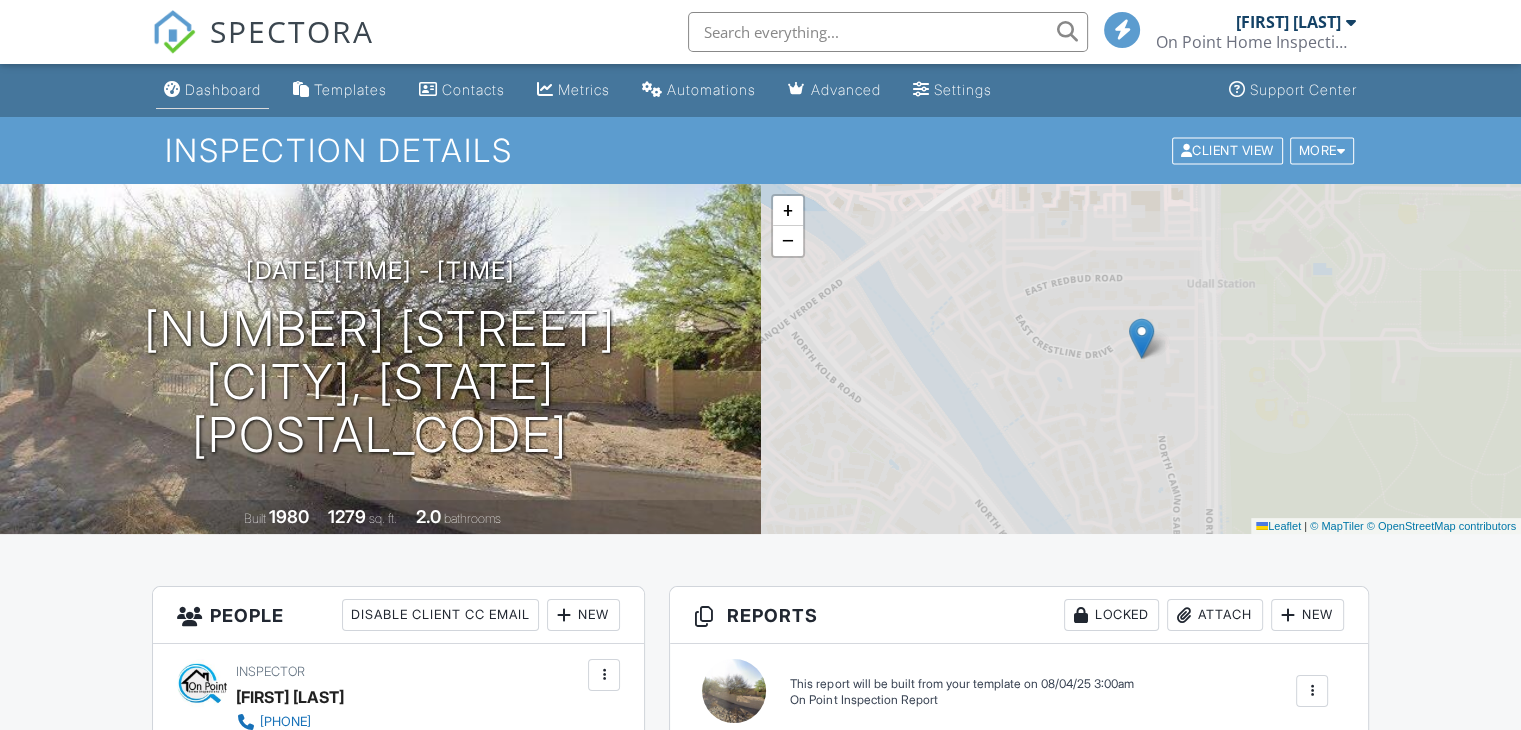 click on "Dashboard" at bounding box center [223, 89] 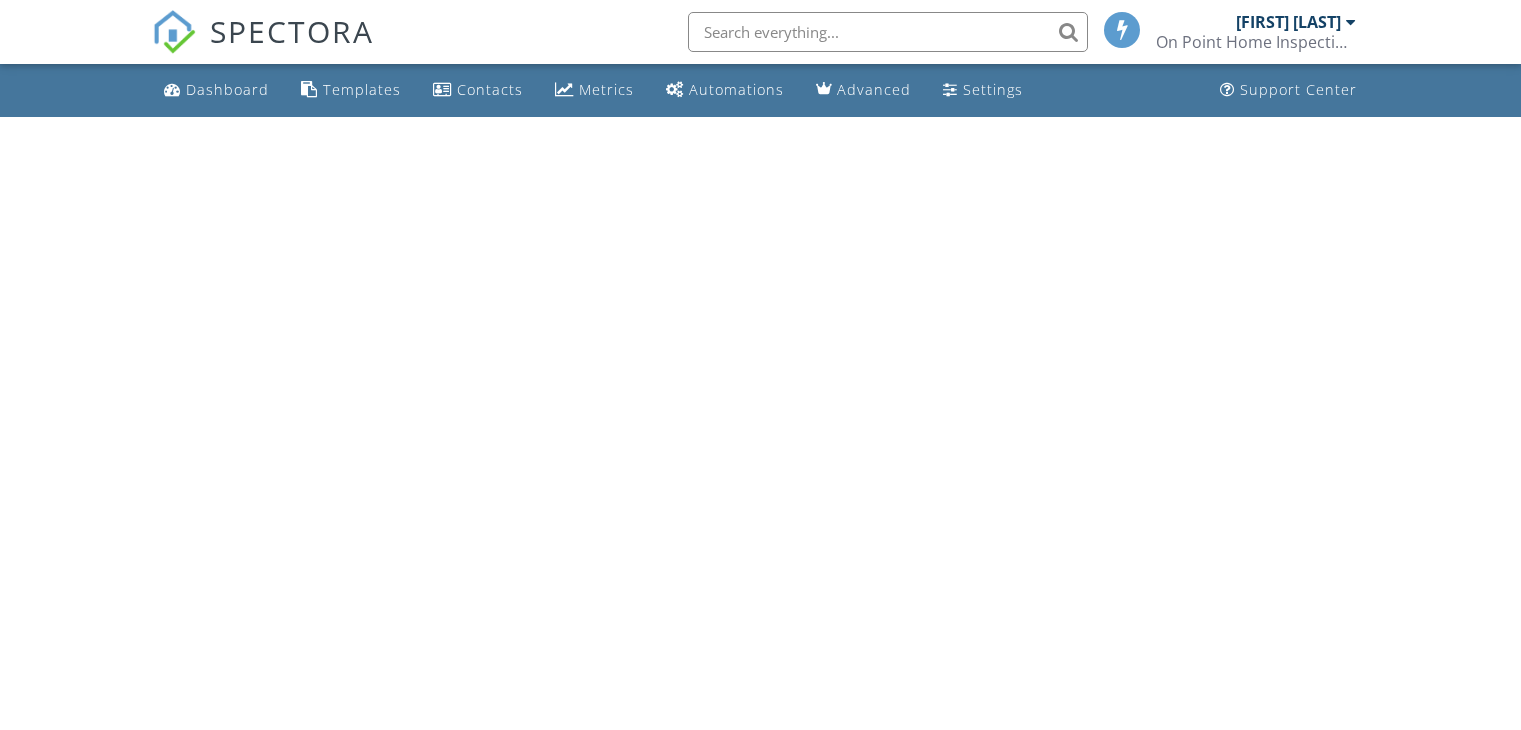 scroll, scrollTop: 0, scrollLeft: 0, axis: both 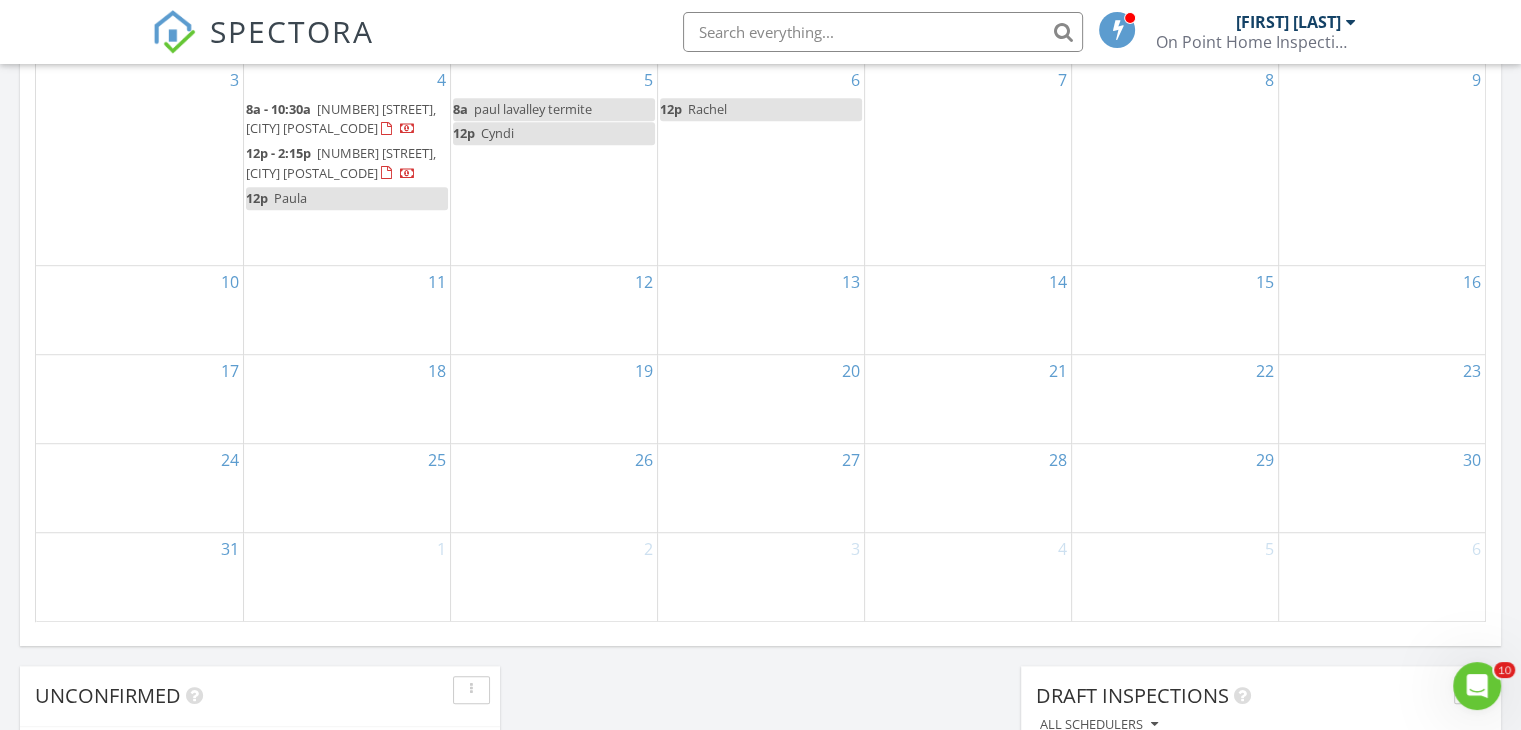 click on "12p
Paula" at bounding box center [347, 198] 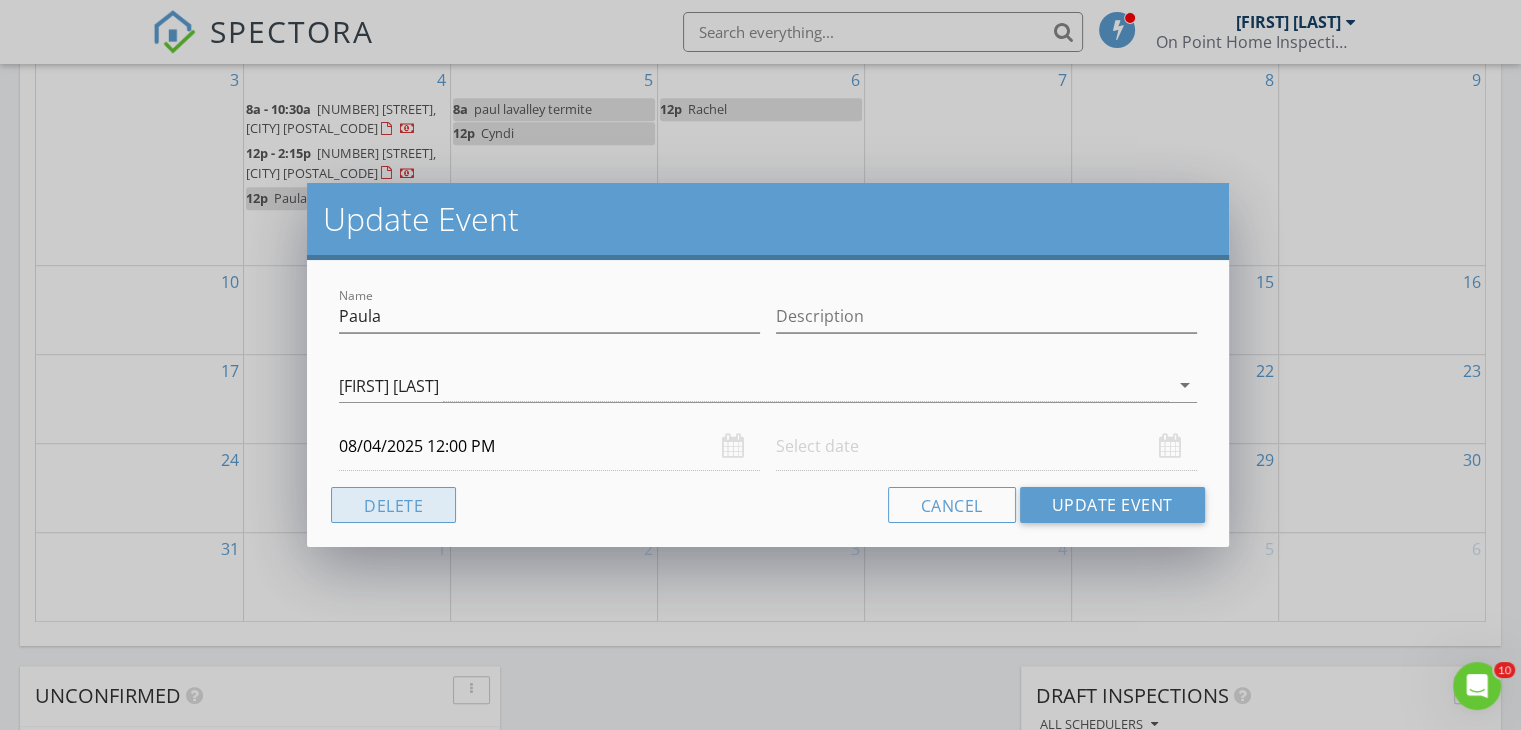 click on "Delete" at bounding box center (393, 505) 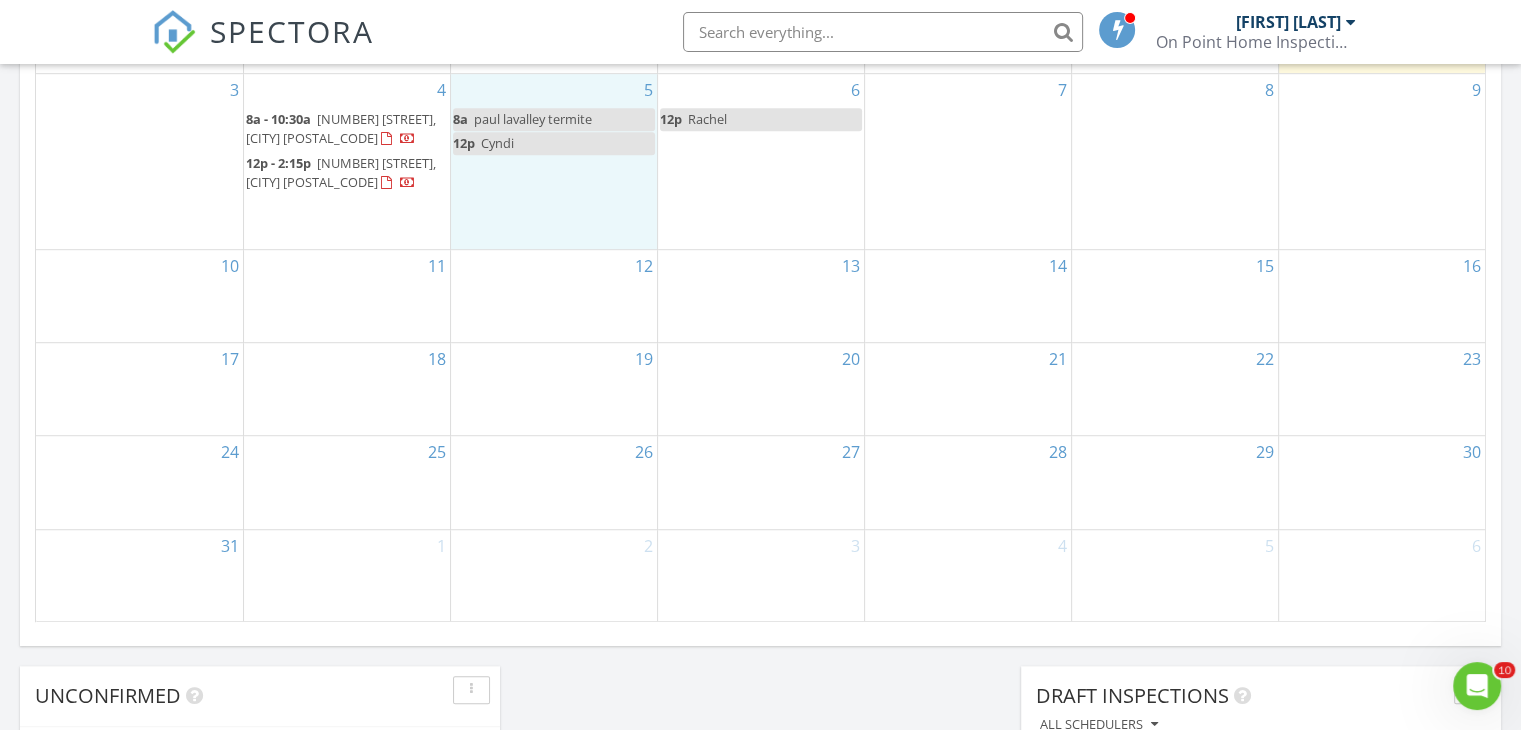 click on "5
8a
paul lavalley termite
12p
Cyndi" at bounding box center (554, 161) 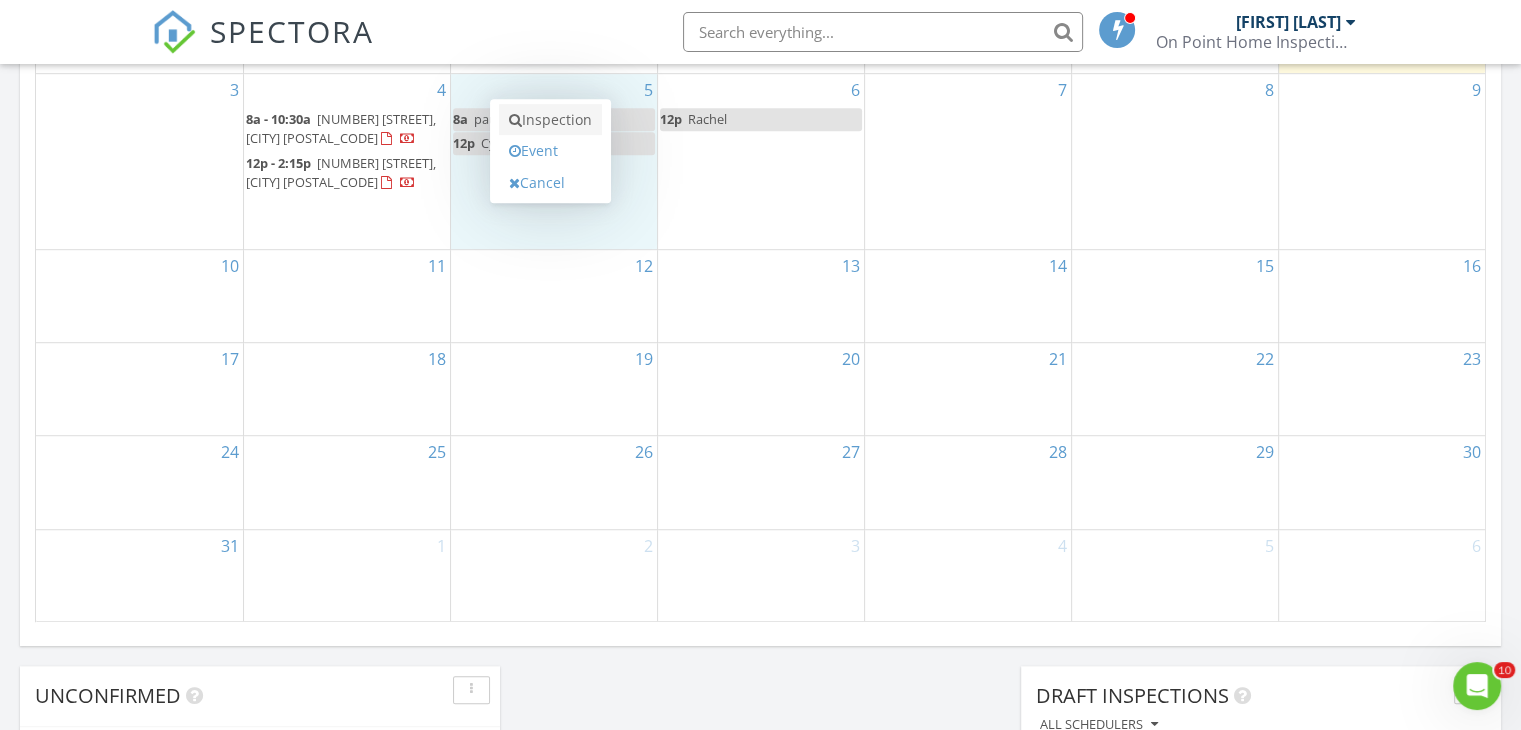 click on "Inspection" at bounding box center [550, 120] 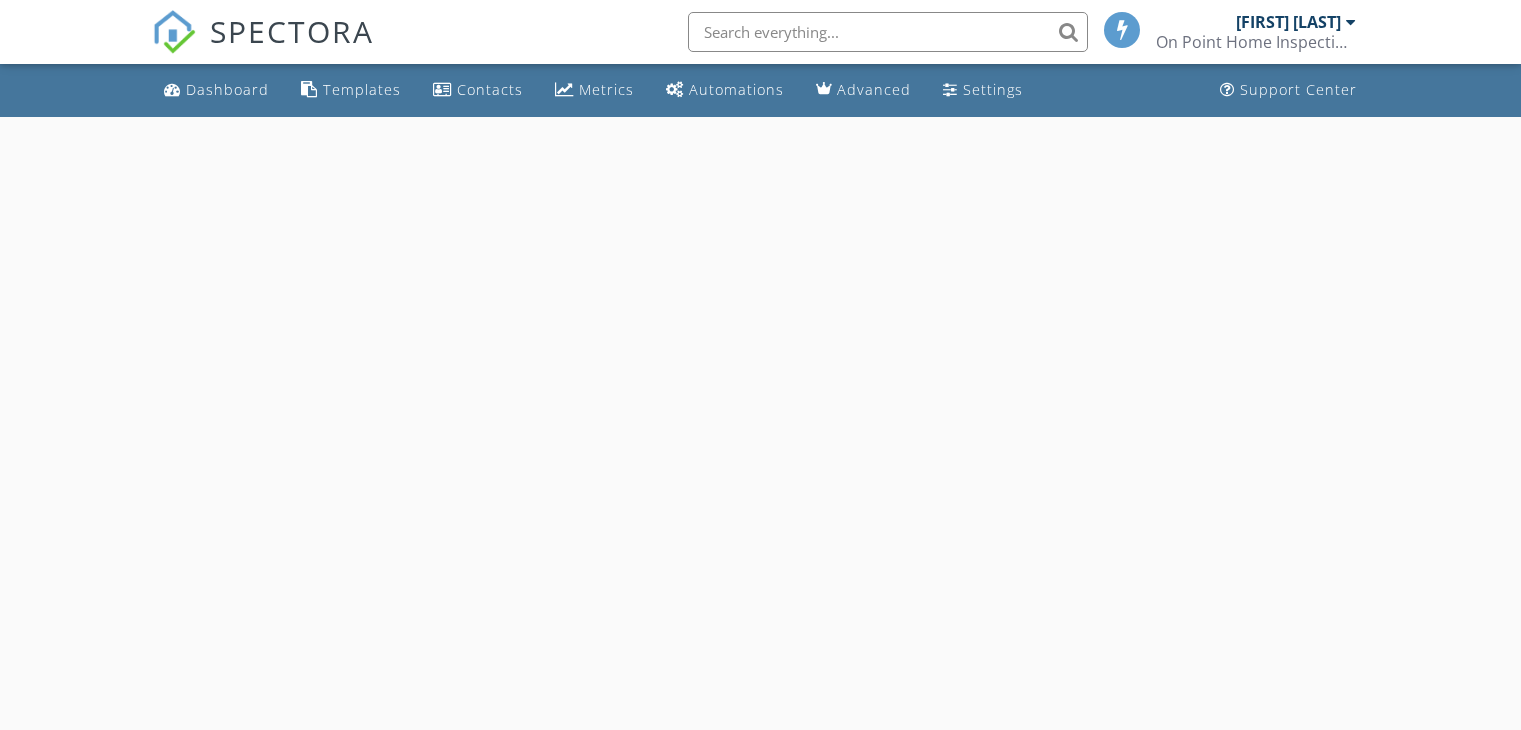 scroll, scrollTop: 0, scrollLeft: 0, axis: both 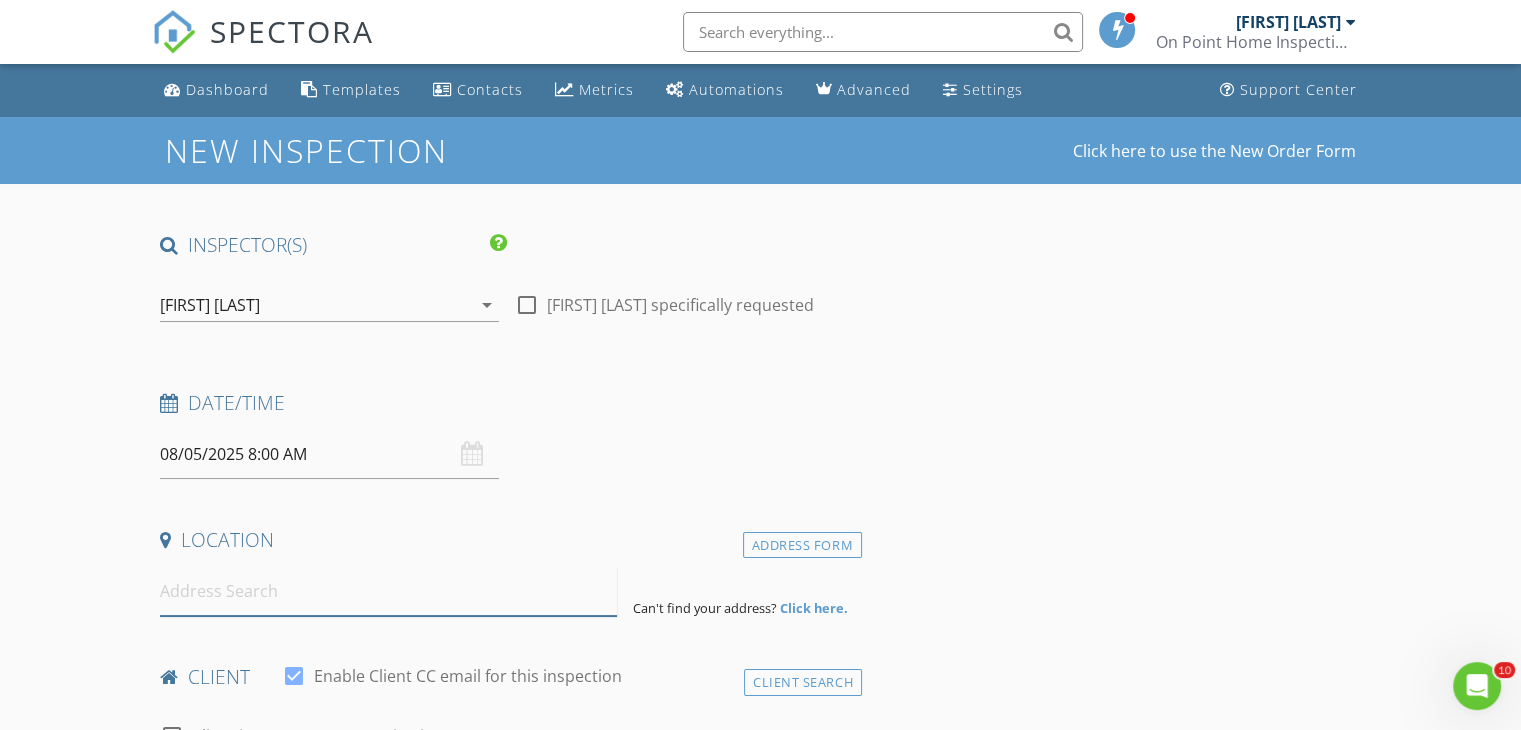 click at bounding box center [388, 591] 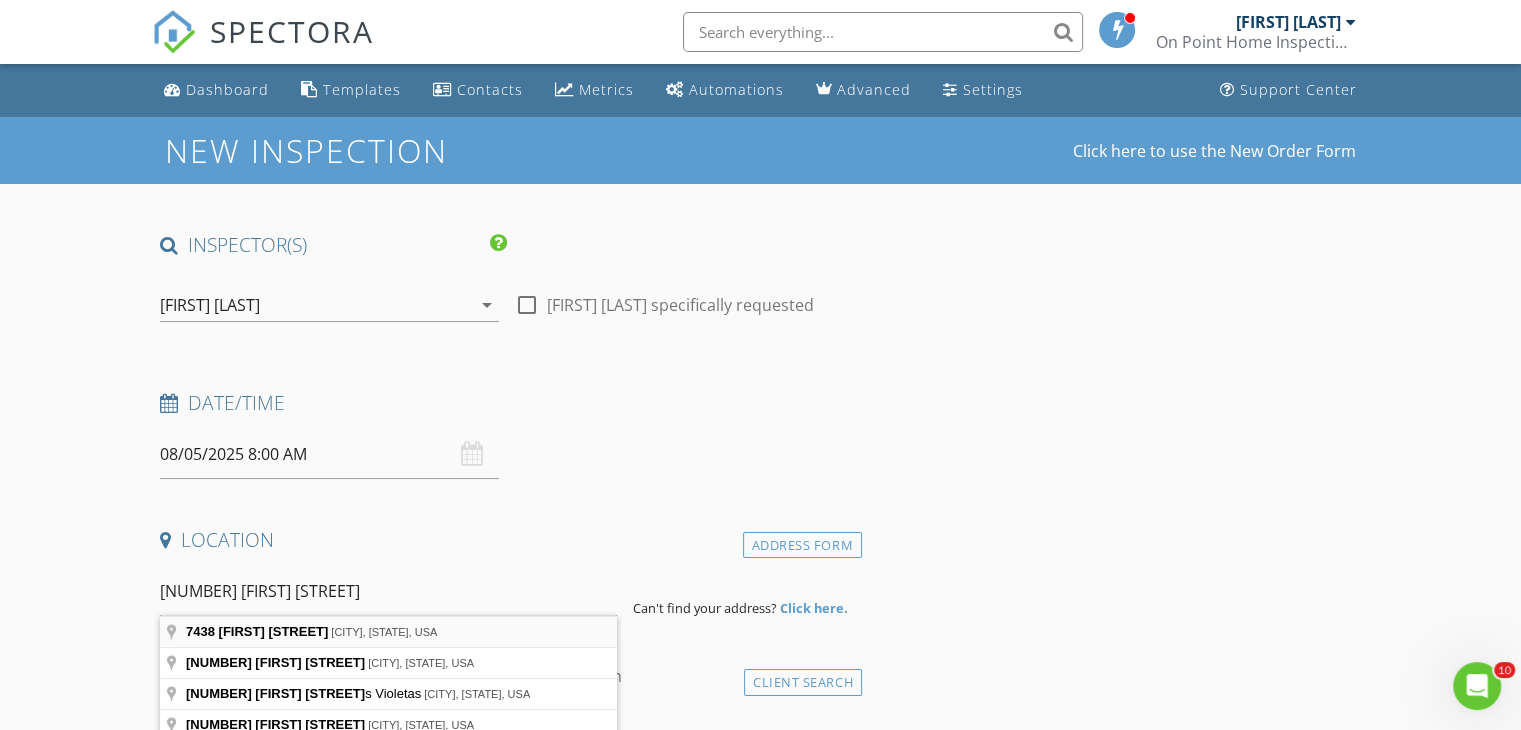 type on "7438 East Calle La Vega, Tucson, AZ, USA" 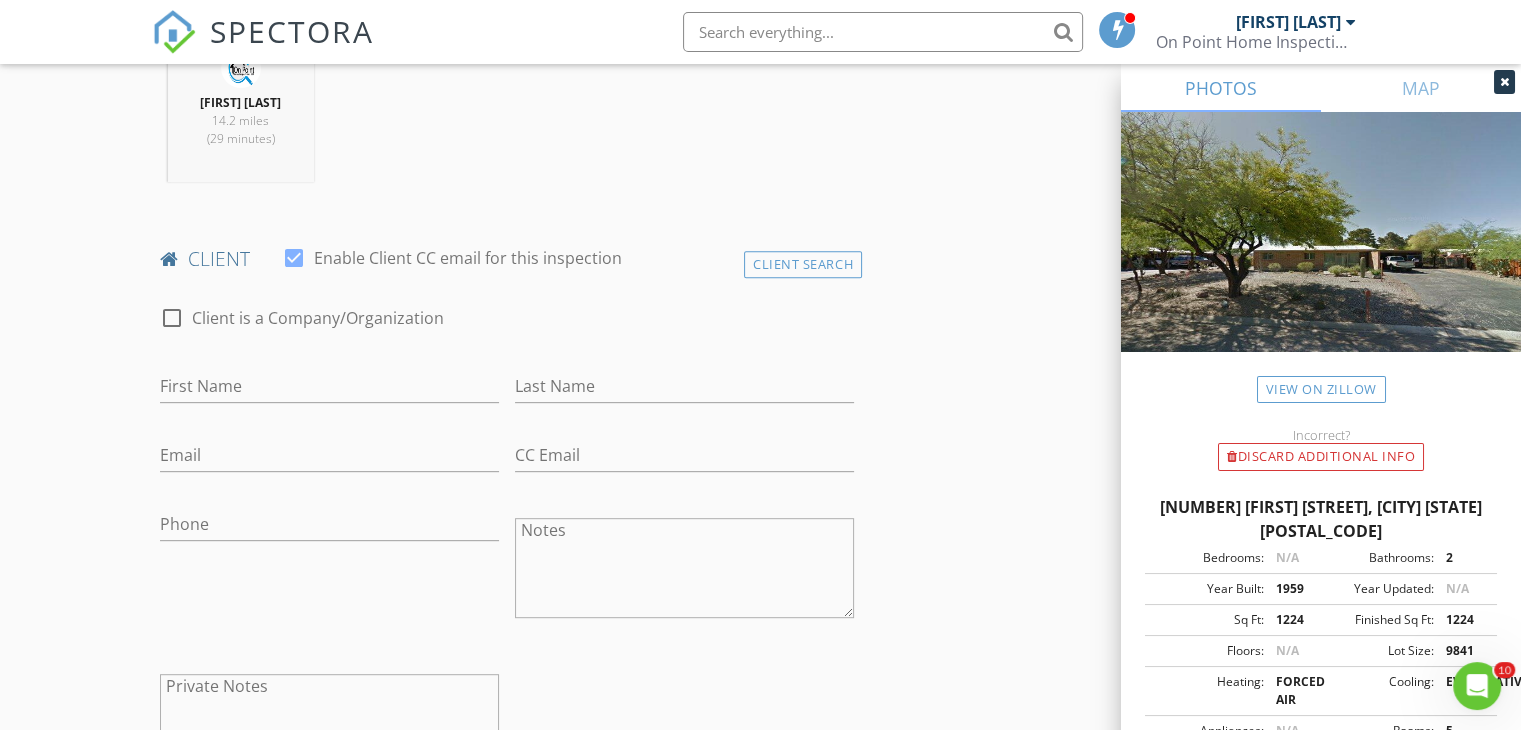scroll, scrollTop: 840, scrollLeft: 0, axis: vertical 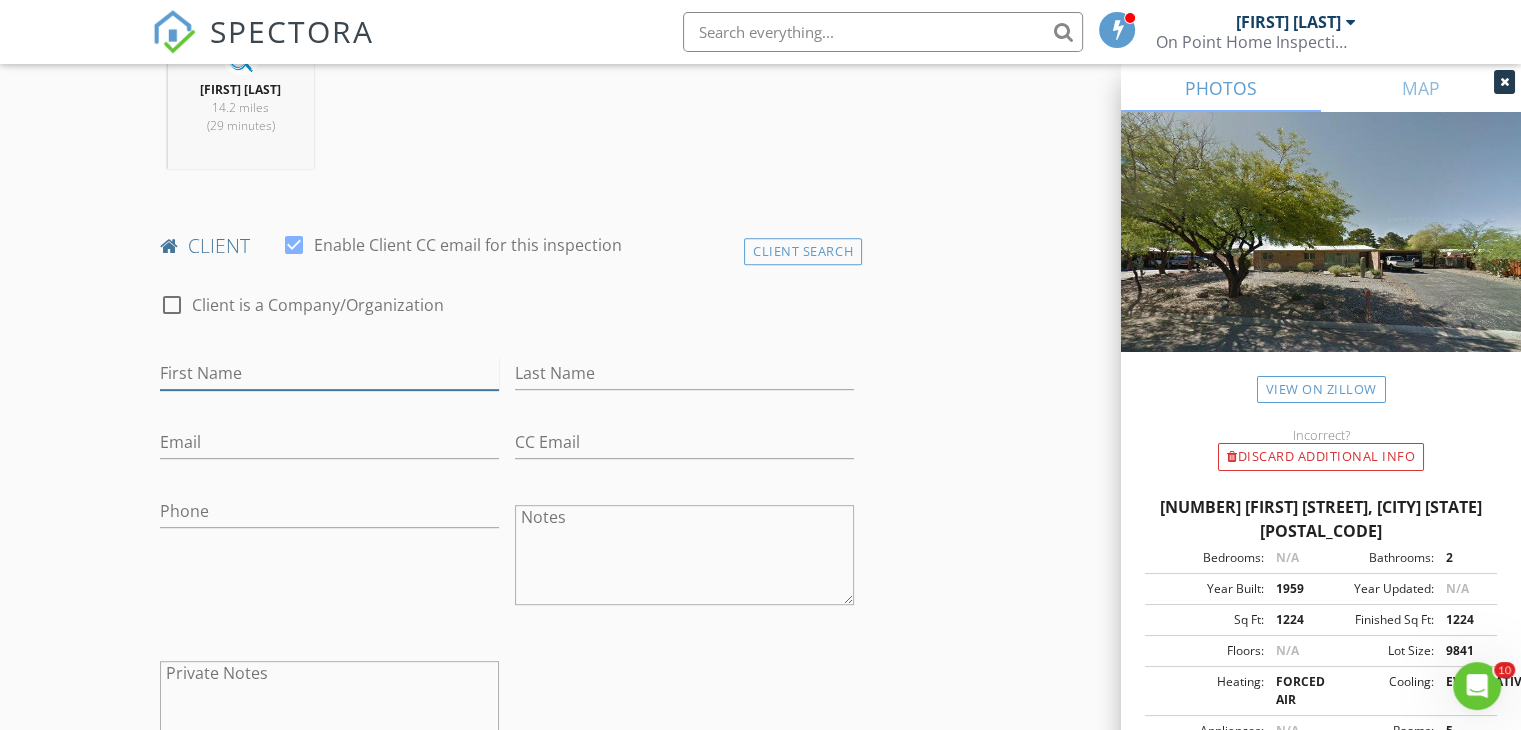 click on "First Name" at bounding box center [329, 373] 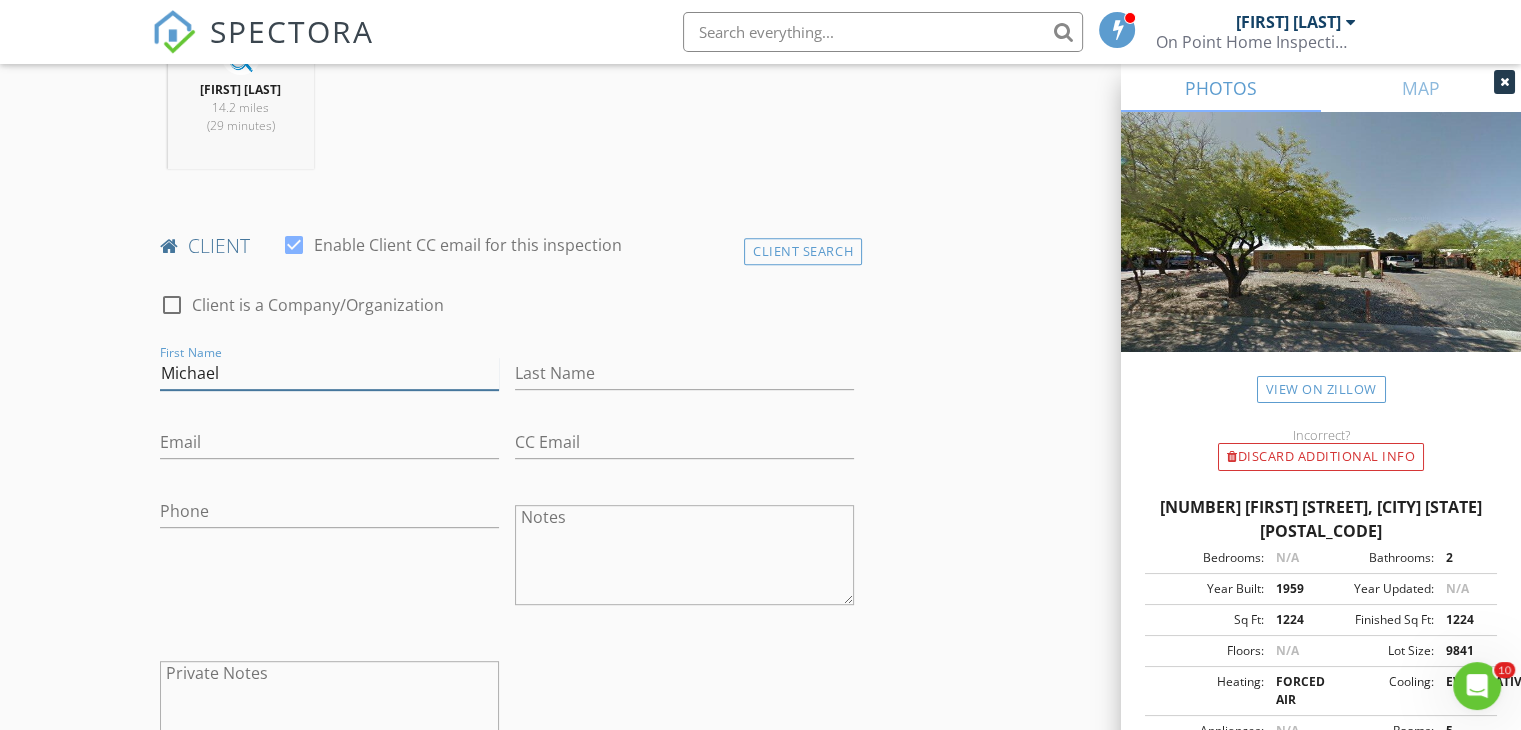 type on "Michael" 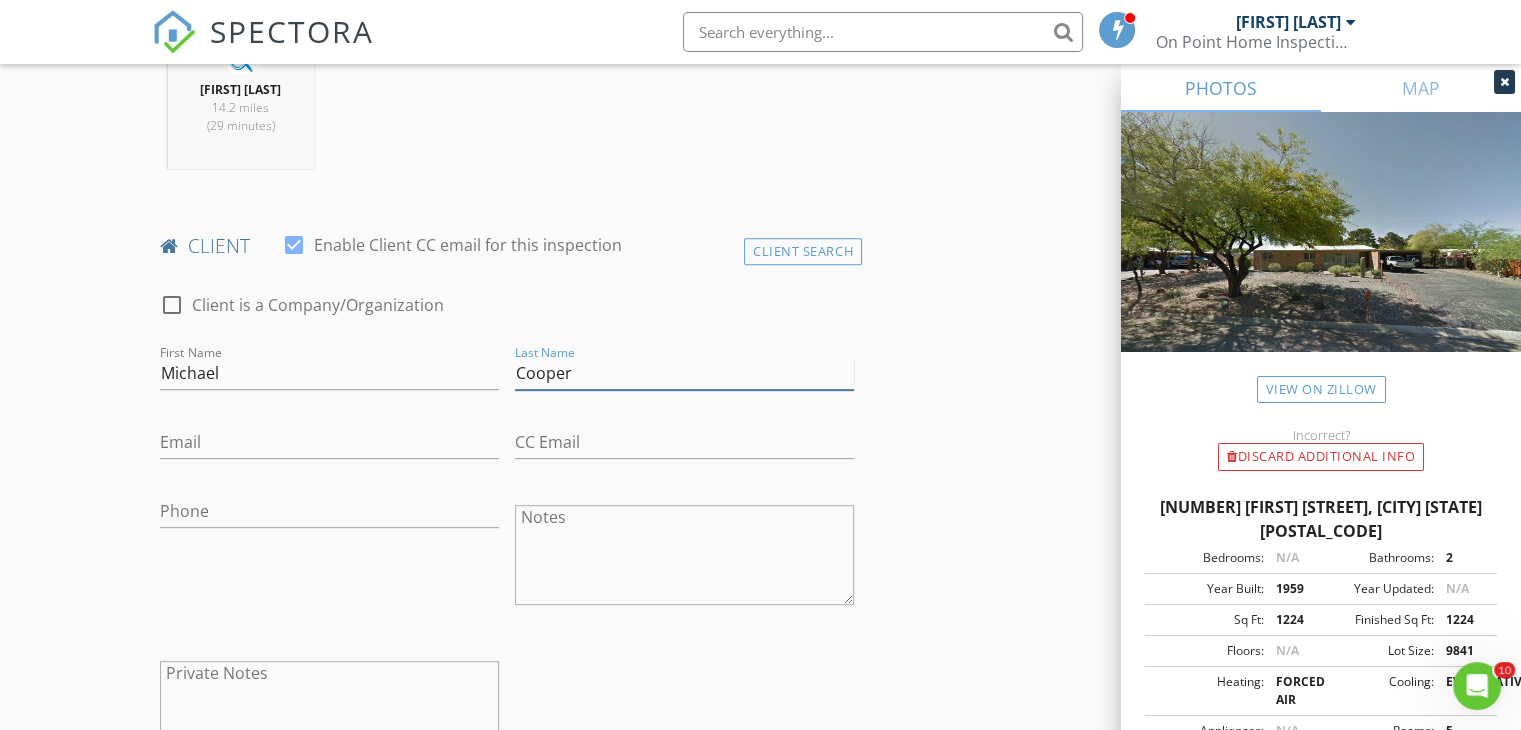 type on "Cooper" 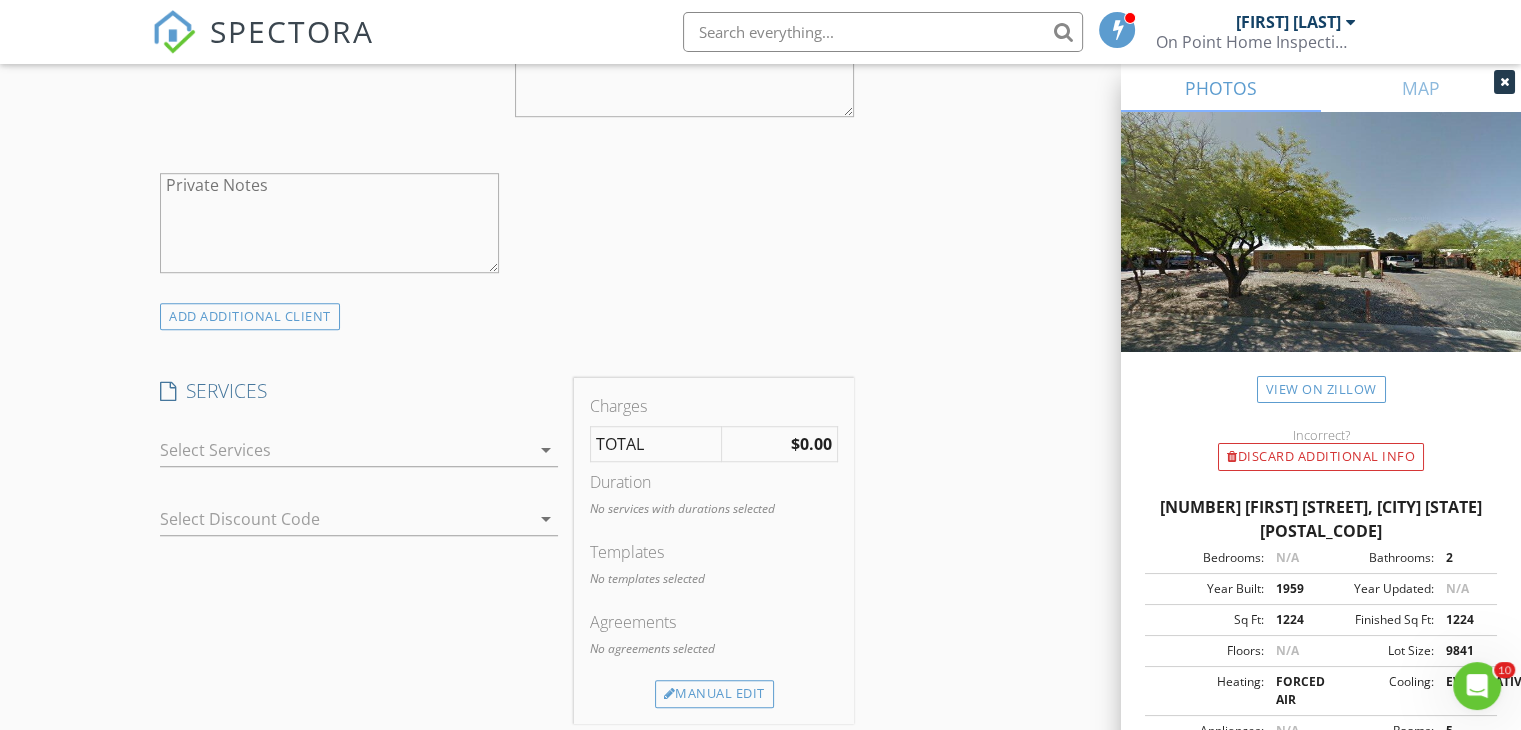 scroll, scrollTop: 1358, scrollLeft: 0, axis: vertical 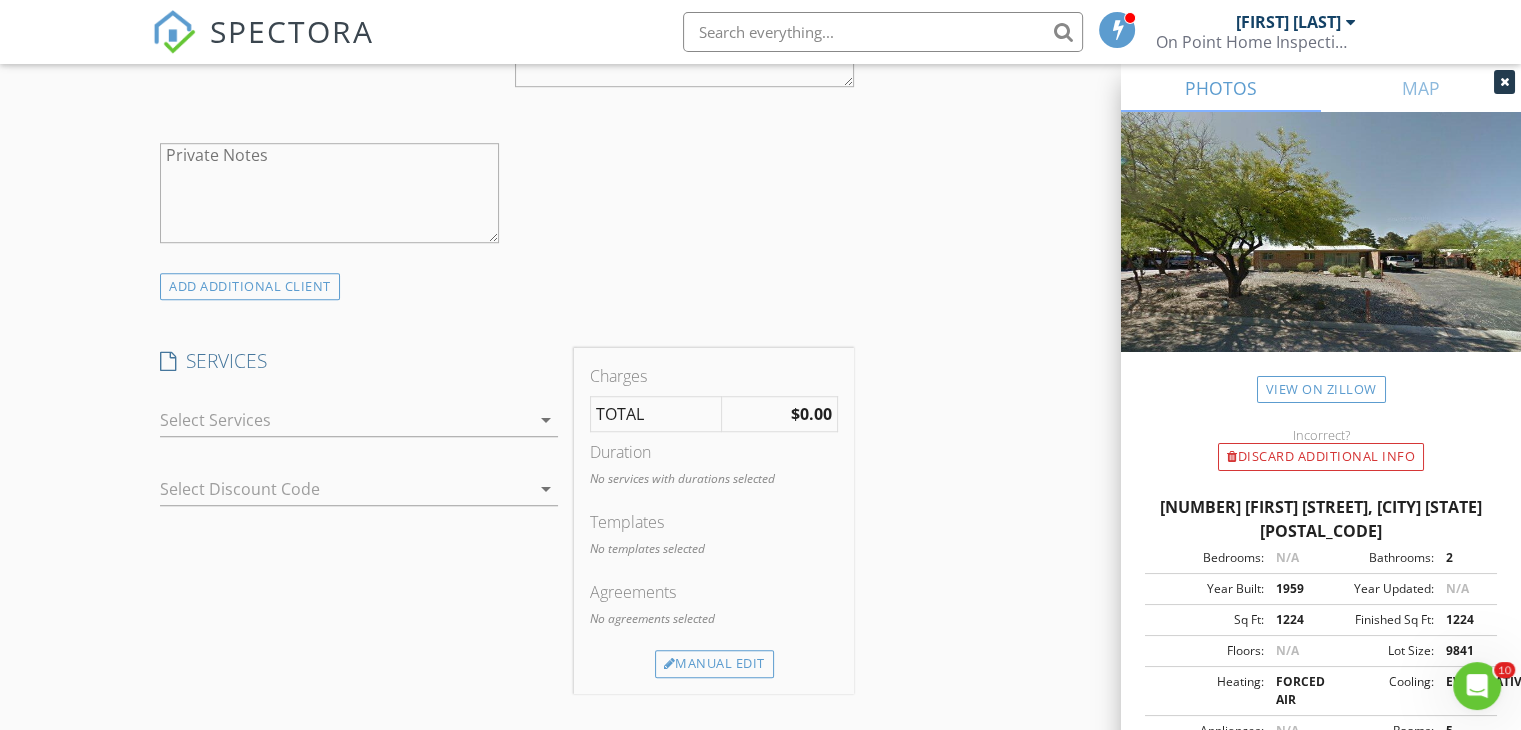 type on "michaelirvincooper@gmail.com" 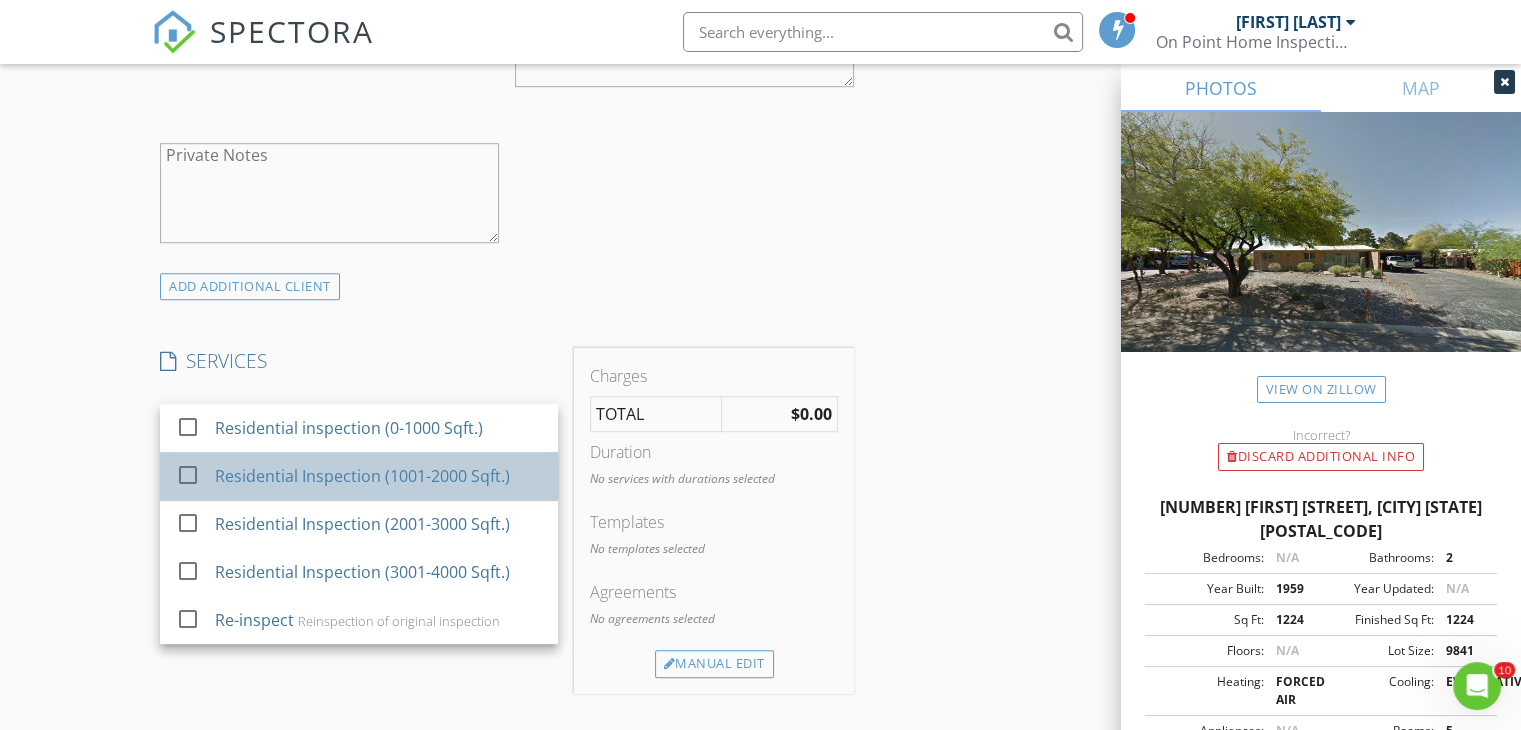 click on "Residential Inspection (1001-2000 Sqft.)" at bounding box center (362, 476) 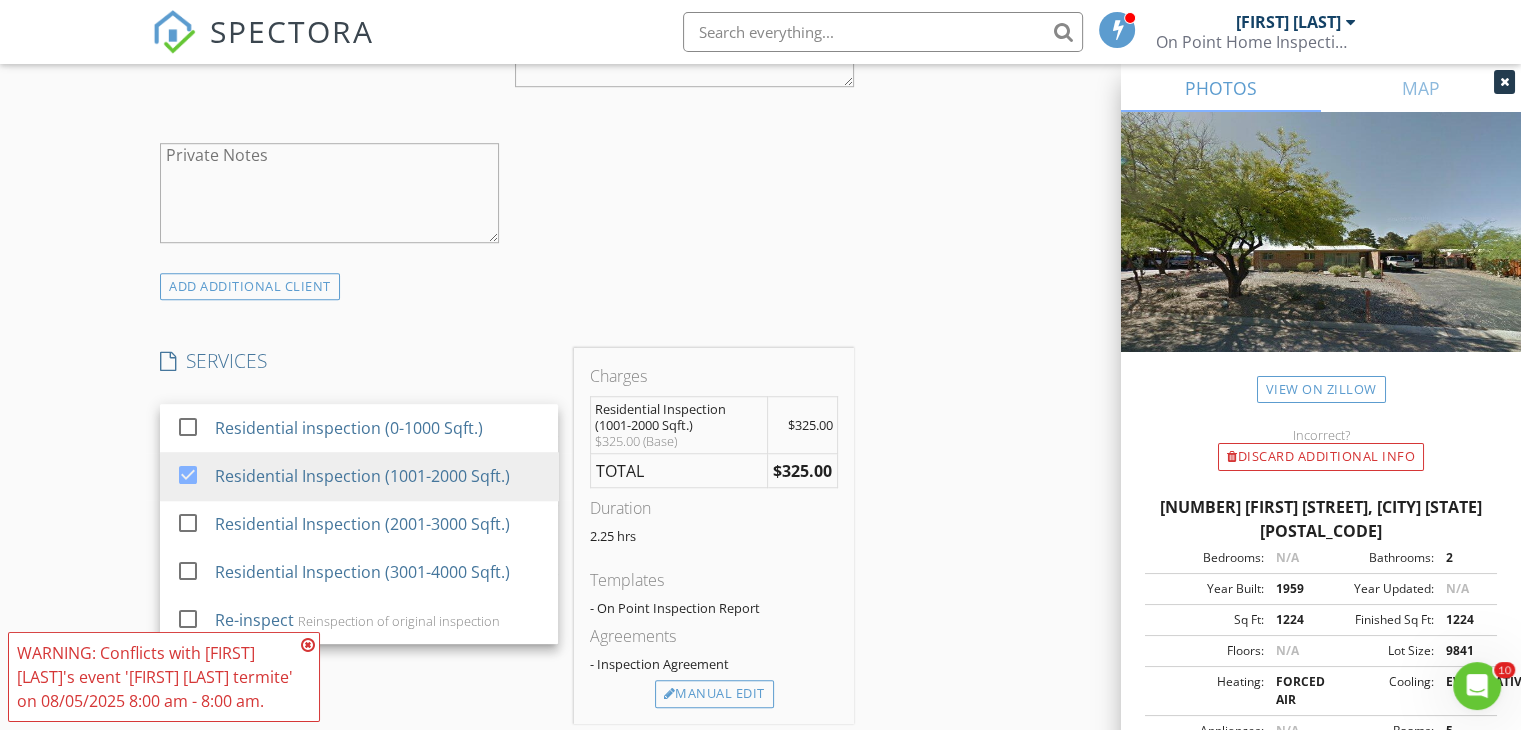 click on "INSPECTOR(S)
check_box   Jason Brown   PRIMARY   Jason Brown arrow_drop_down   check_box_outline_blank Jason Brown specifically requested
Date/Time
08/05/2025 8:00 AM
Location
Address Search       Address 7438 E Calle La Vega   Unit   City Tucson   State AZ   Zip 85710   County Pima     Square Feet 1224   Year Built 1959   Foundation arrow_drop_down     Jason Brown     14.2 miles     (29 minutes)
client
check_box Enable Client CC email for this inspection   Client Search     check_box_outline_blank Client is a Company/Organization     First Name Michael   Last Name Cooper   Email michaelirvincooper@gmail.com   CC Email   Phone           Notes   Private Notes
ADD ADDITIONAL client
SERVICES
check_box_outline_blank   Residential inspection (0-1000 Sqft.)   check_box" at bounding box center (760, 640) 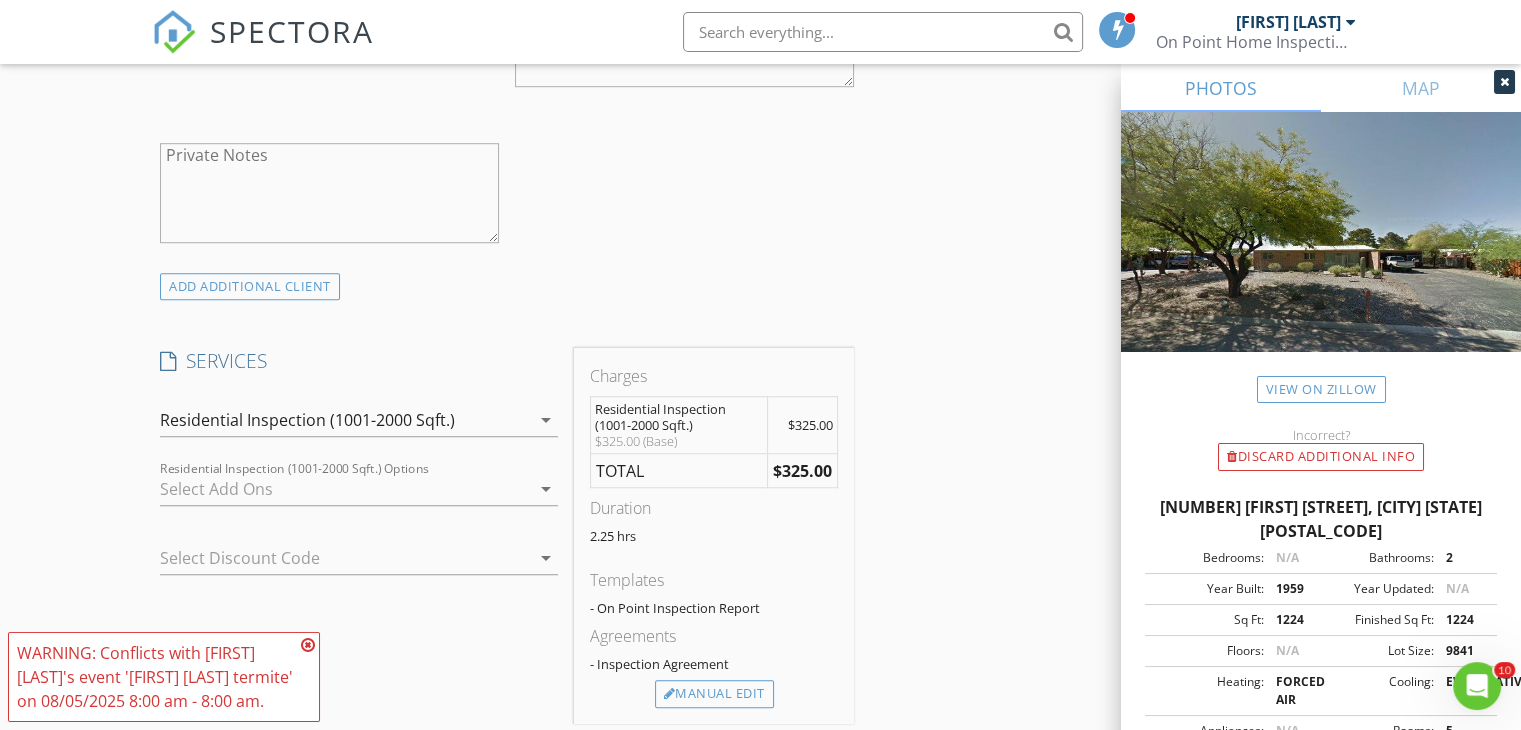 click at bounding box center (345, 489) 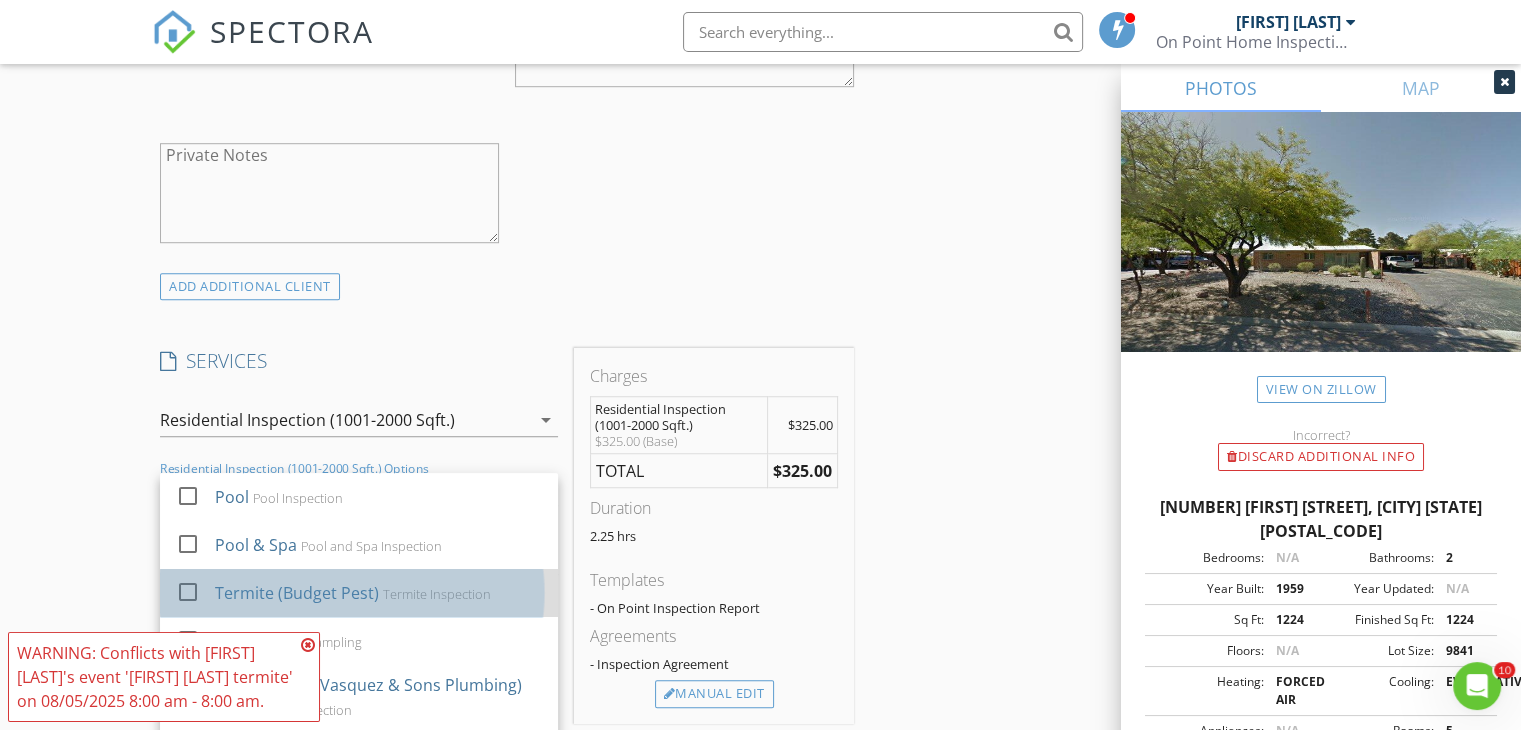click on "Termite (Budget Pest)" at bounding box center (297, 593) 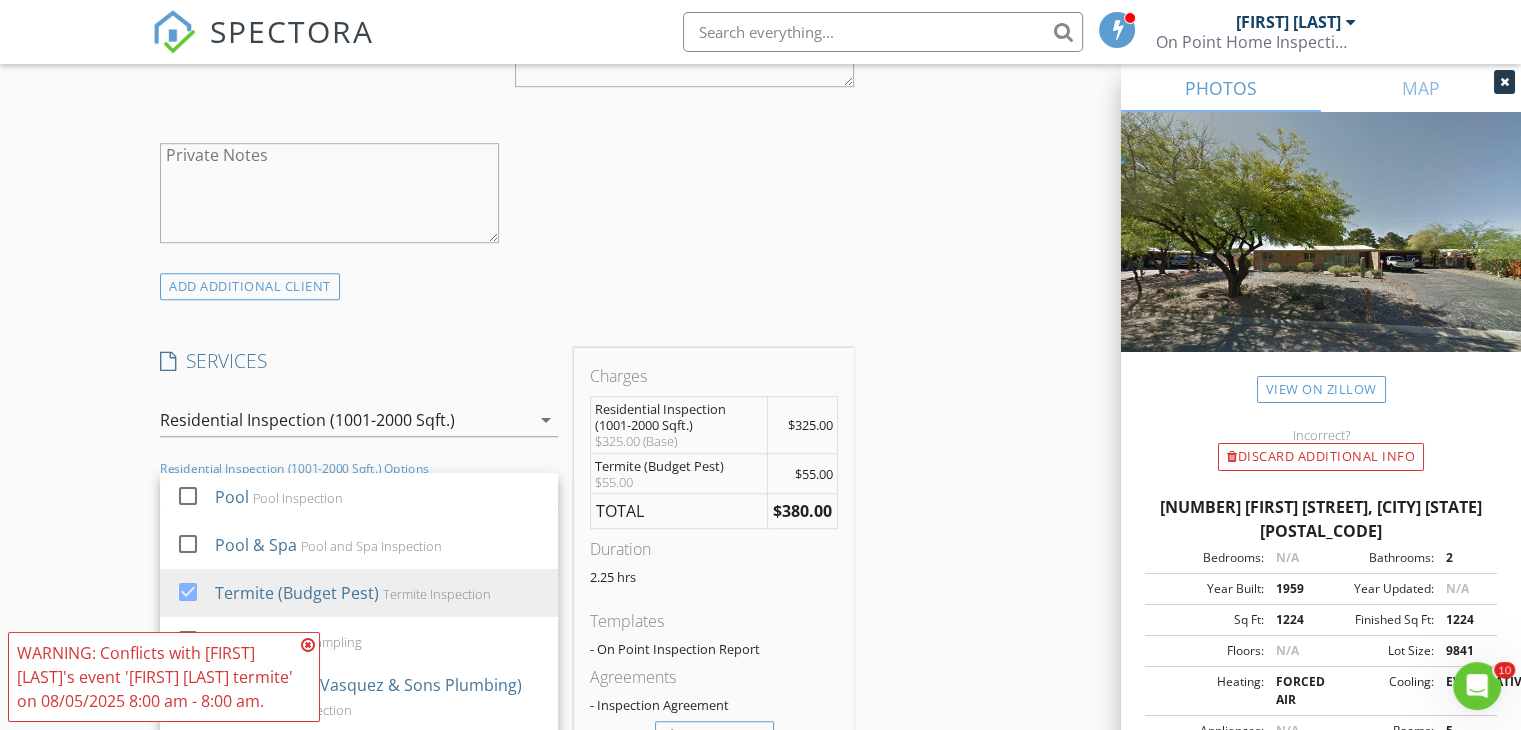 click at bounding box center (308, 645) 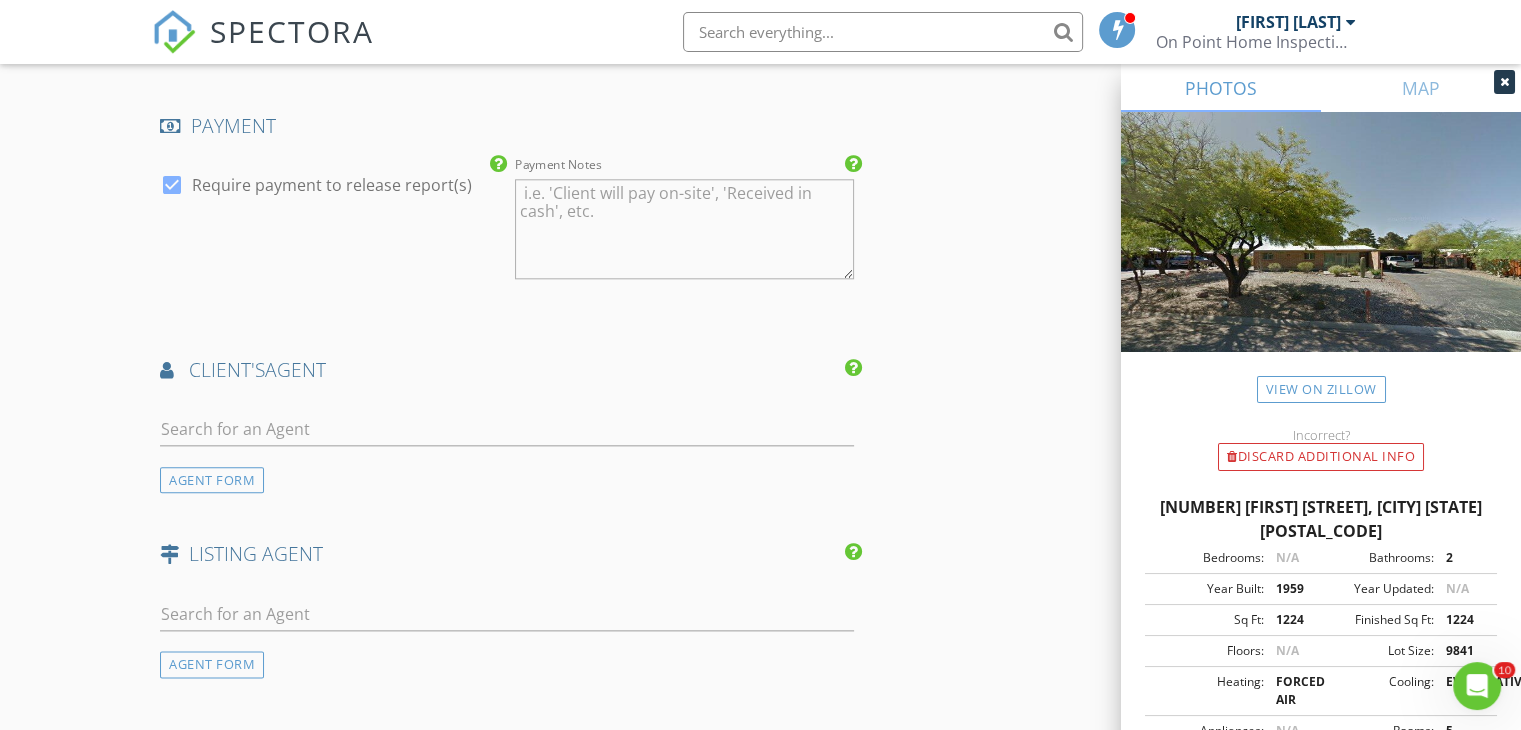 scroll, scrollTop: 2232, scrollLeft: 0, axis: vertical 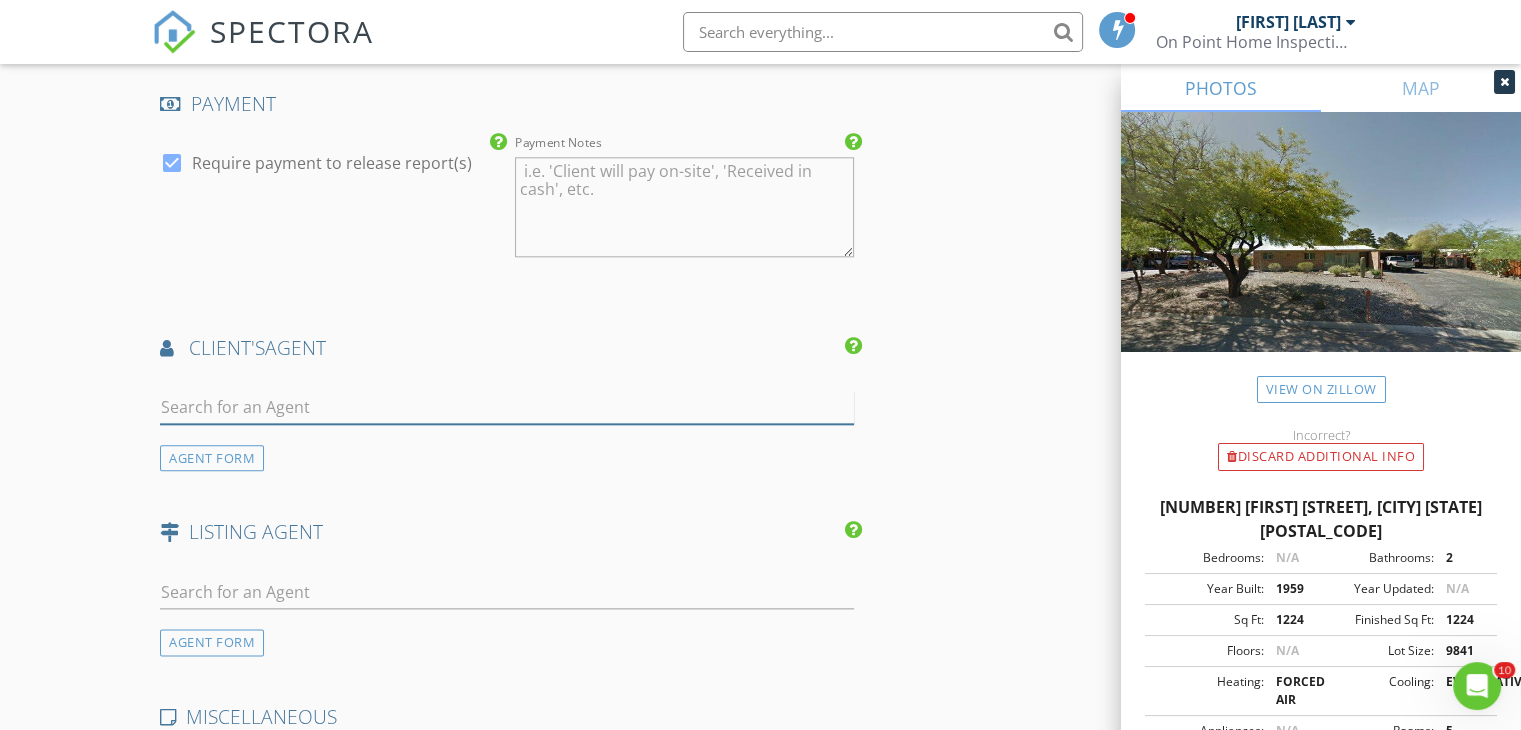 click at bounding box center [507, 407] 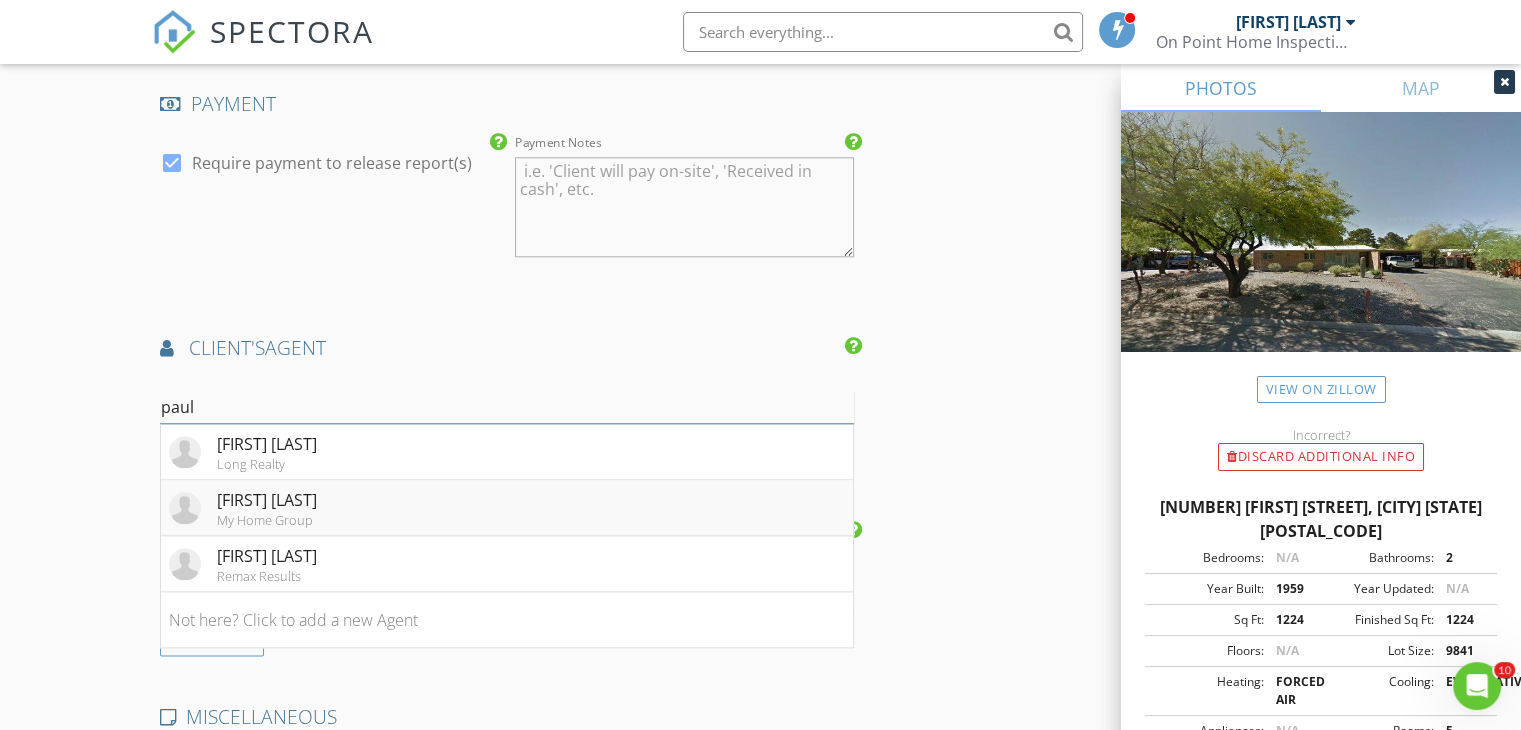 type on "paul" 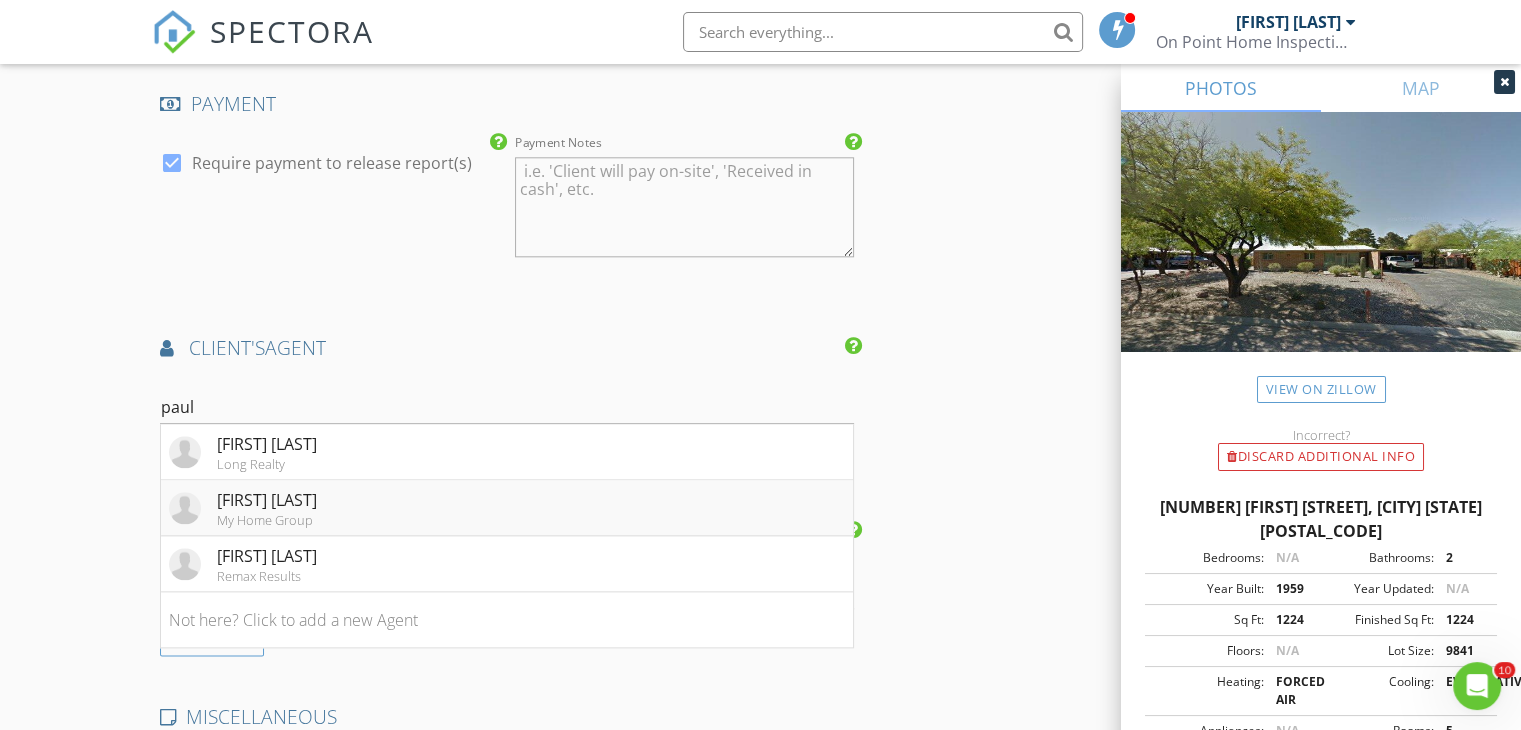 click on "Paul LaValley
My Home Group" at bounding box center [507, 508] 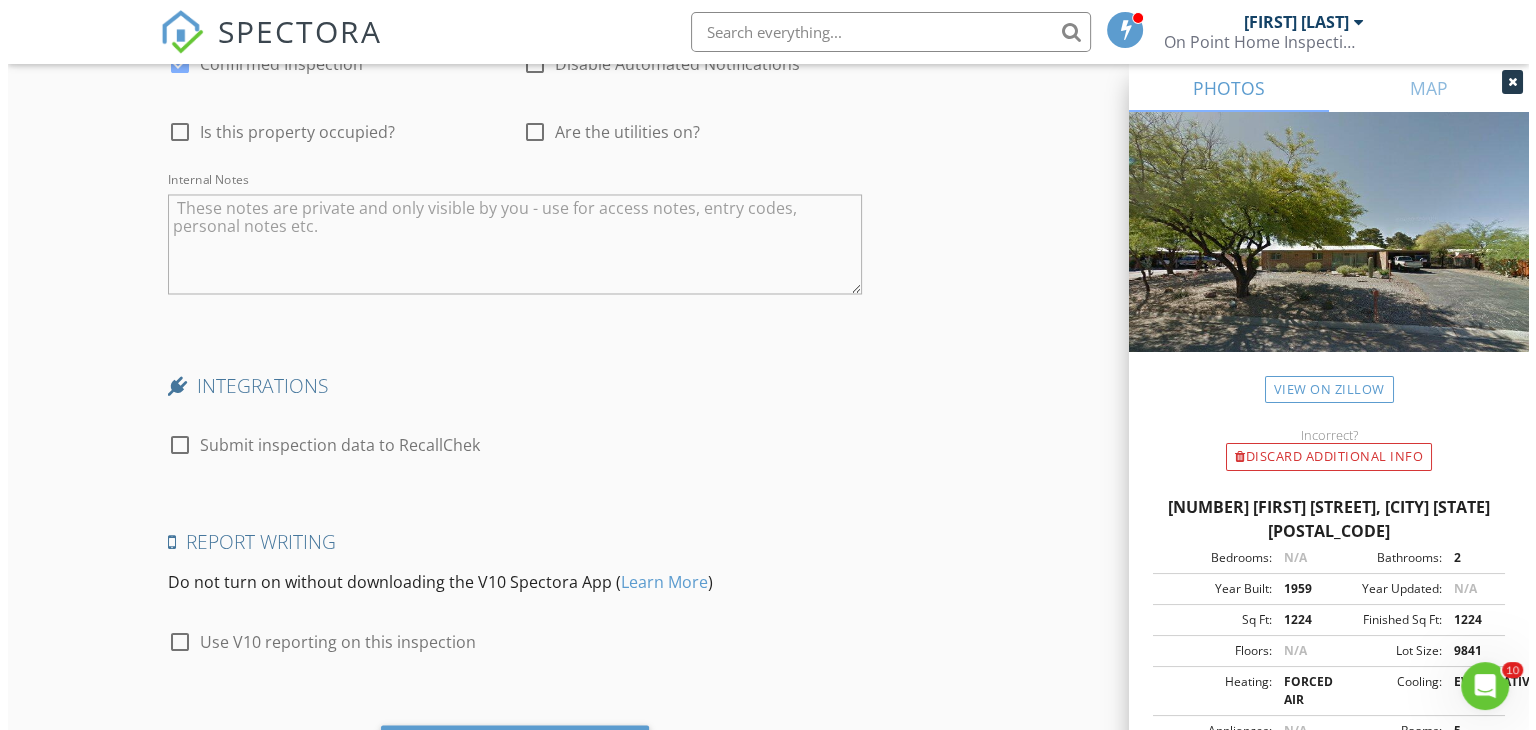 scroll, scrollTop: 3508, scrollLeft: 0, axis: vertical 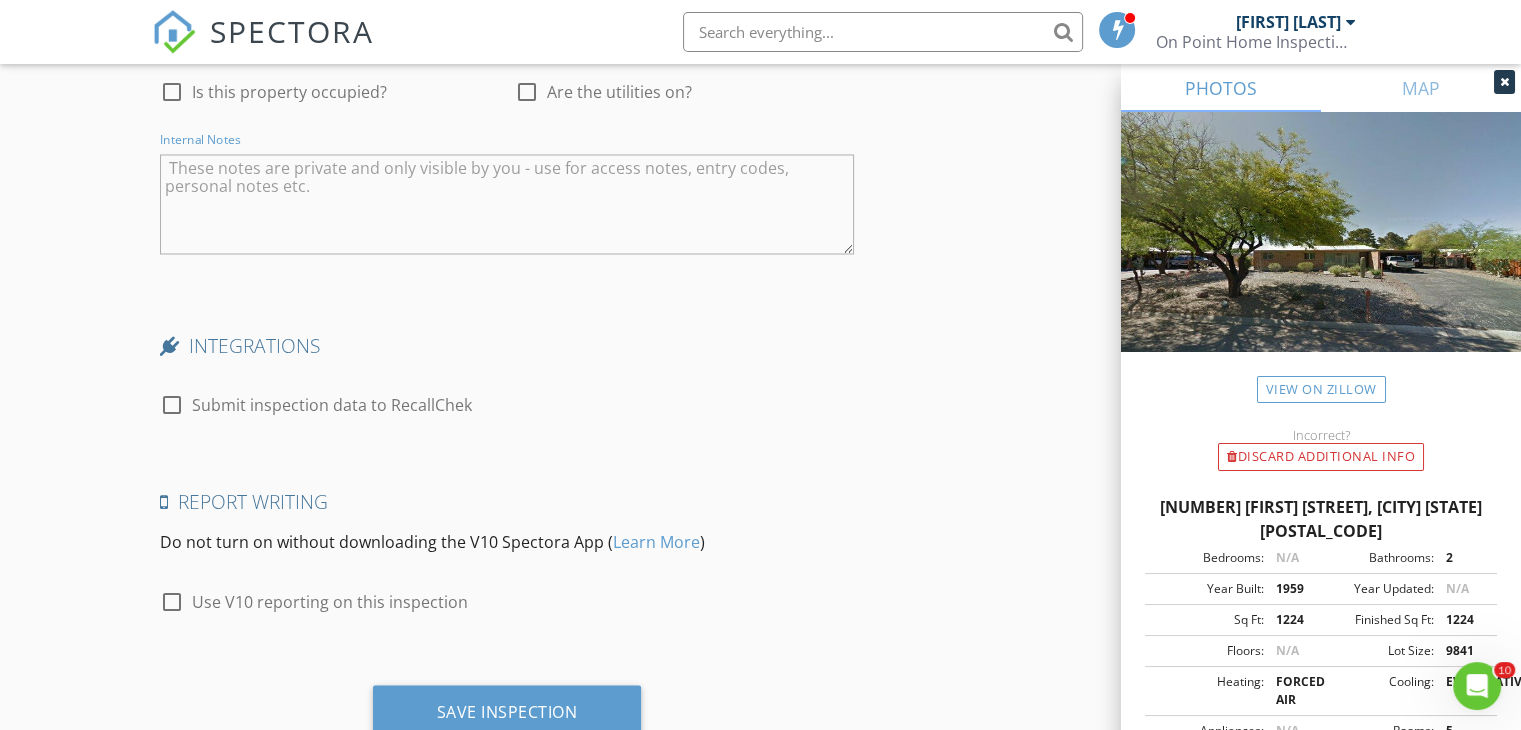 click at bounding box center [507, 204] 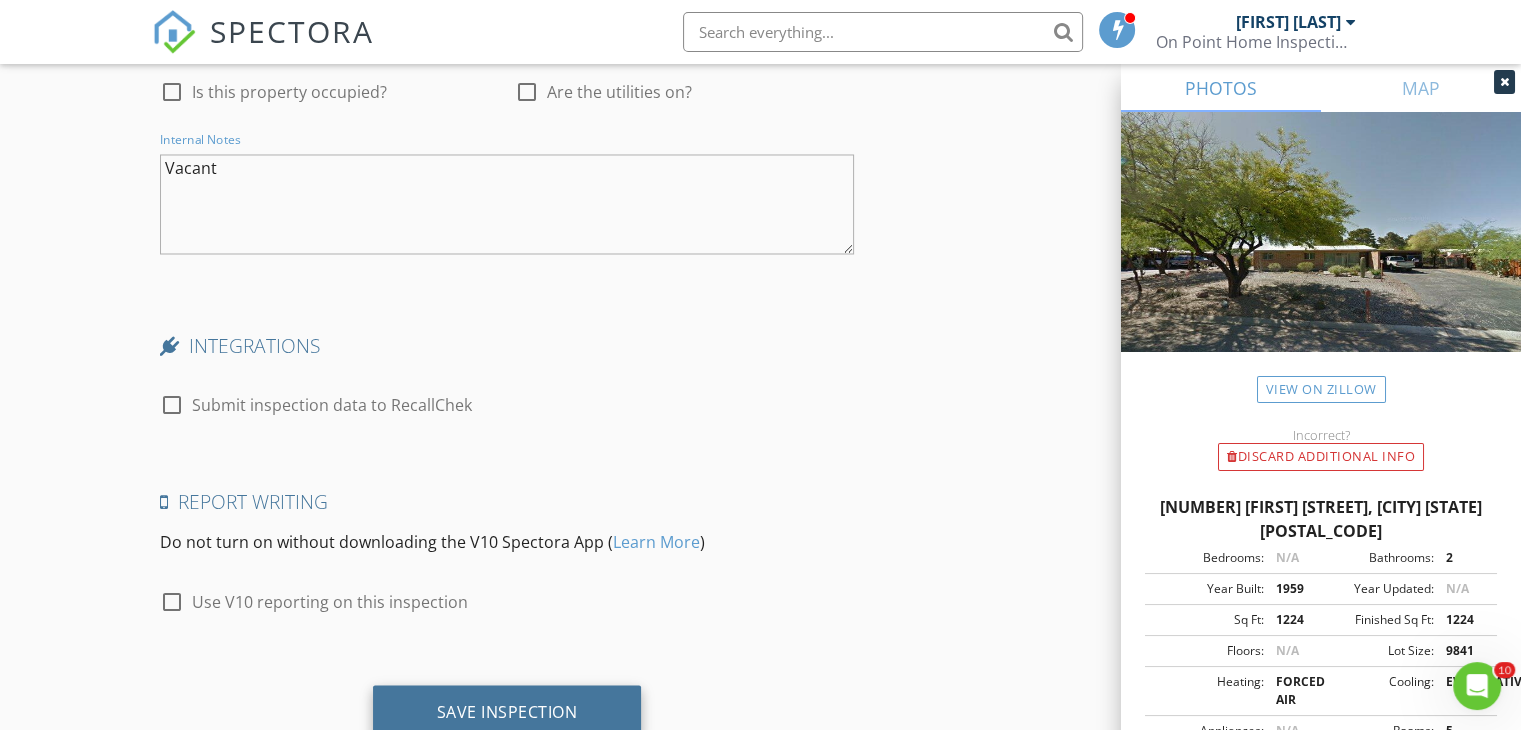 type on "Vacant" 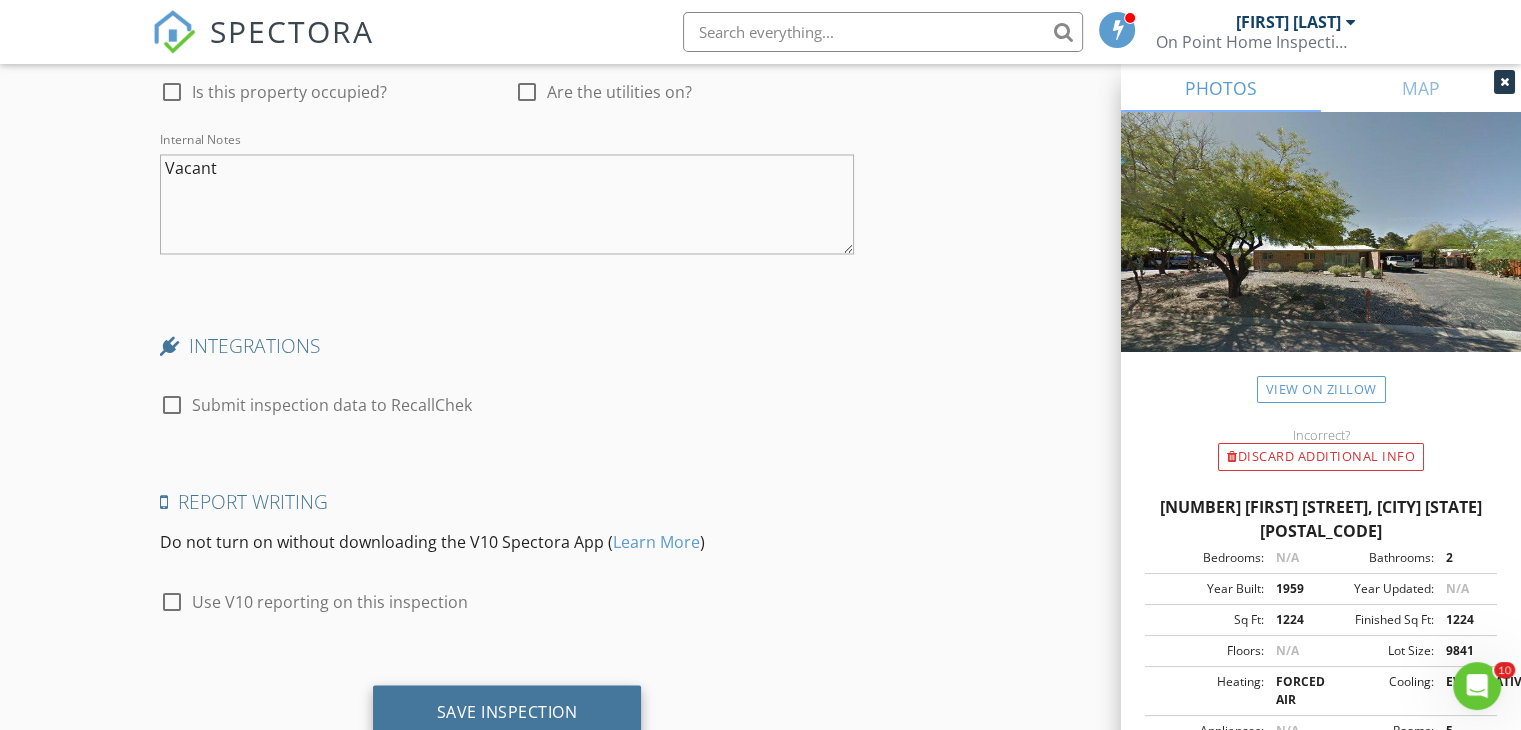 click on "Save Inspection" at bounding box center (507, 711) 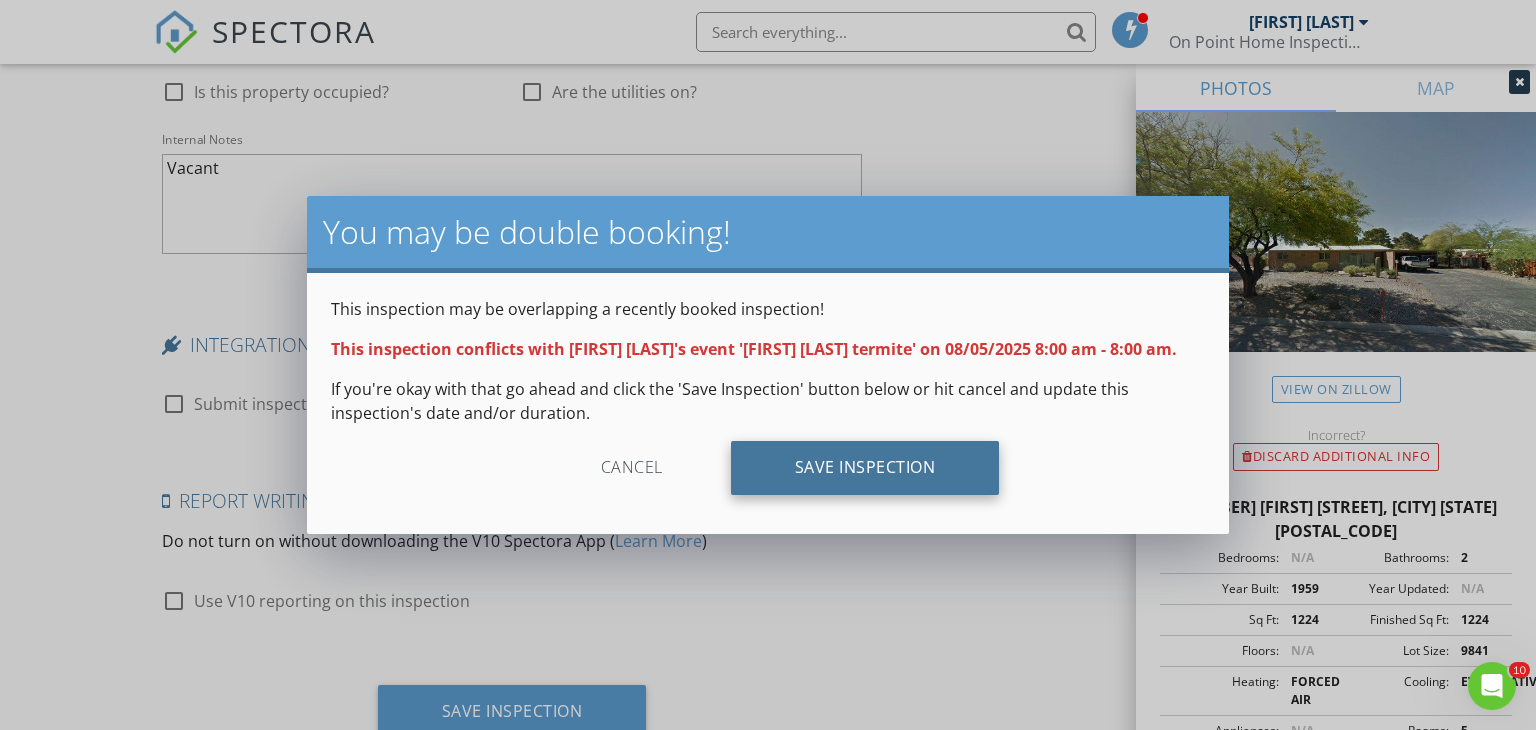 click on "Save Inspection" at bounding box center (865, 468) 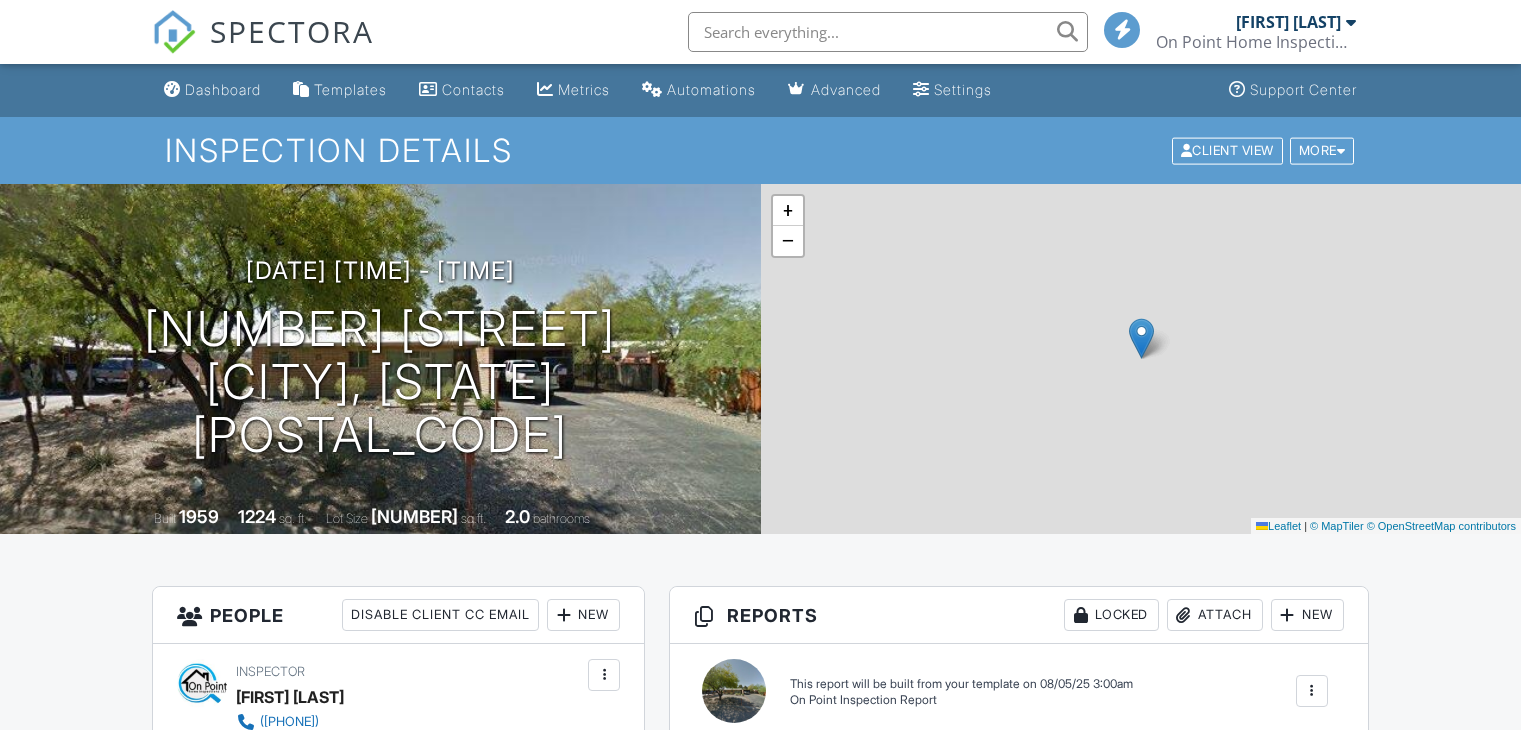 scroll, scrollTop: 0, scrollLeft: 0, axis: both 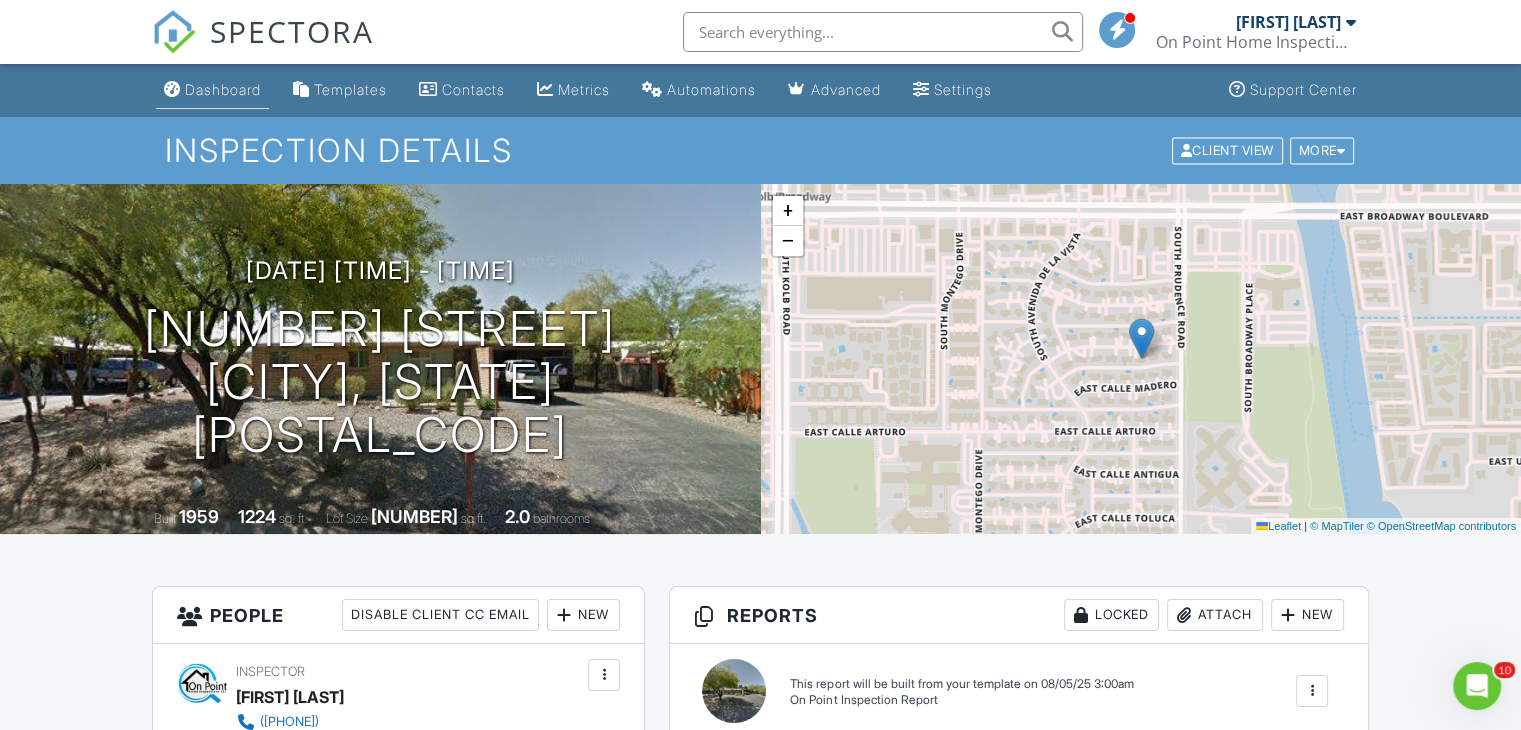 click on "Dashboard" at bounding box center [223, 89] 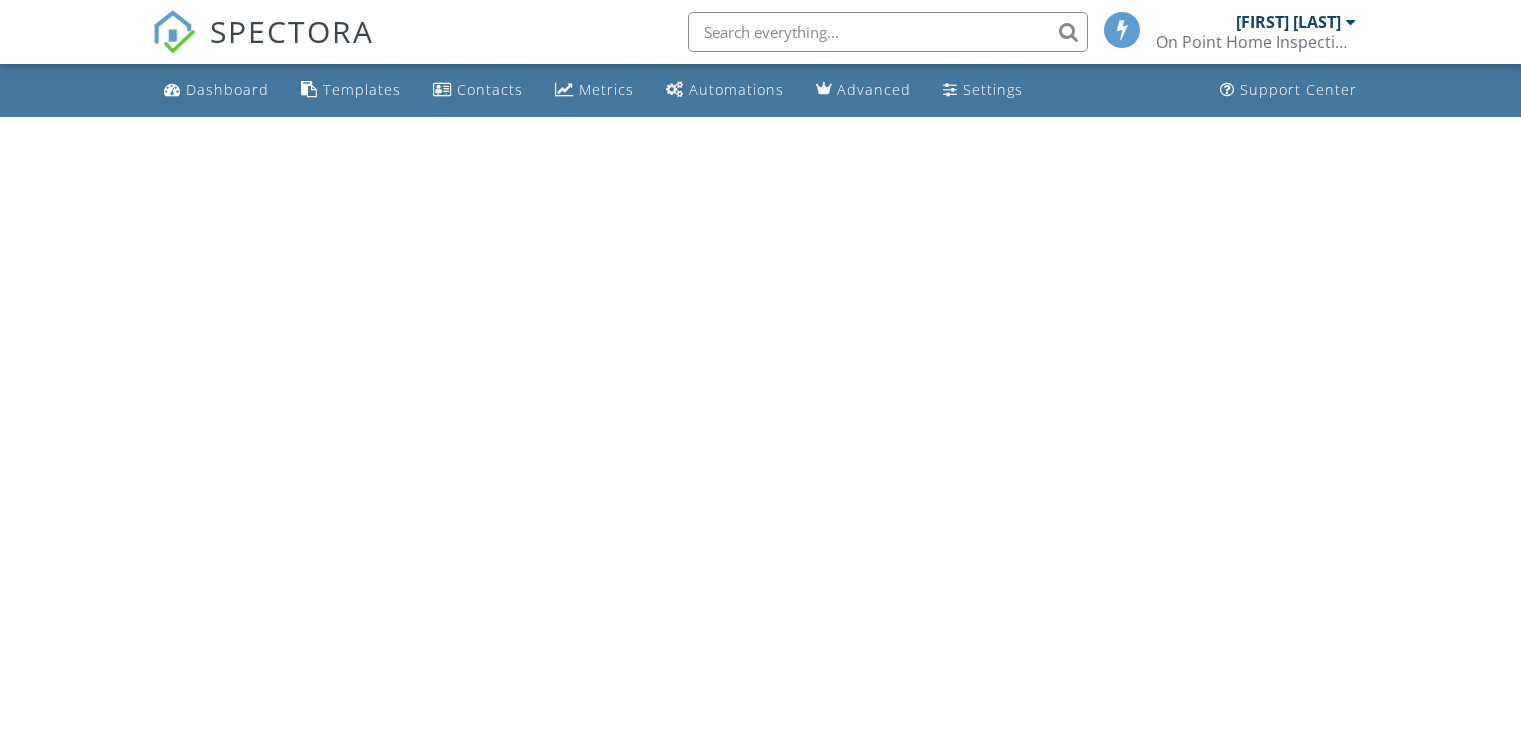 scroll, scrollTop: 0, scrollLeft: 0, axis: both 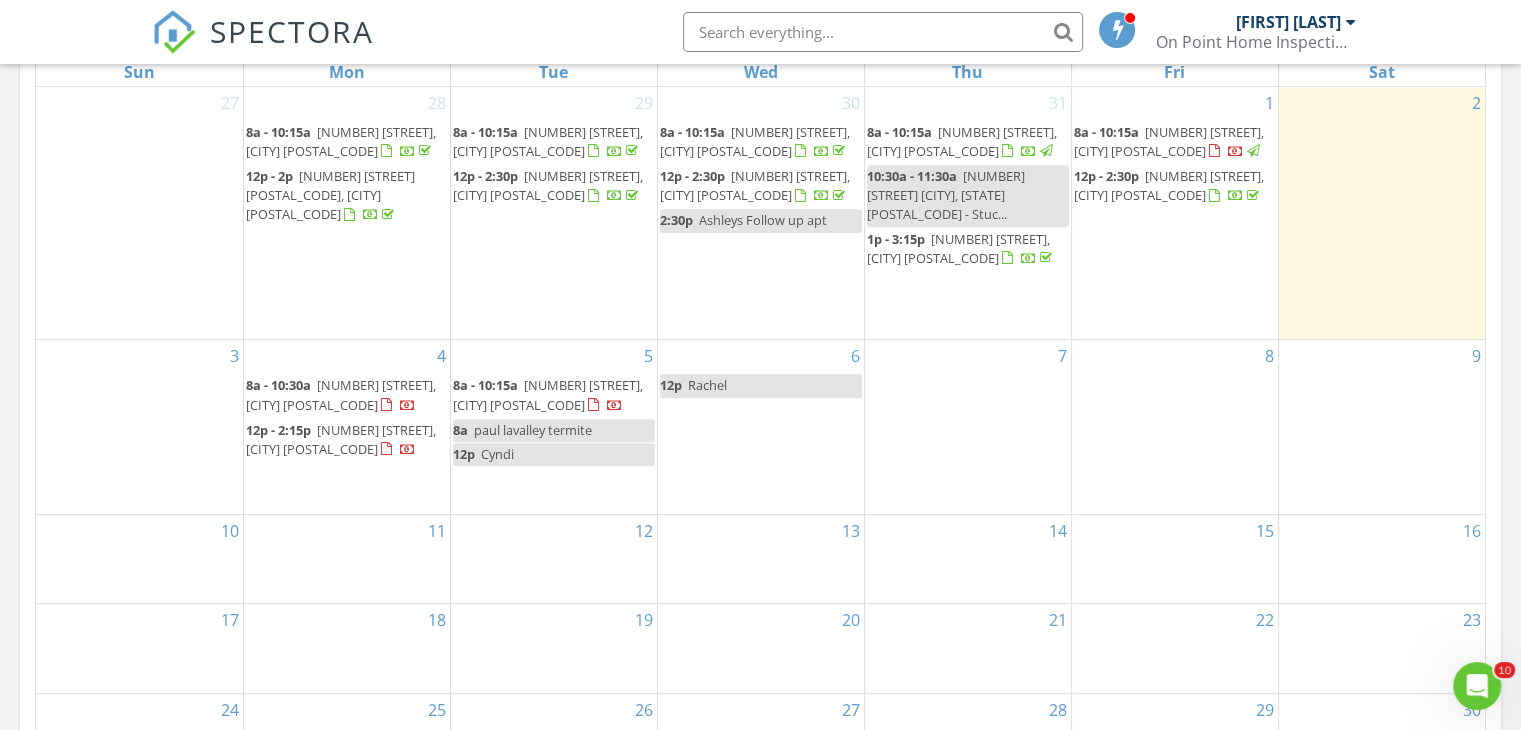click on "paul lavalley termite" at bounding box center [533, 430] 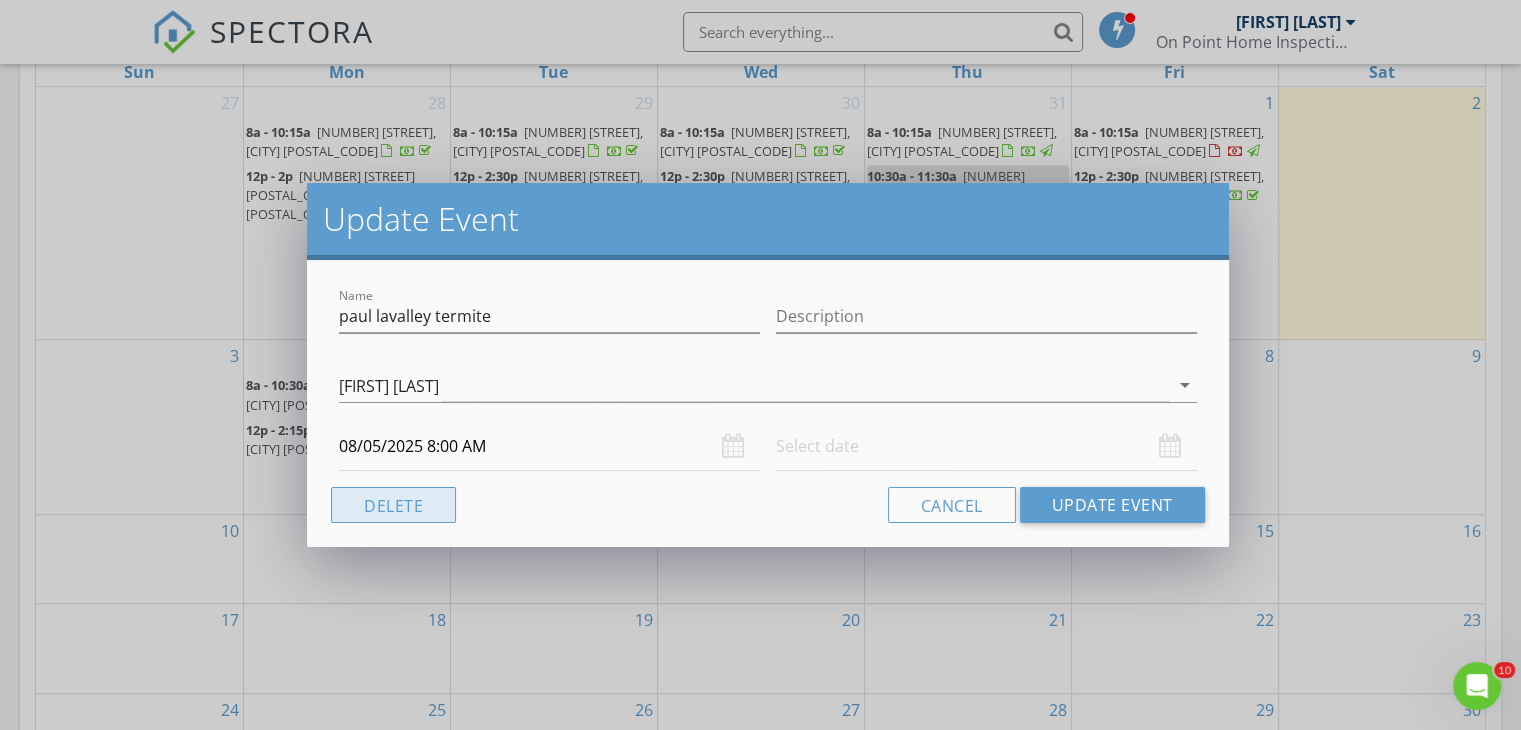 click on "Delete" at bounding box center (393, 505) 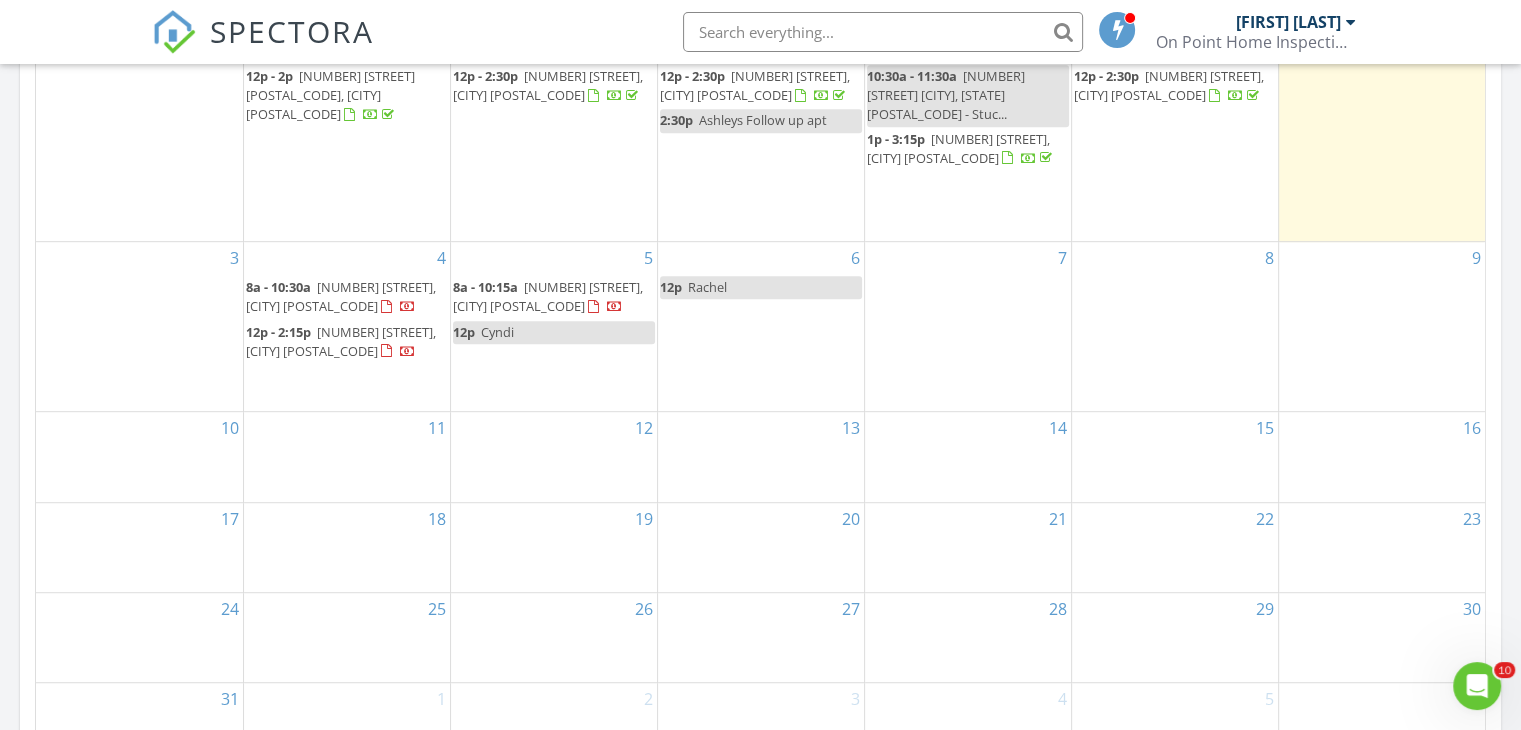 scroll, scrollTop: 1073, scrollLeft: 0, axis: vertical 